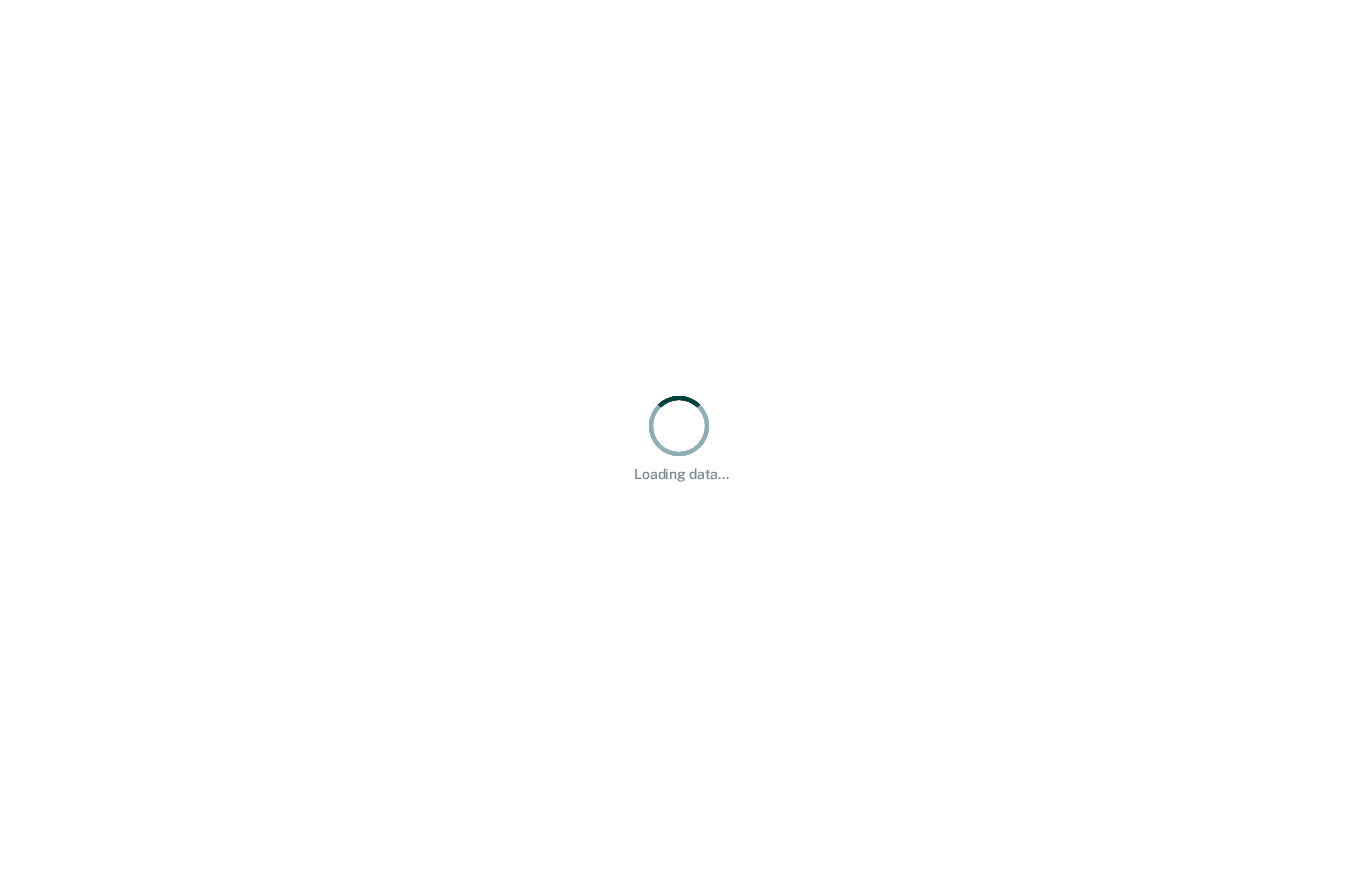 scroll, scrollTop: 0, scrollLeft: 0, axis: both 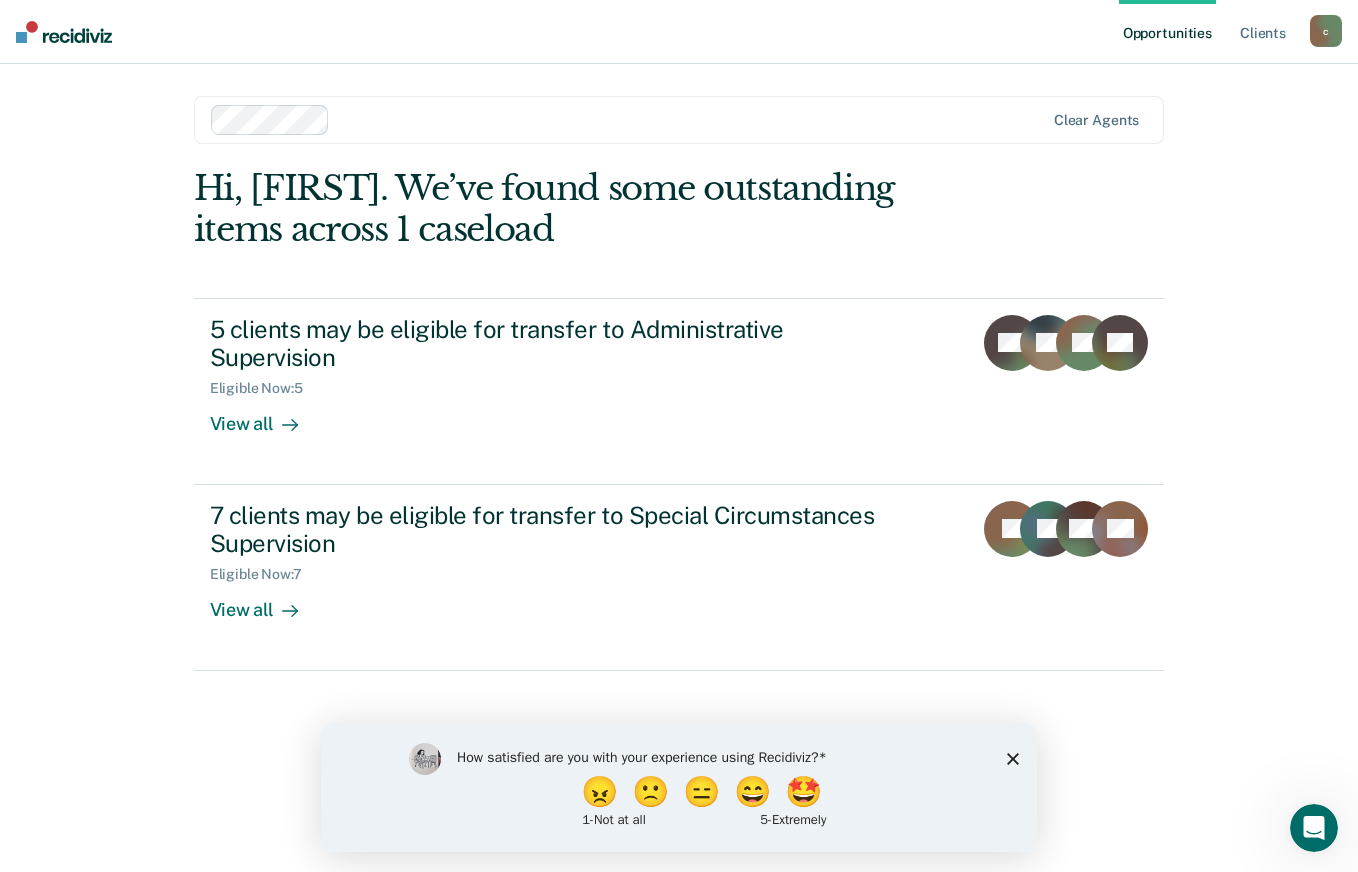 click 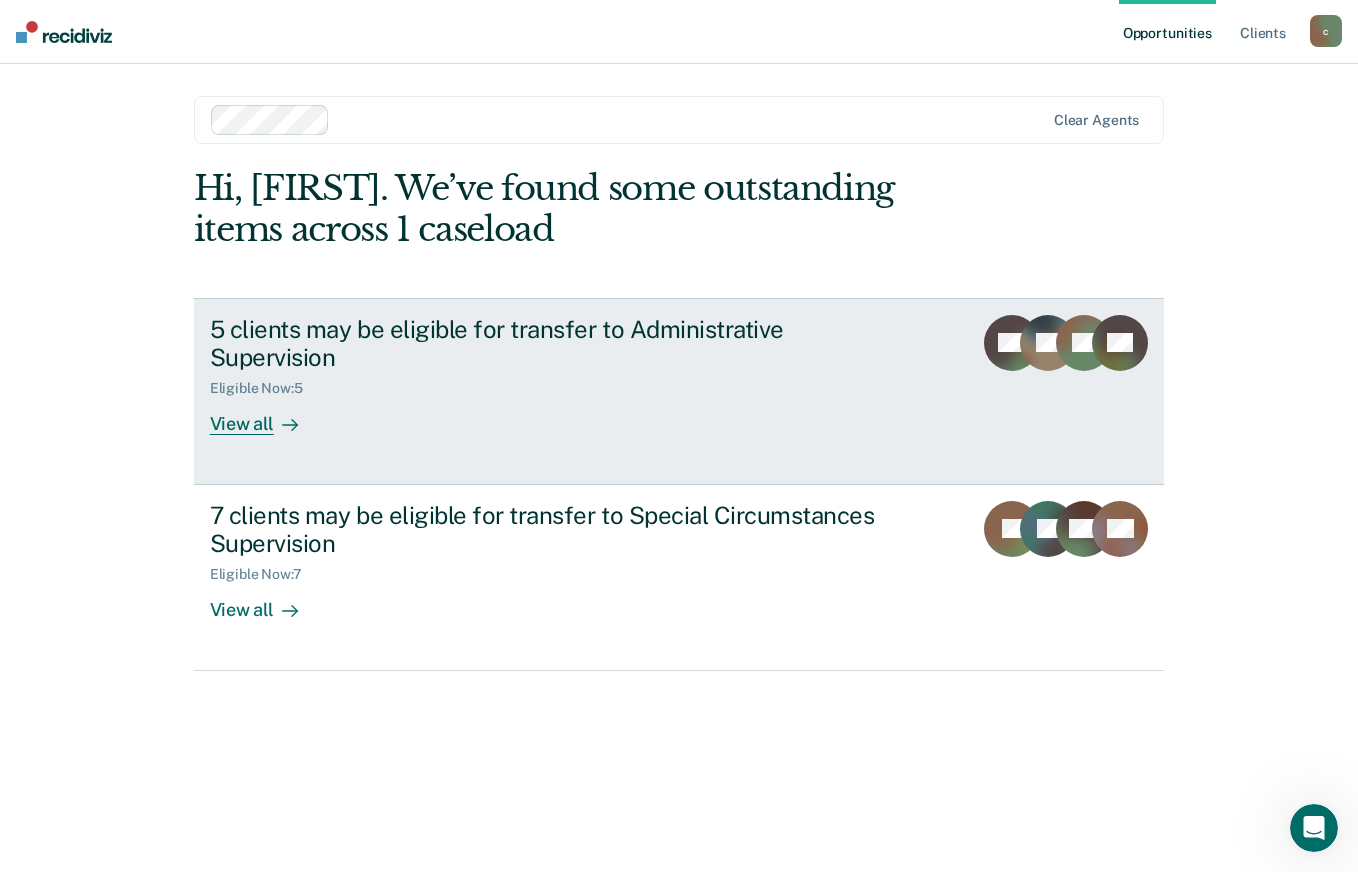 click on "View all" at bounding box center [266, 416] 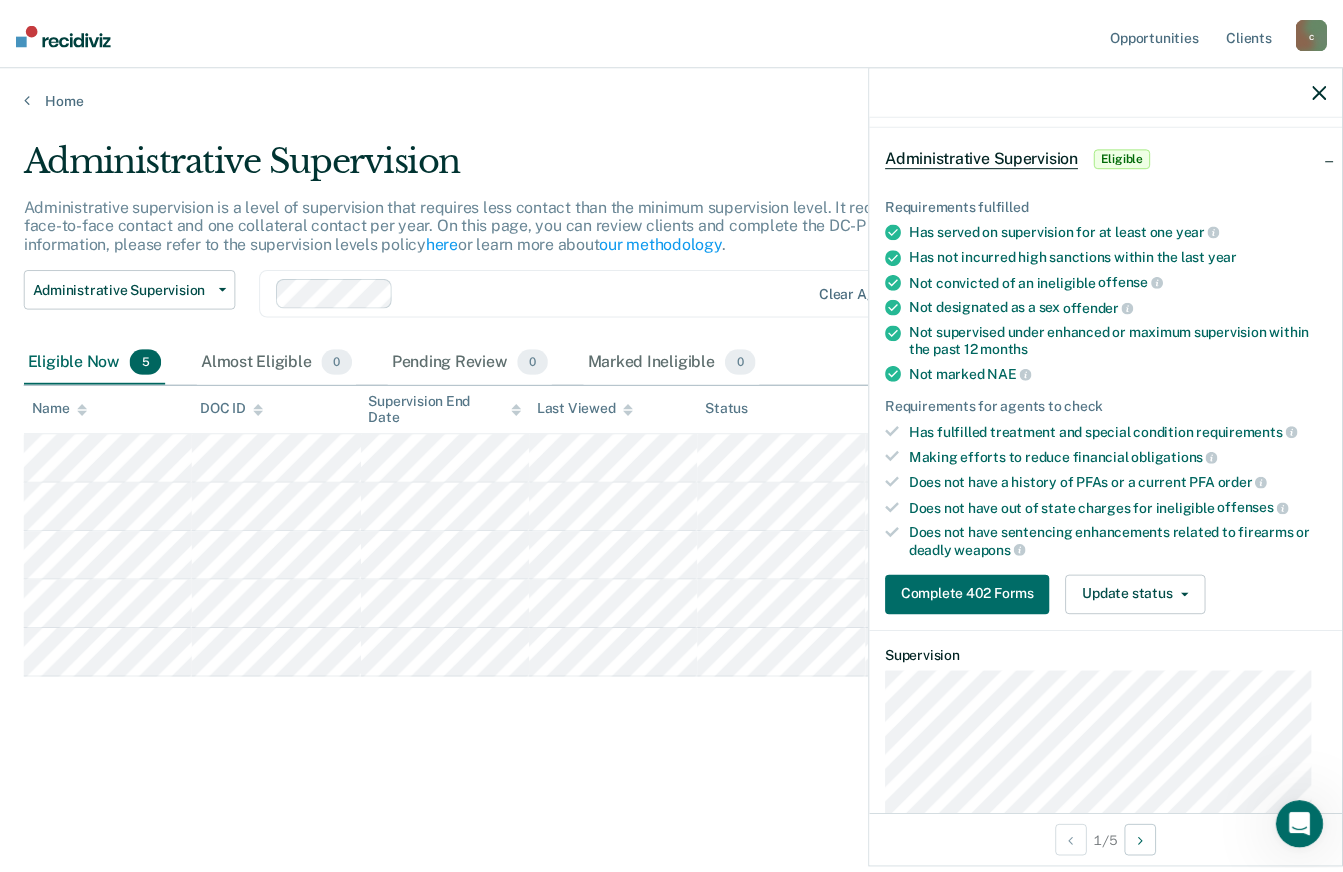 scroll, scrollTop: 0, scrollLeft: 0, axis: both 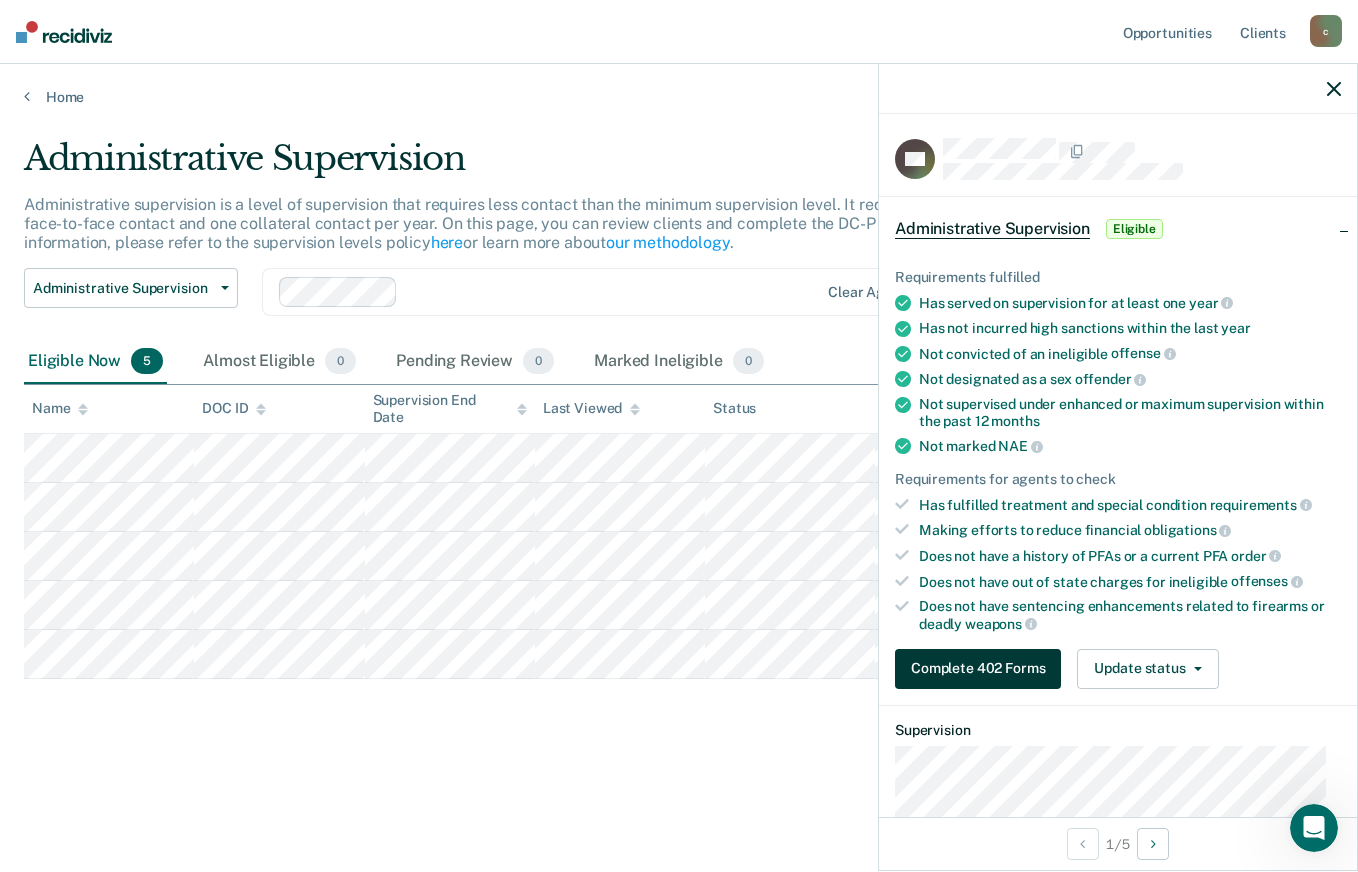 click on "Complete 402 Forms" at bounding box center [978, 669] 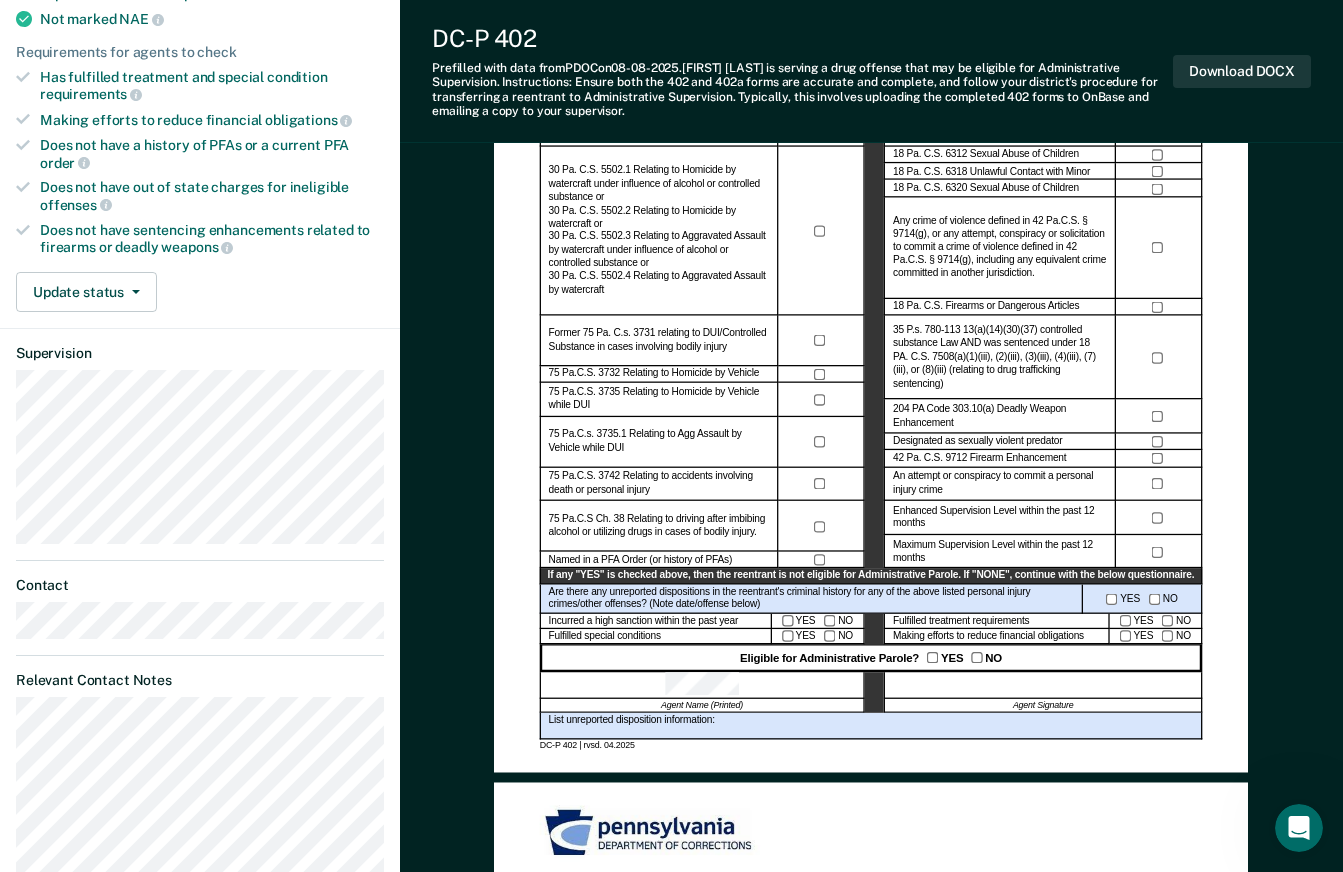 scroll, scrollTop: 412, scrollLeft: 0, axis: vertical 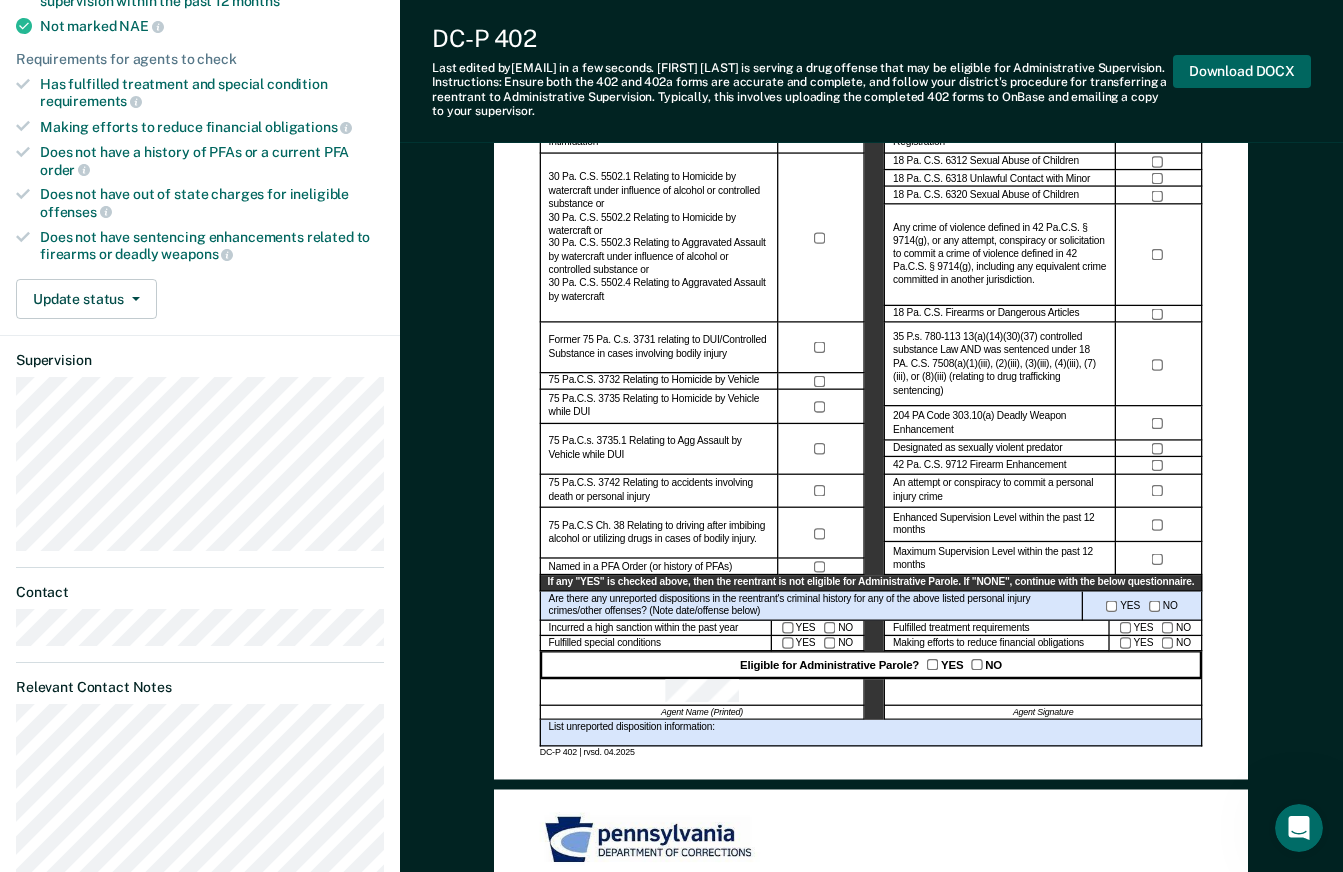 click on "Download DOCX" at bounding box center (1242, 71) 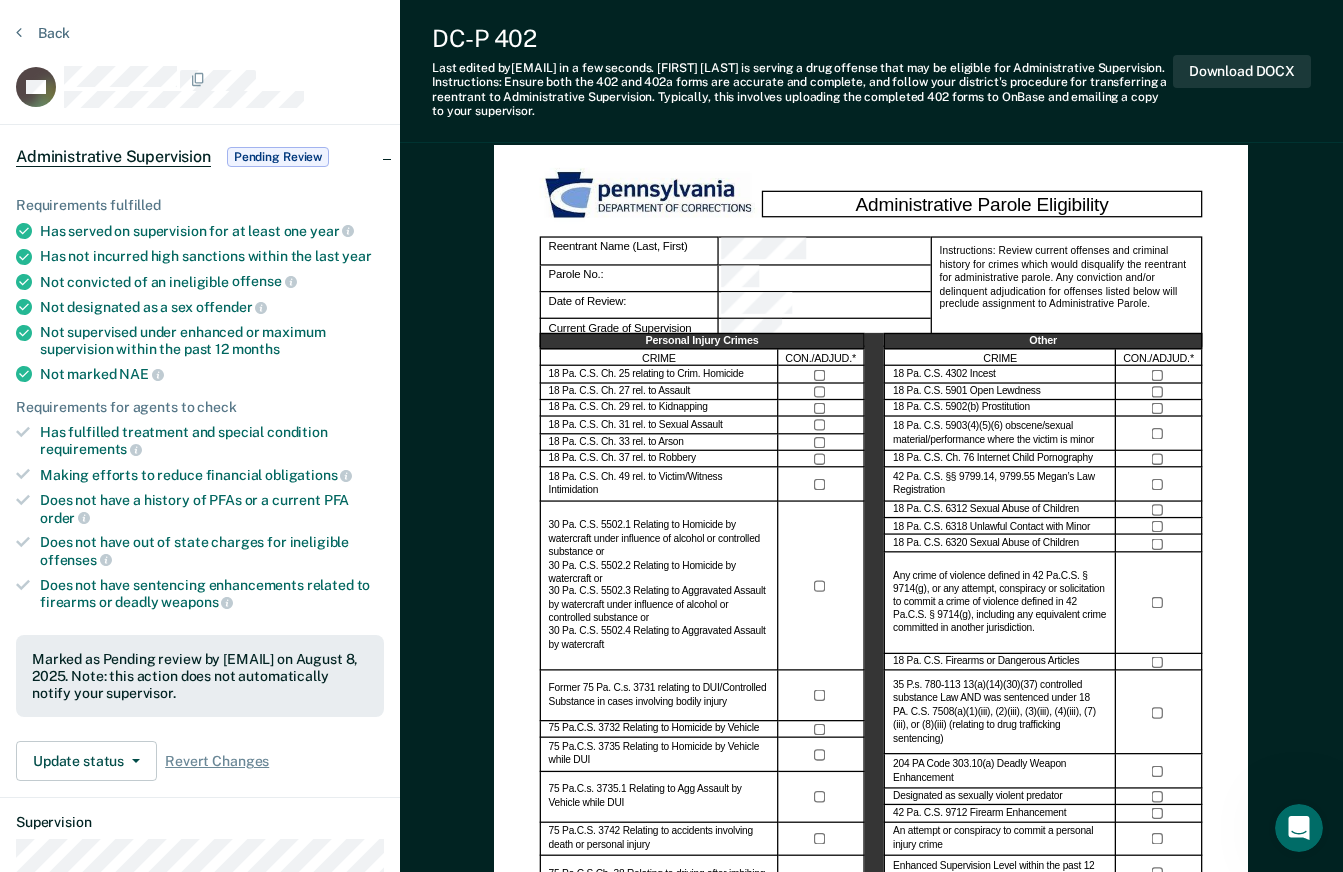 scroll, scrollTop: 12, scrollLeft: 0, axis: vertical 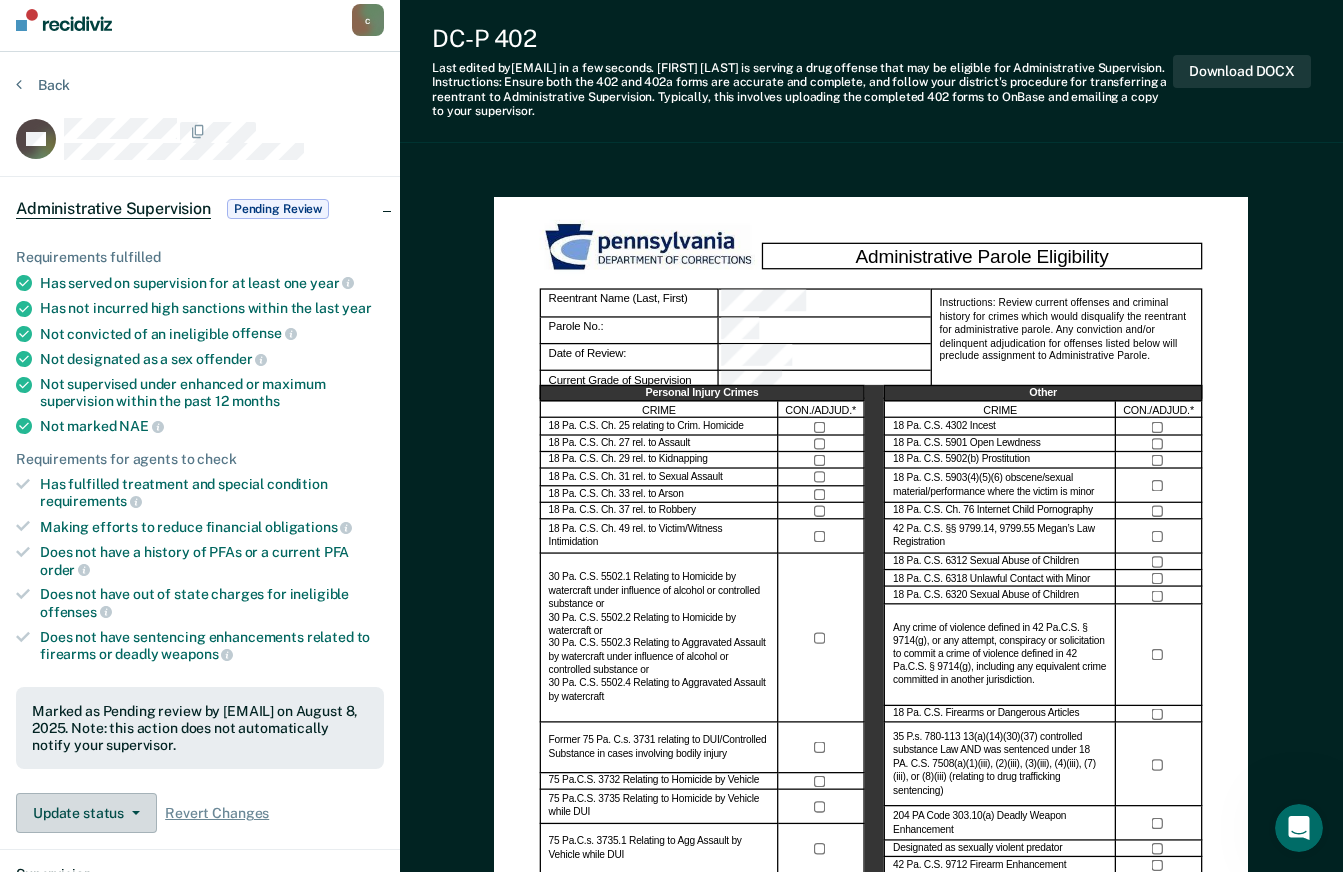 click on "Update status" at bounding box center (86, 813) 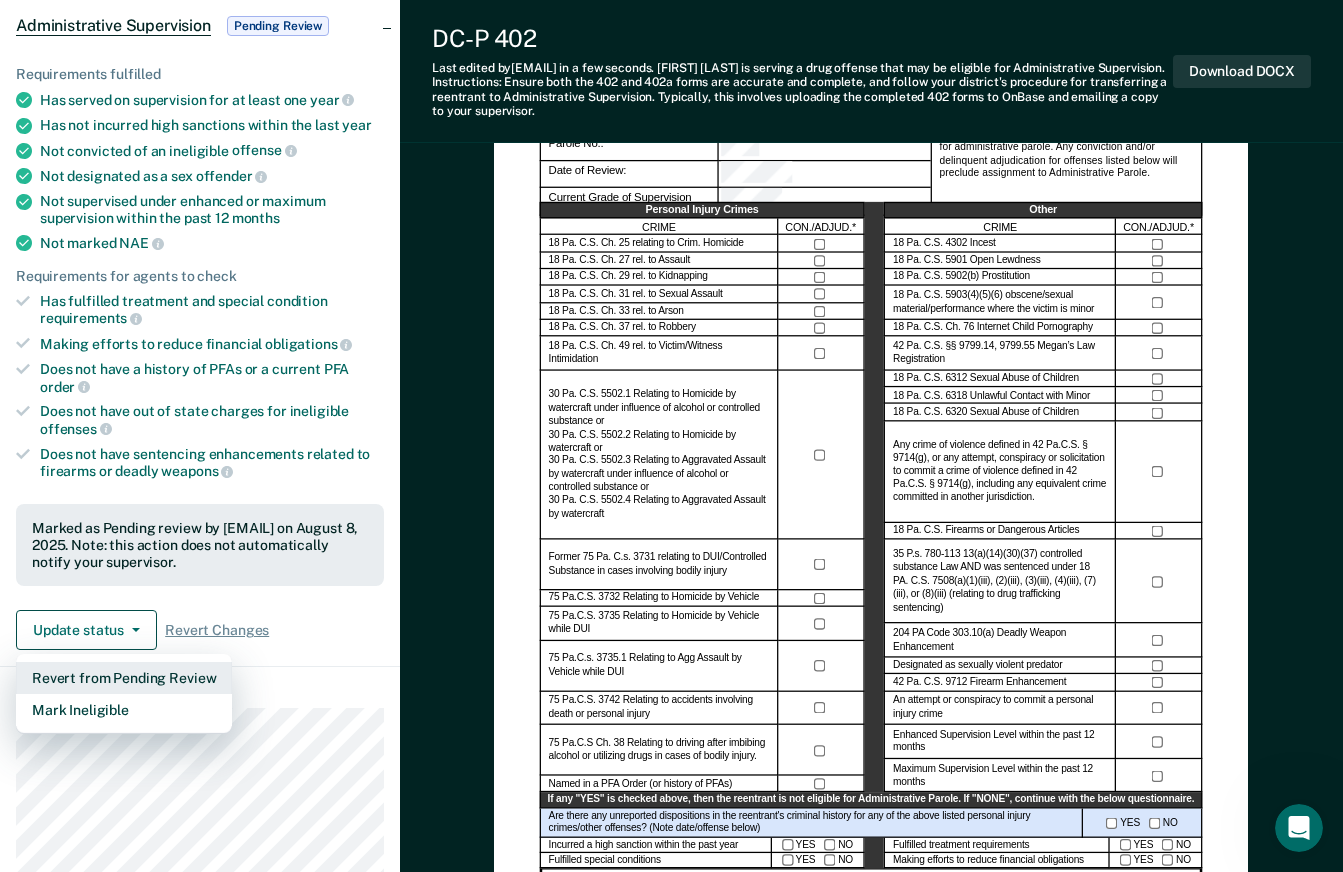 scroll, scrollTop: 315, scrollLeft: 0, axis: vertical 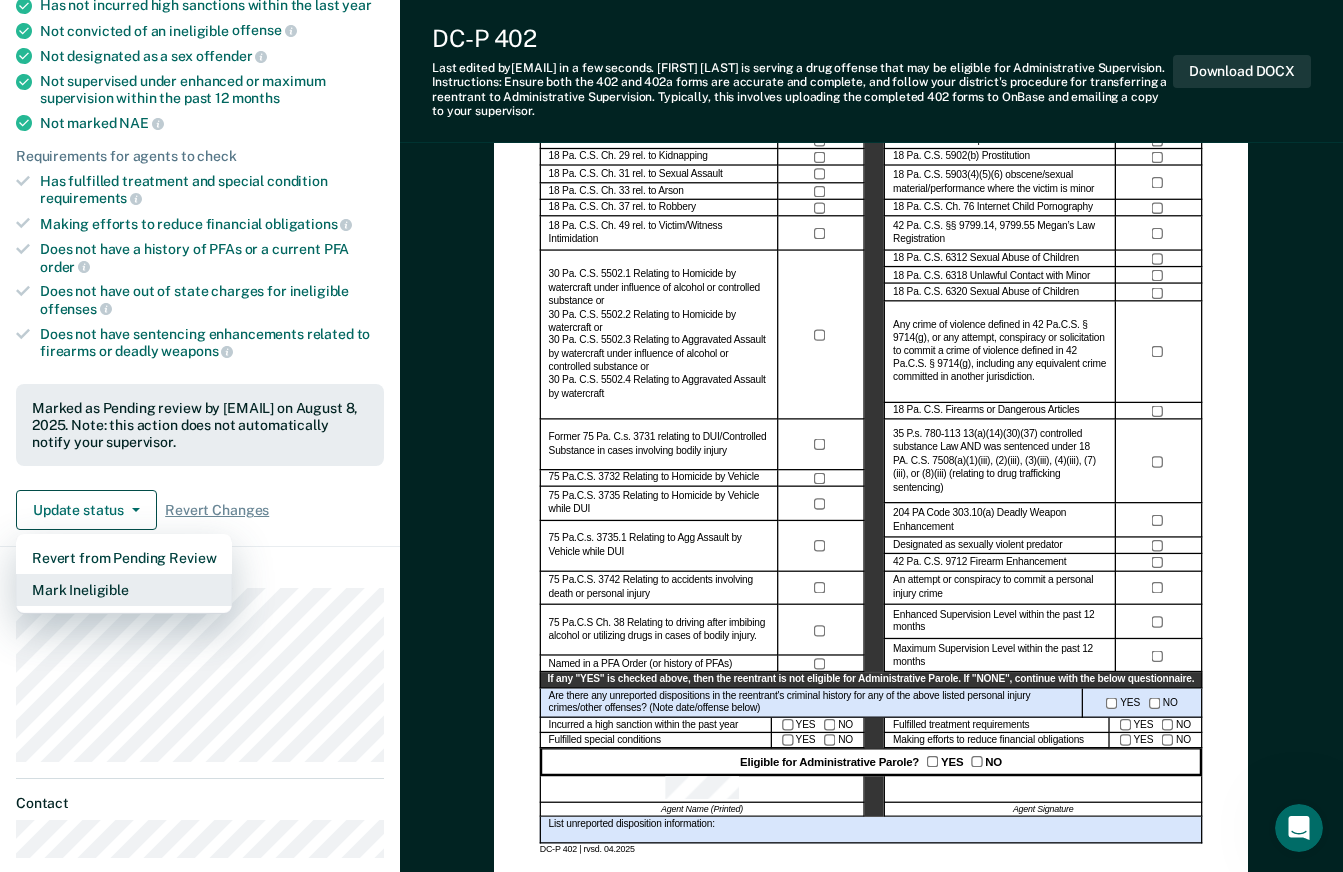 click on "Mark Ineligible" at bounding box center (124, 590) 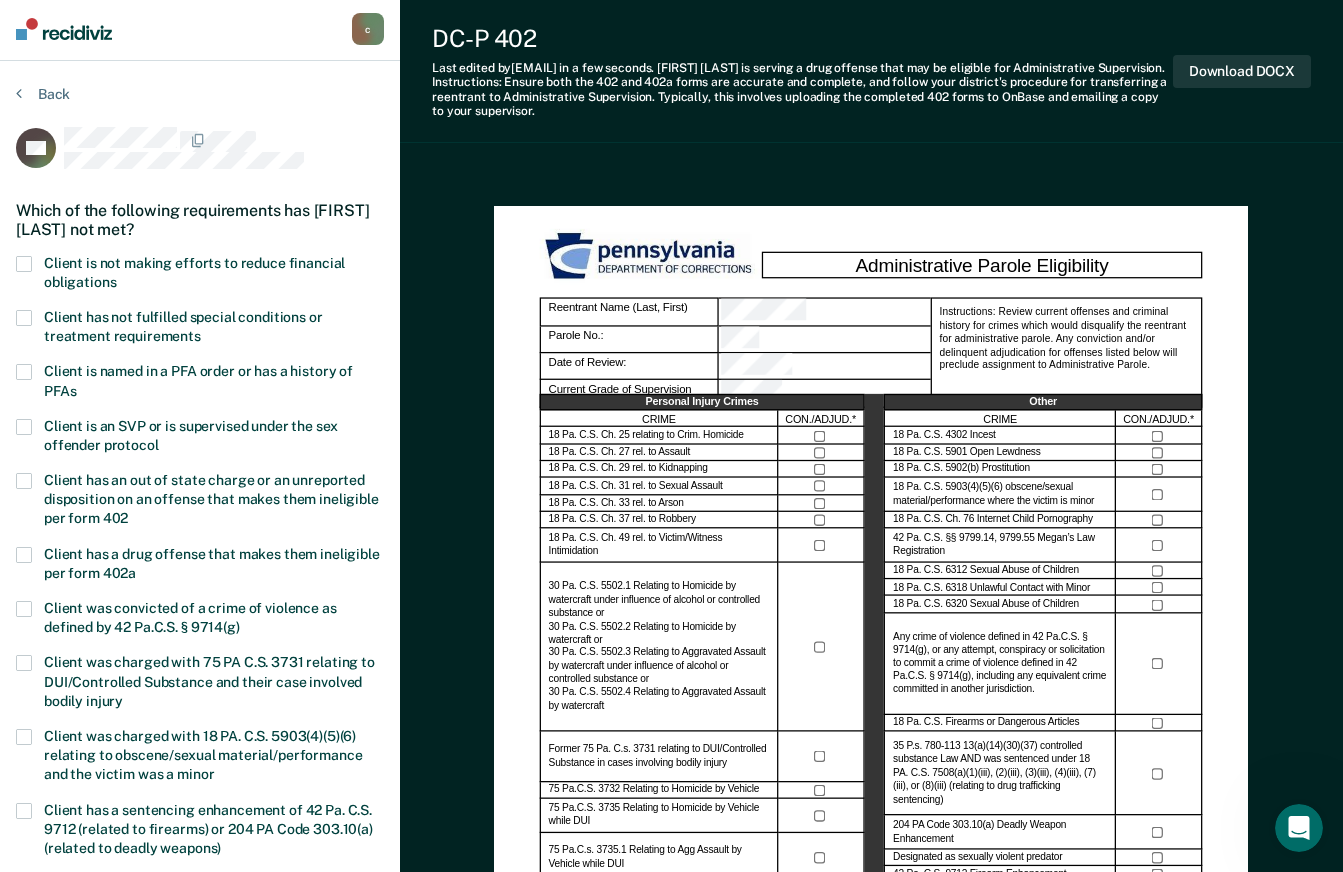 scroll, scrollTop: 0, scrollLeft: 0, axis: both 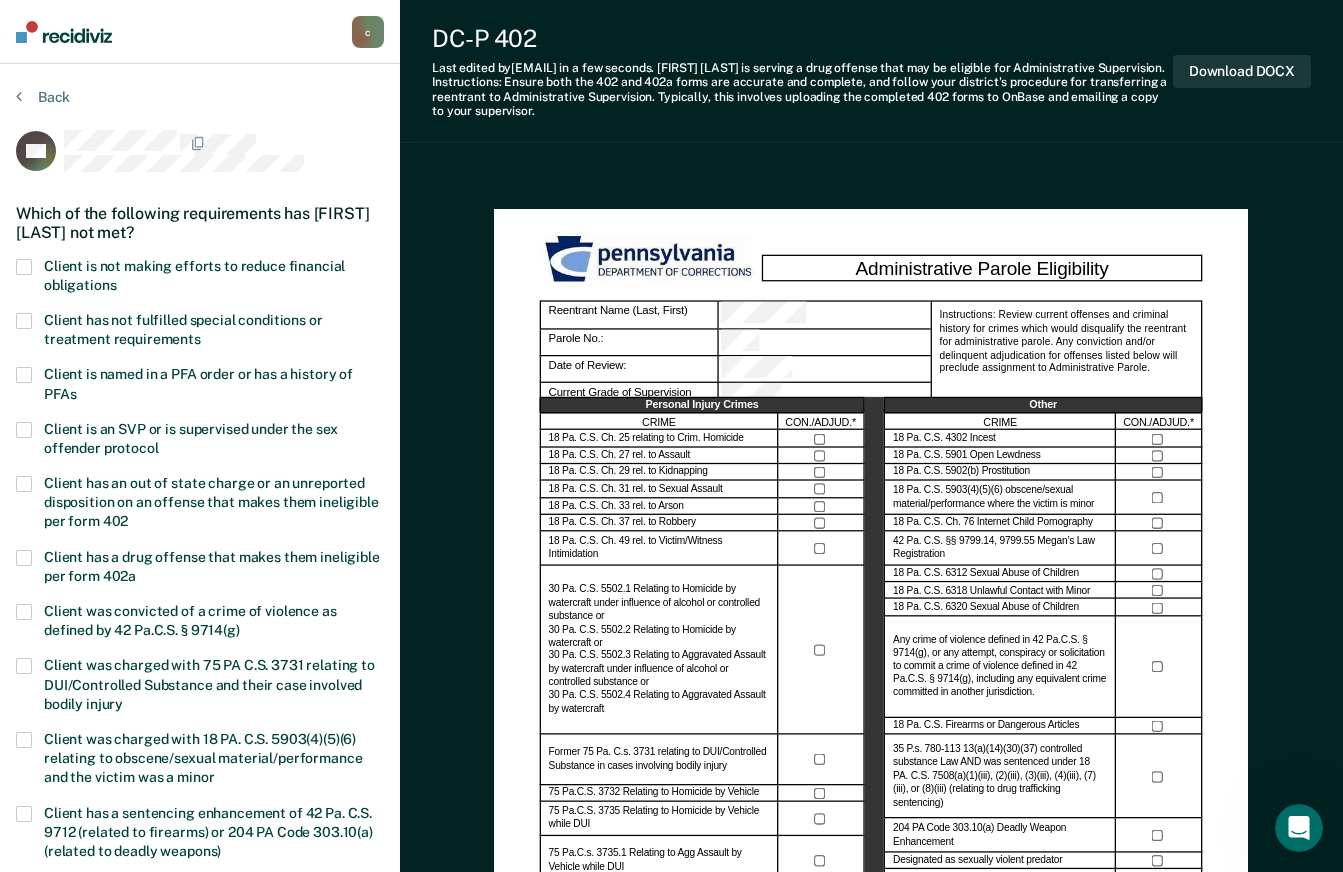 click at bounding box center [24, 267] 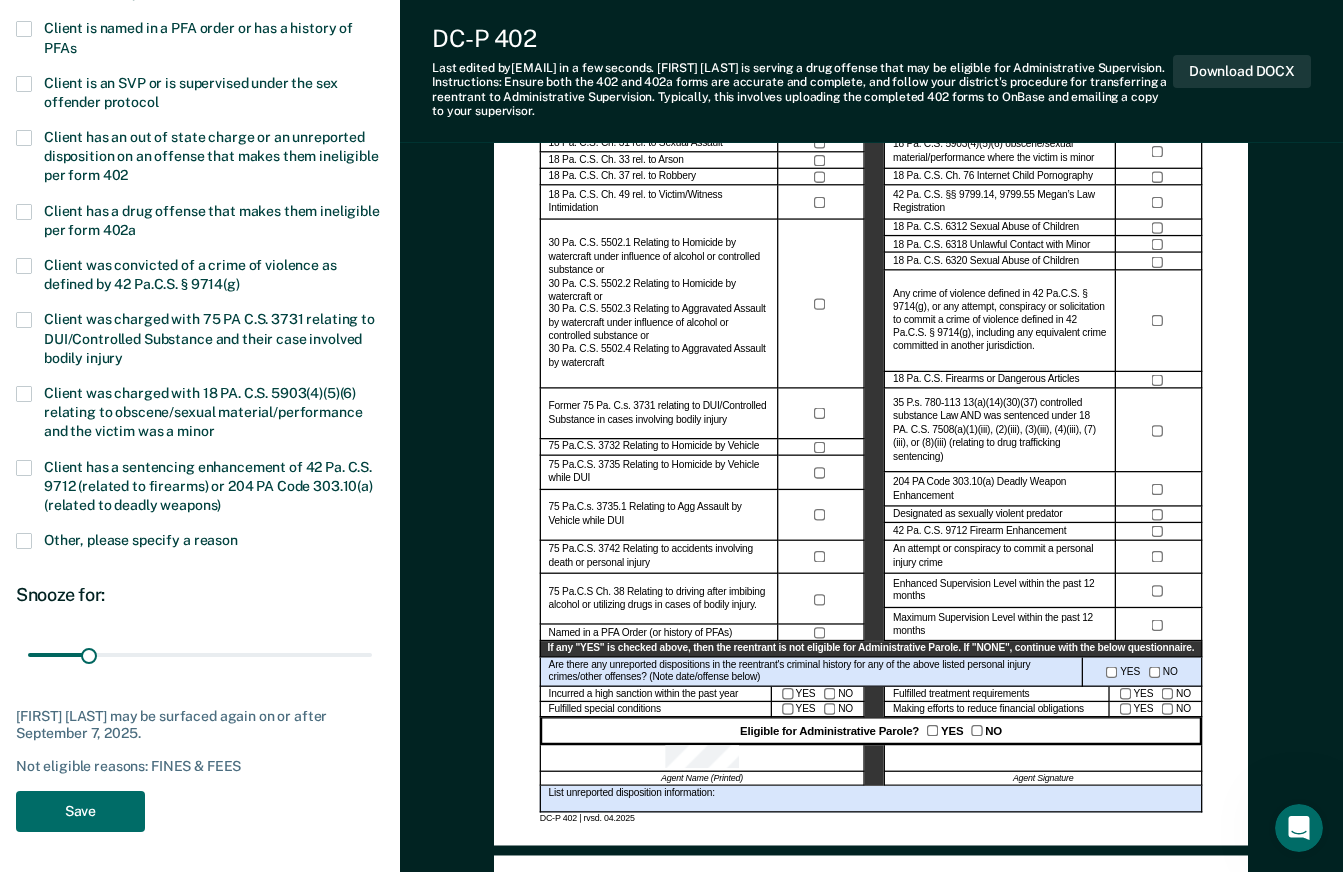 scroll, scrollTop: 400, scrollLeft: 0, axis: vertical 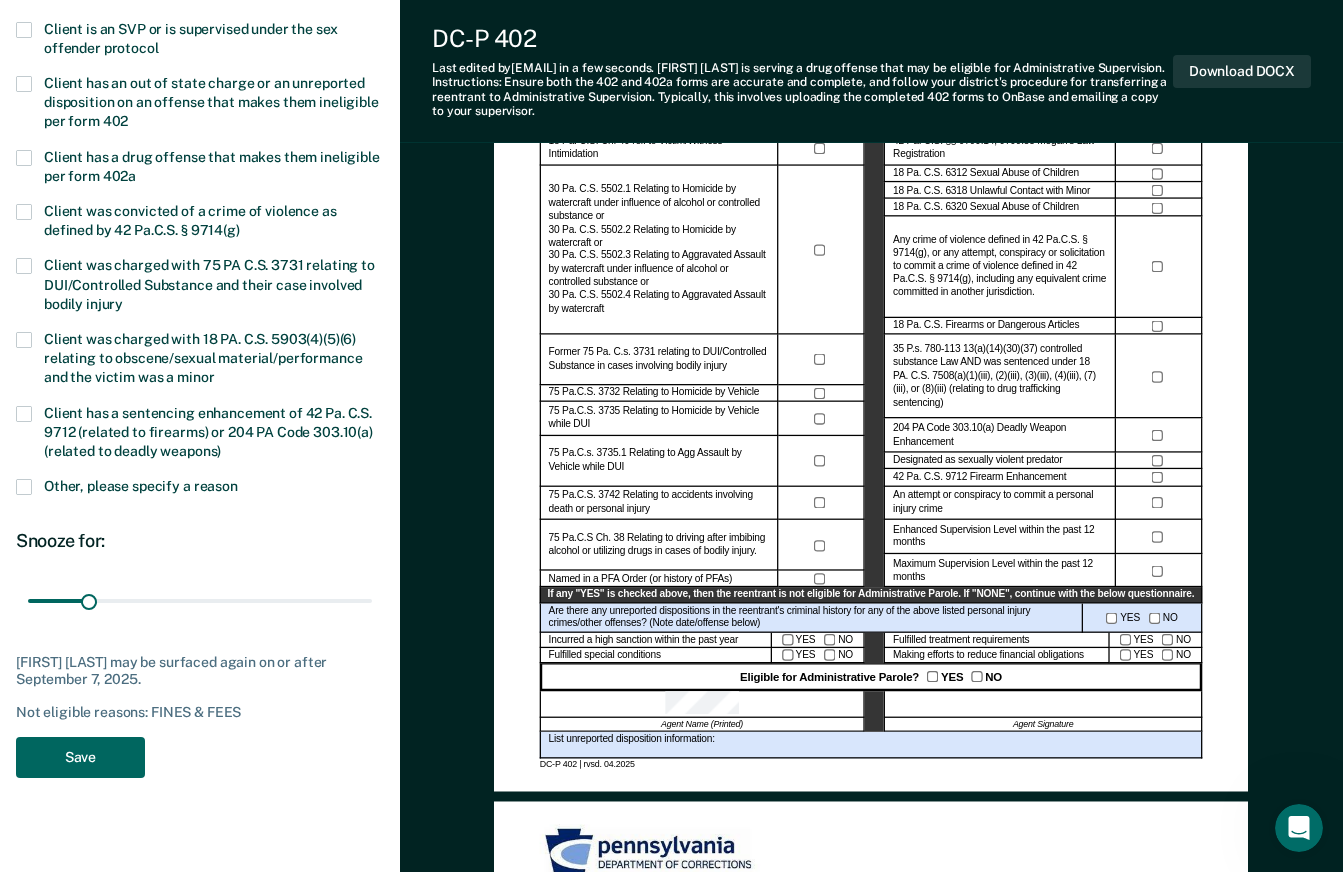 click on "Save" at bounding box center [80, 757] 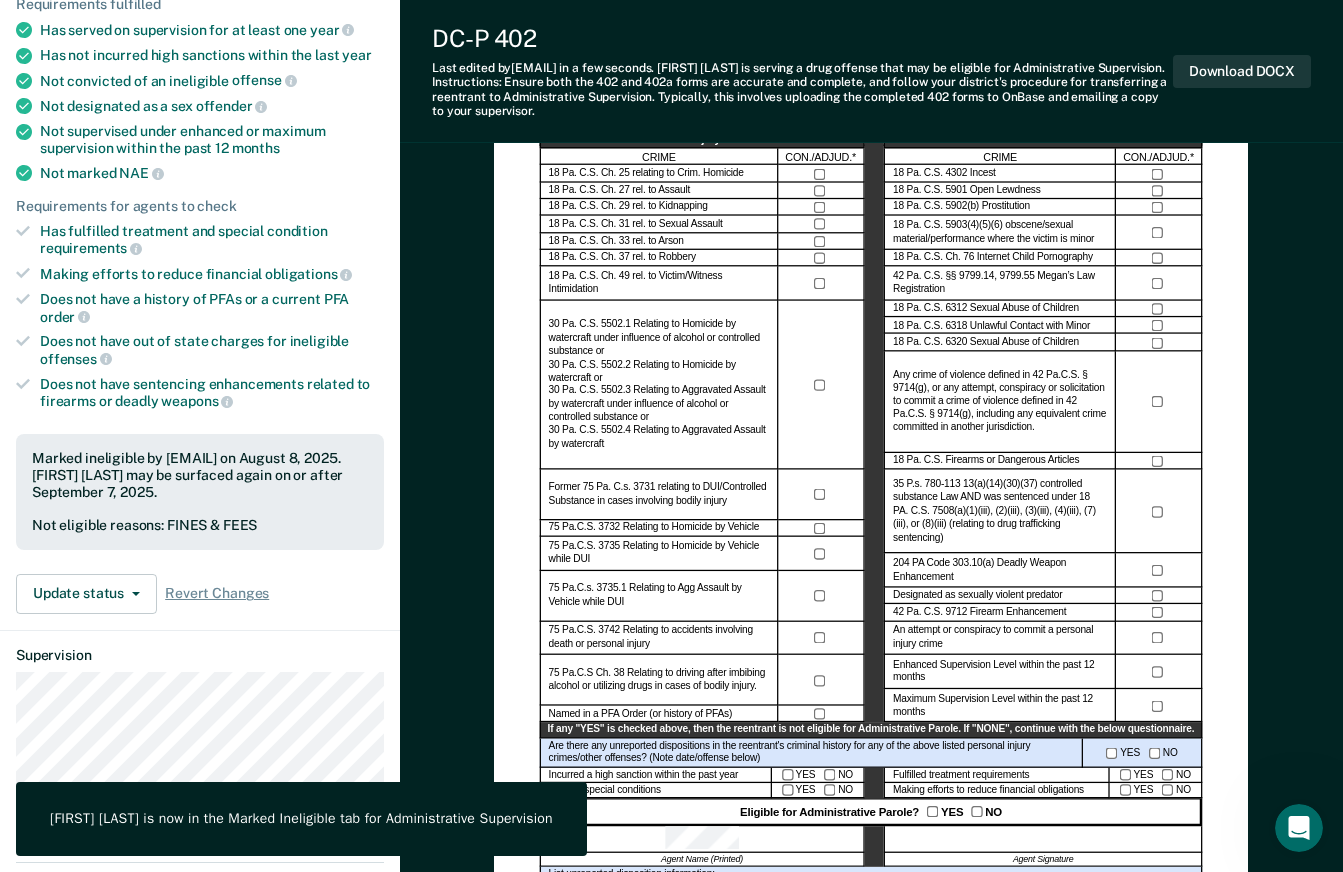 scroll, scrollTop: 0, scrollLeft: 0, axis: both 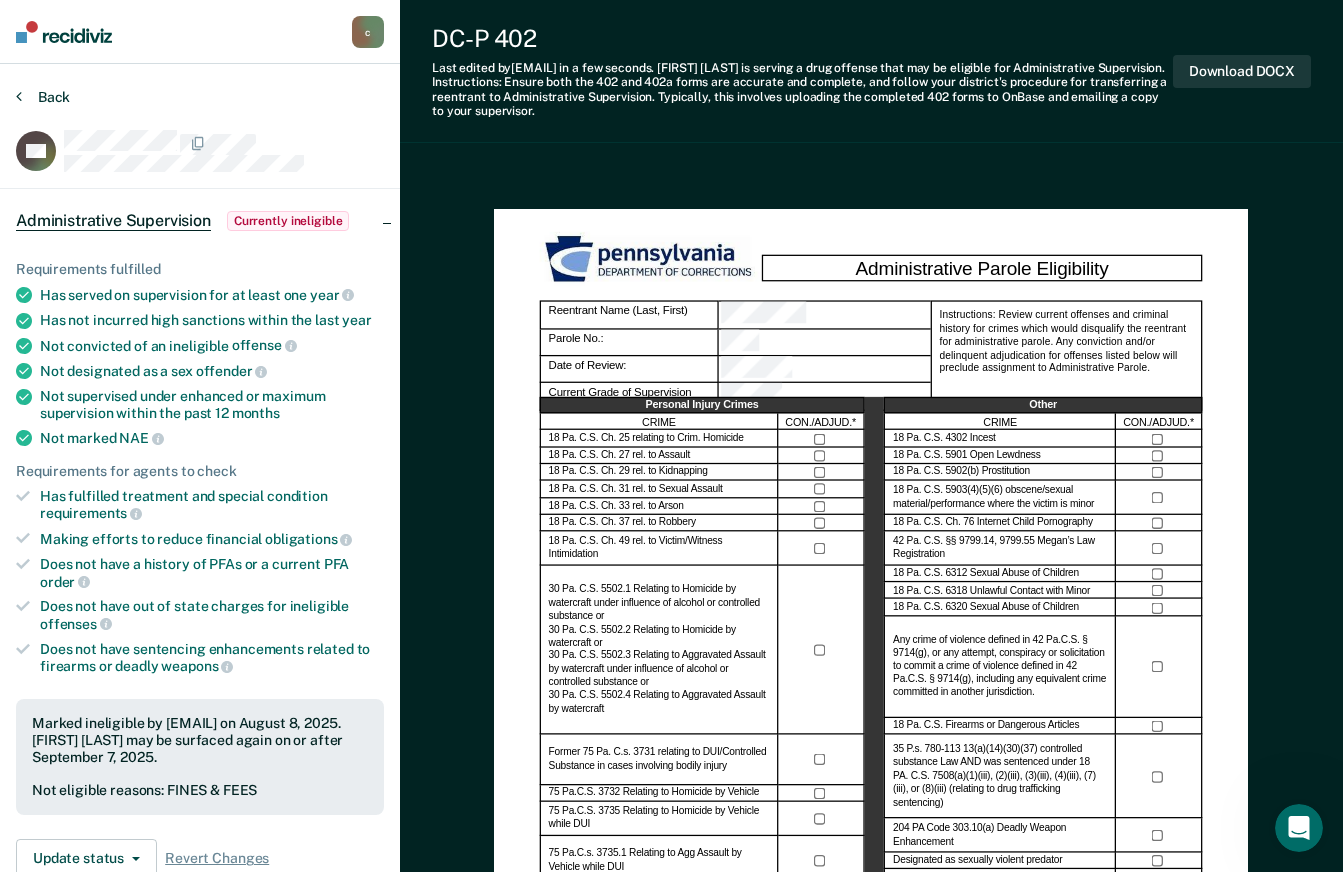 click on "Back" at bounding box center (43, 97) 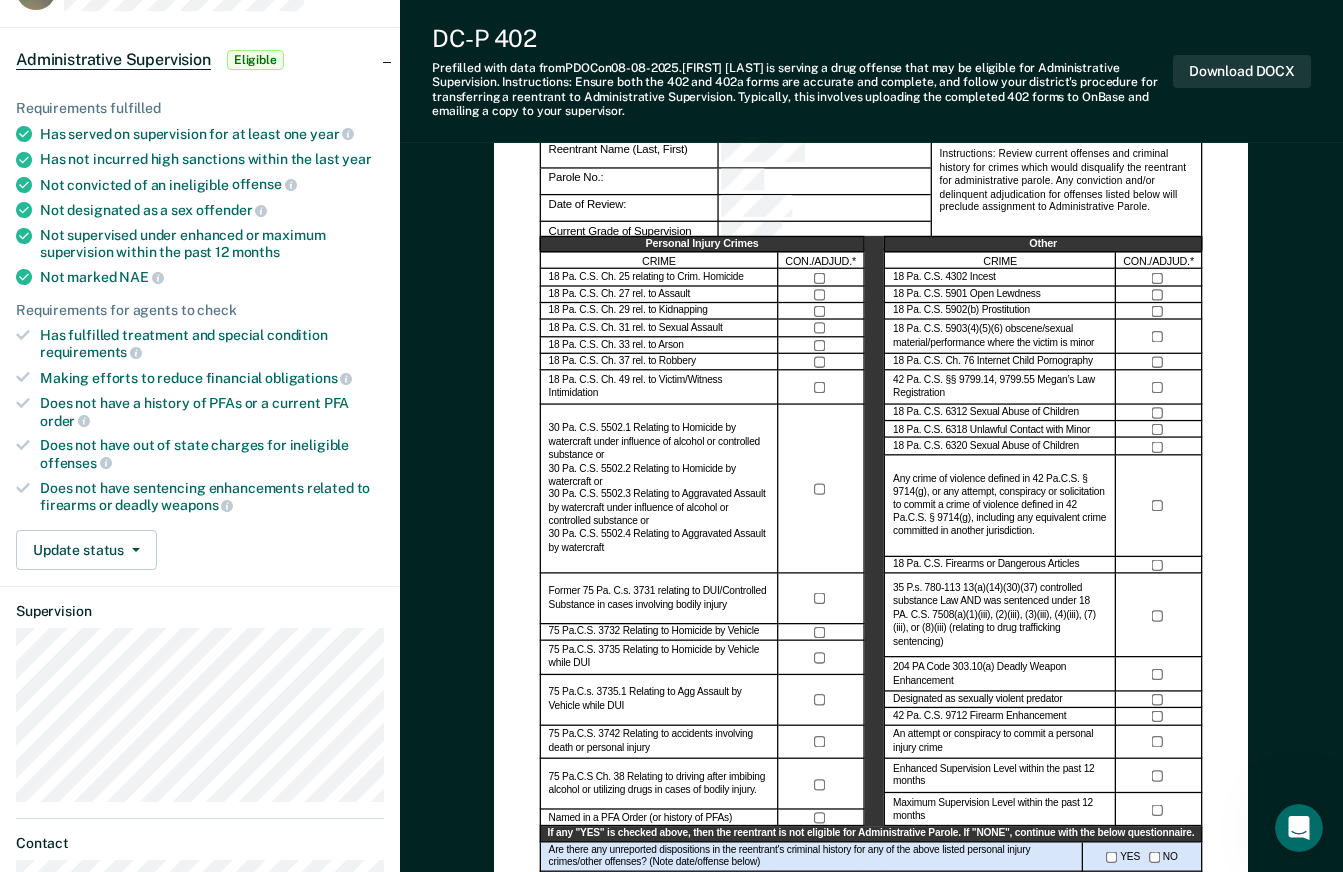 scroll, scrollTop: 200, scrollLeft: 0, axis: vertical 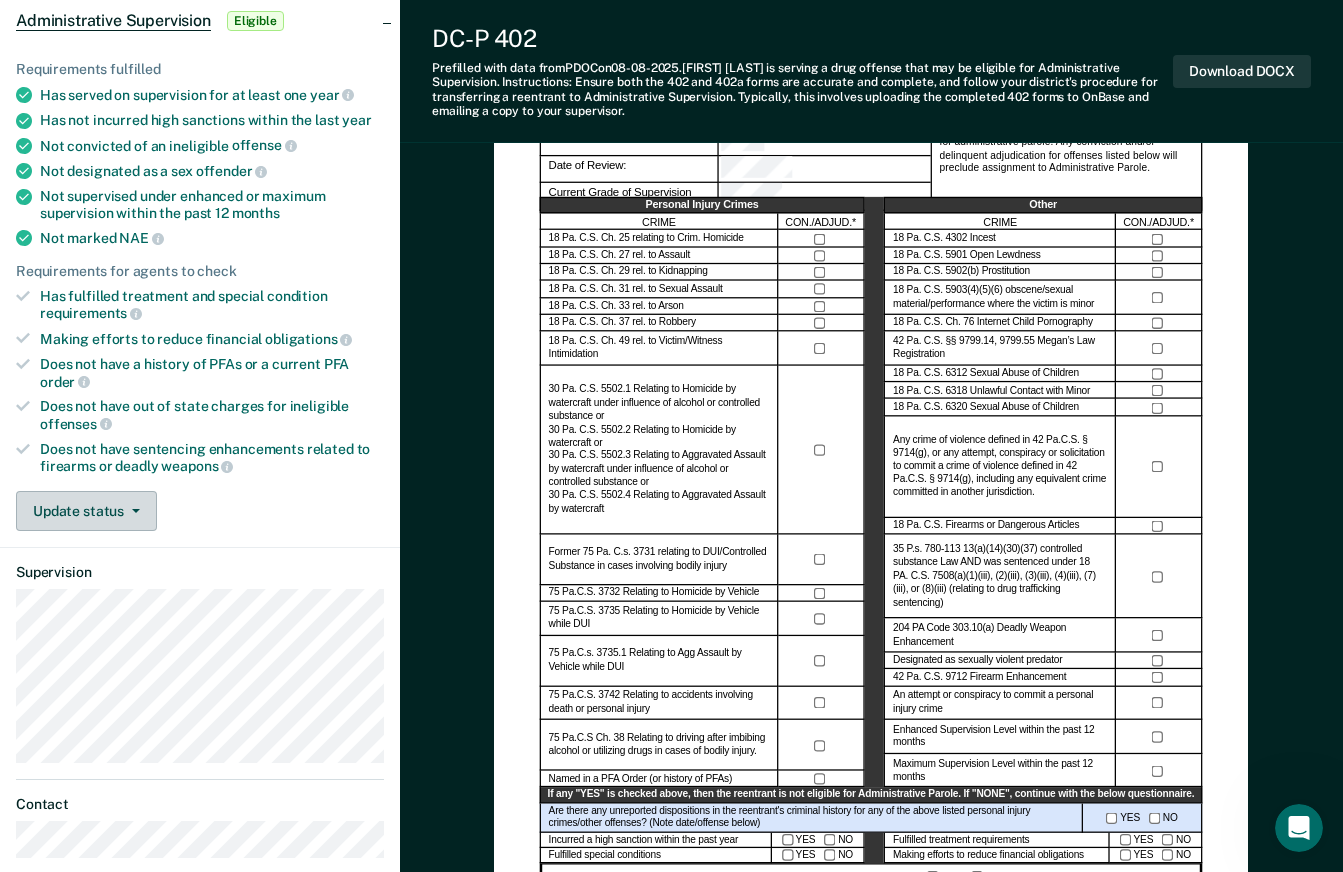 click on "Update status" at bounding box center [86, 511] 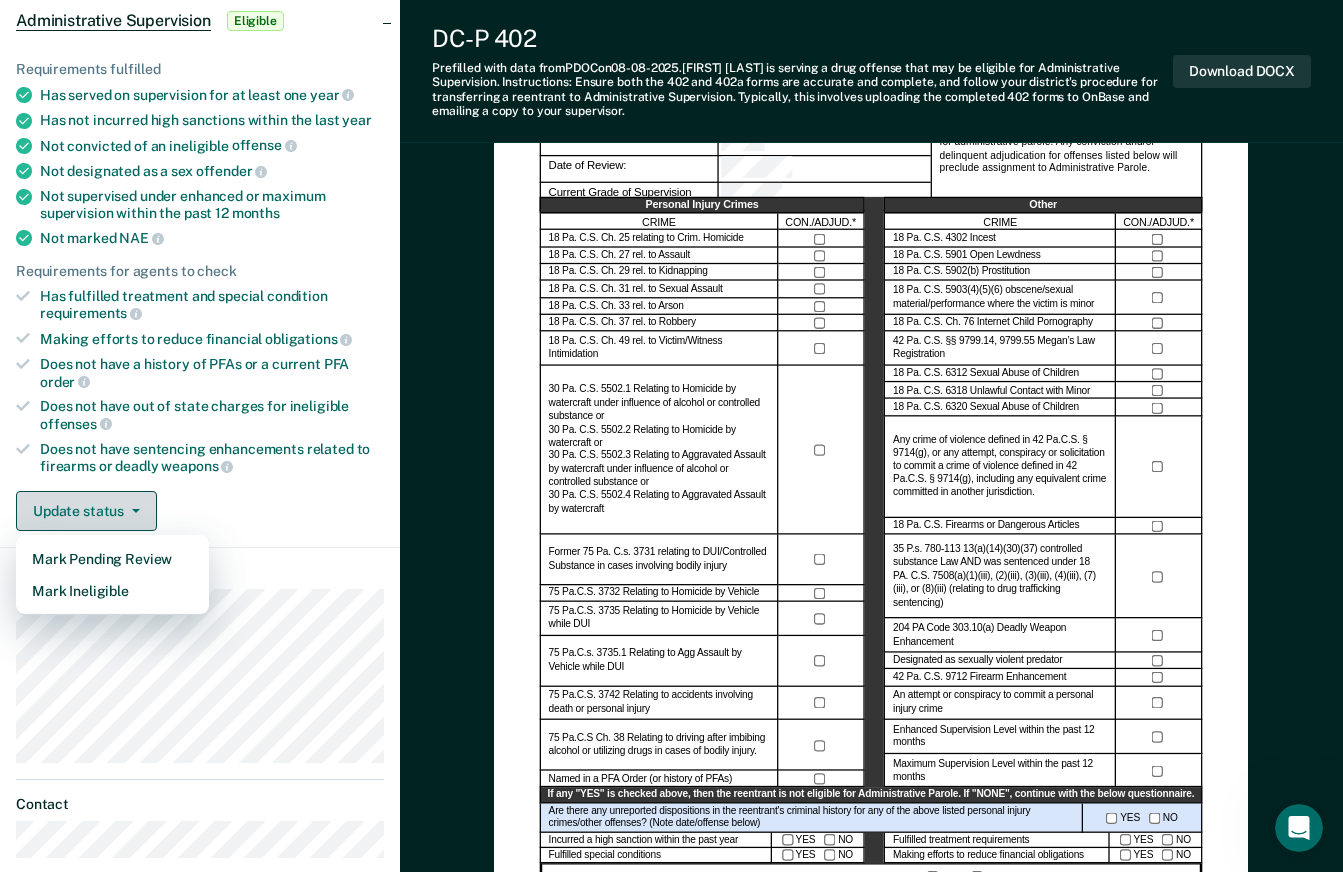 click on "Update status" at bounding box center (86, 511) 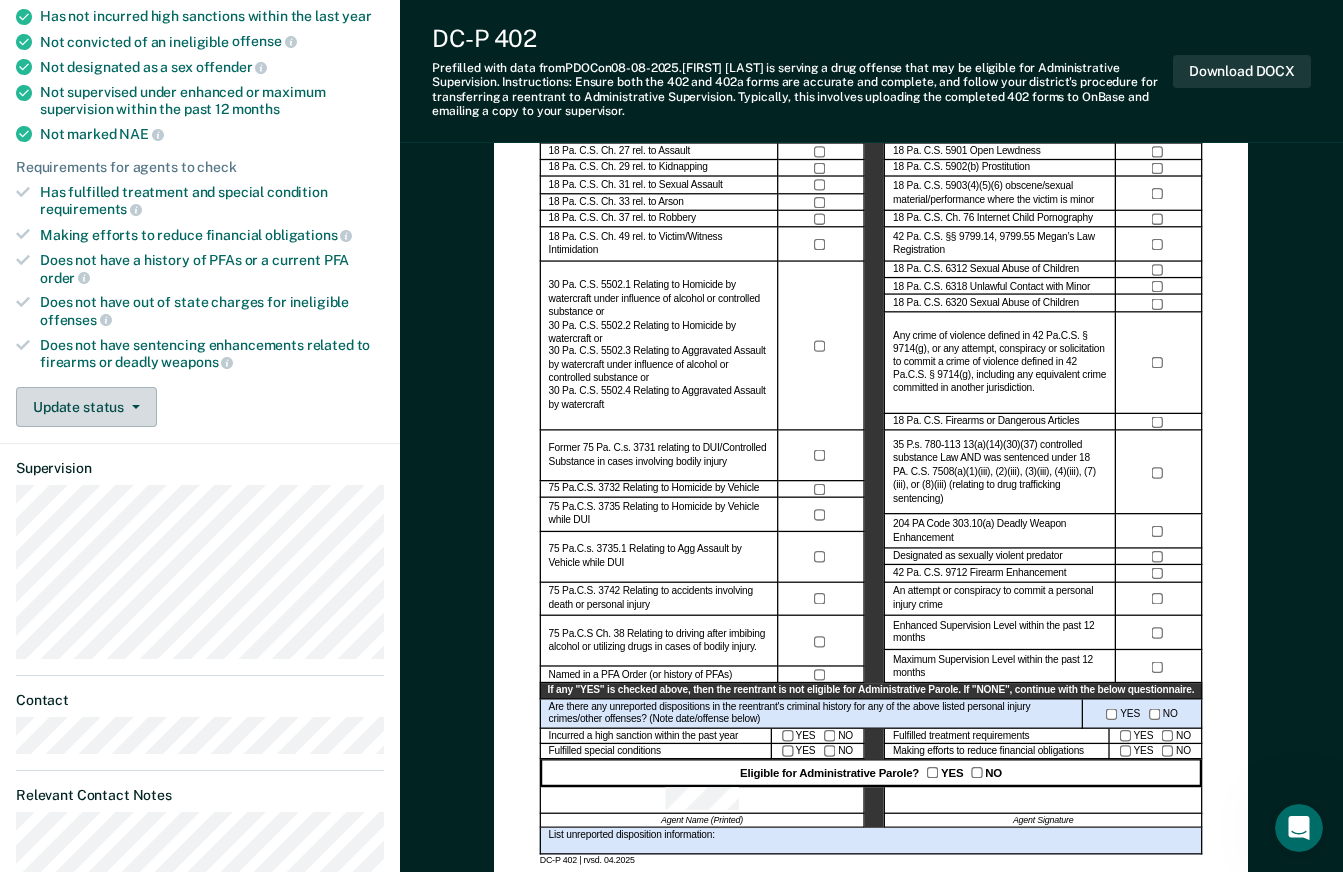 scroll, scrollTop: 600, scrollLeft: 0, axis: vertical 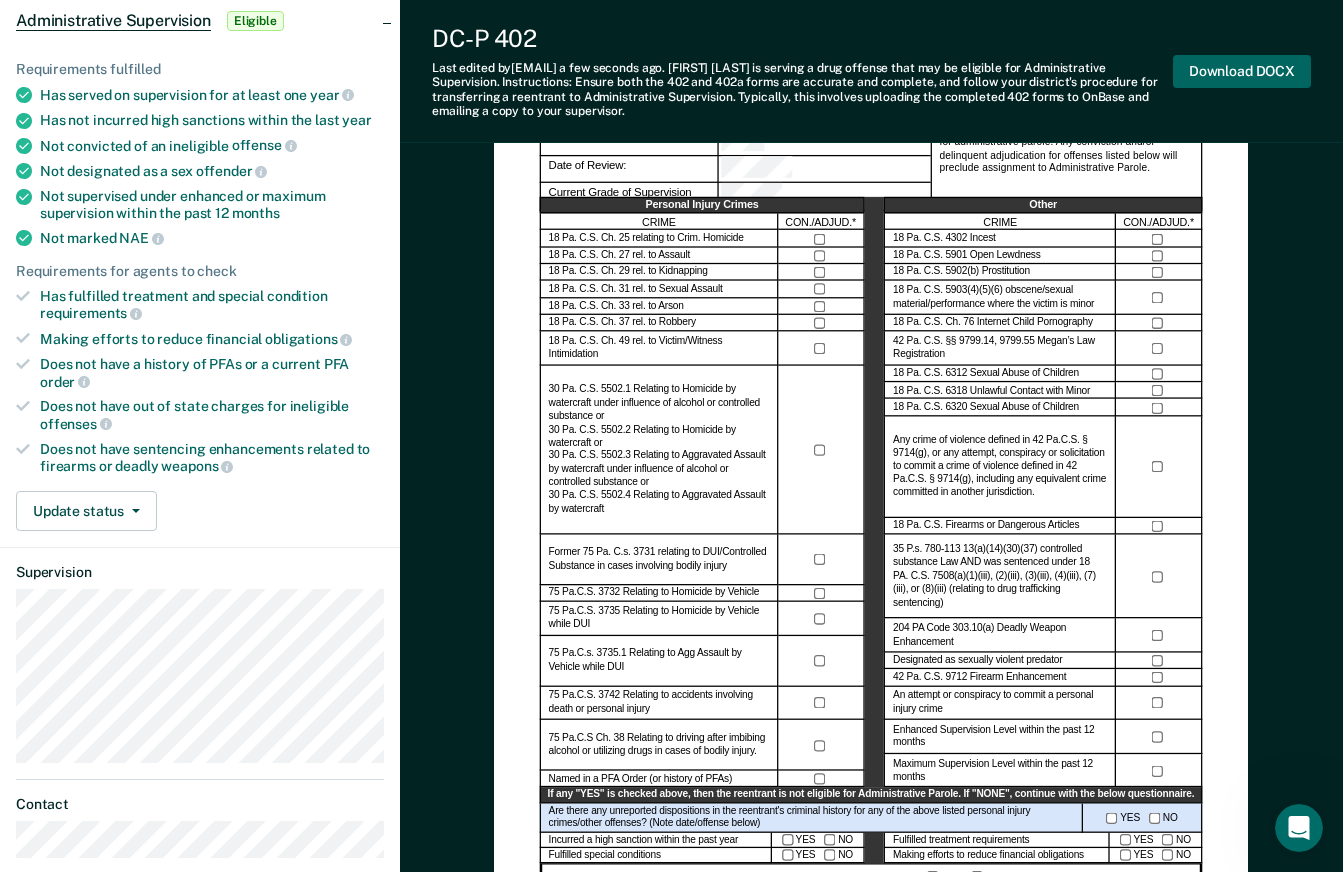 click on "Download DOCX" at bounding box center (1242, 71) 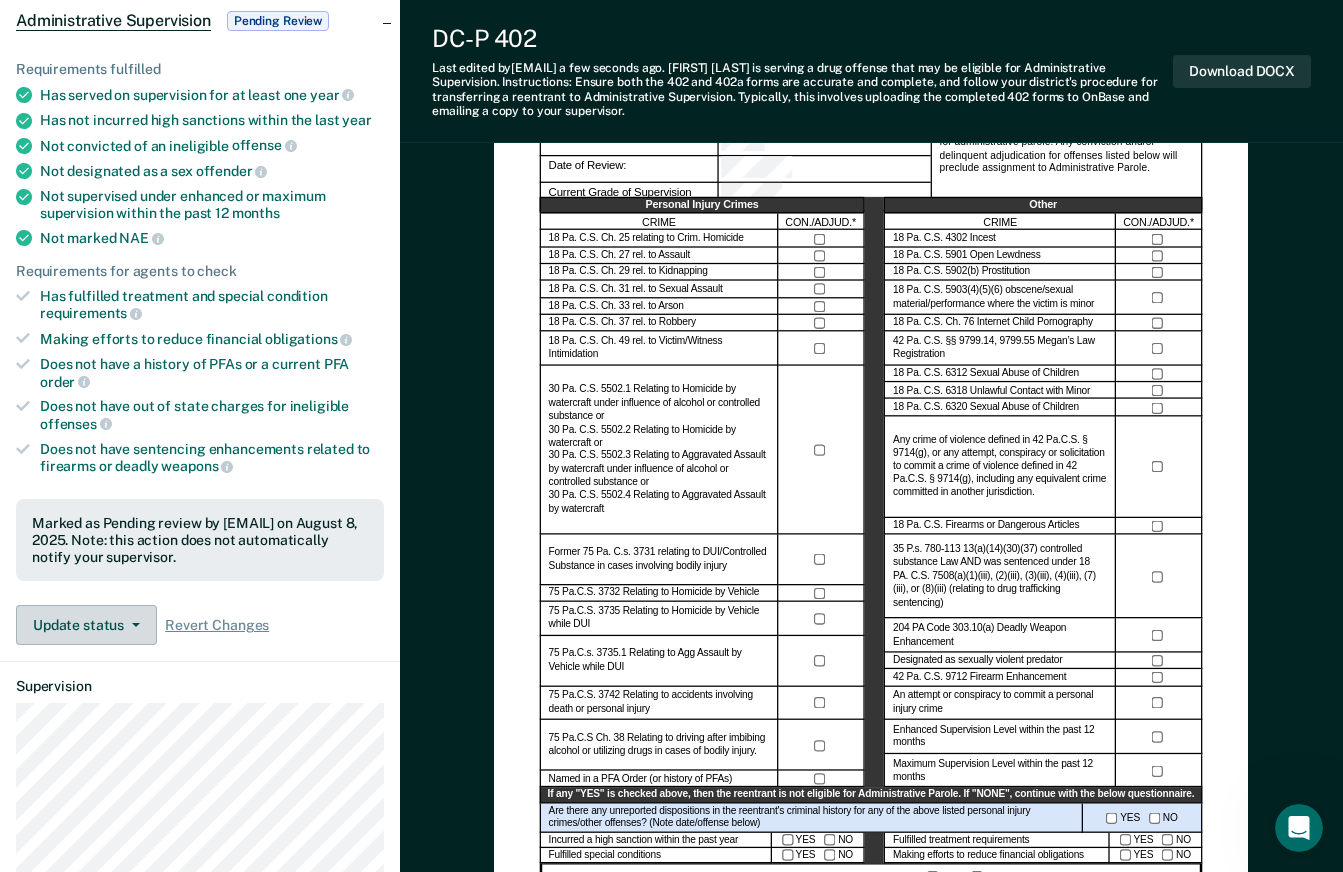 click on "Update status" at bounding box center [86, 625] 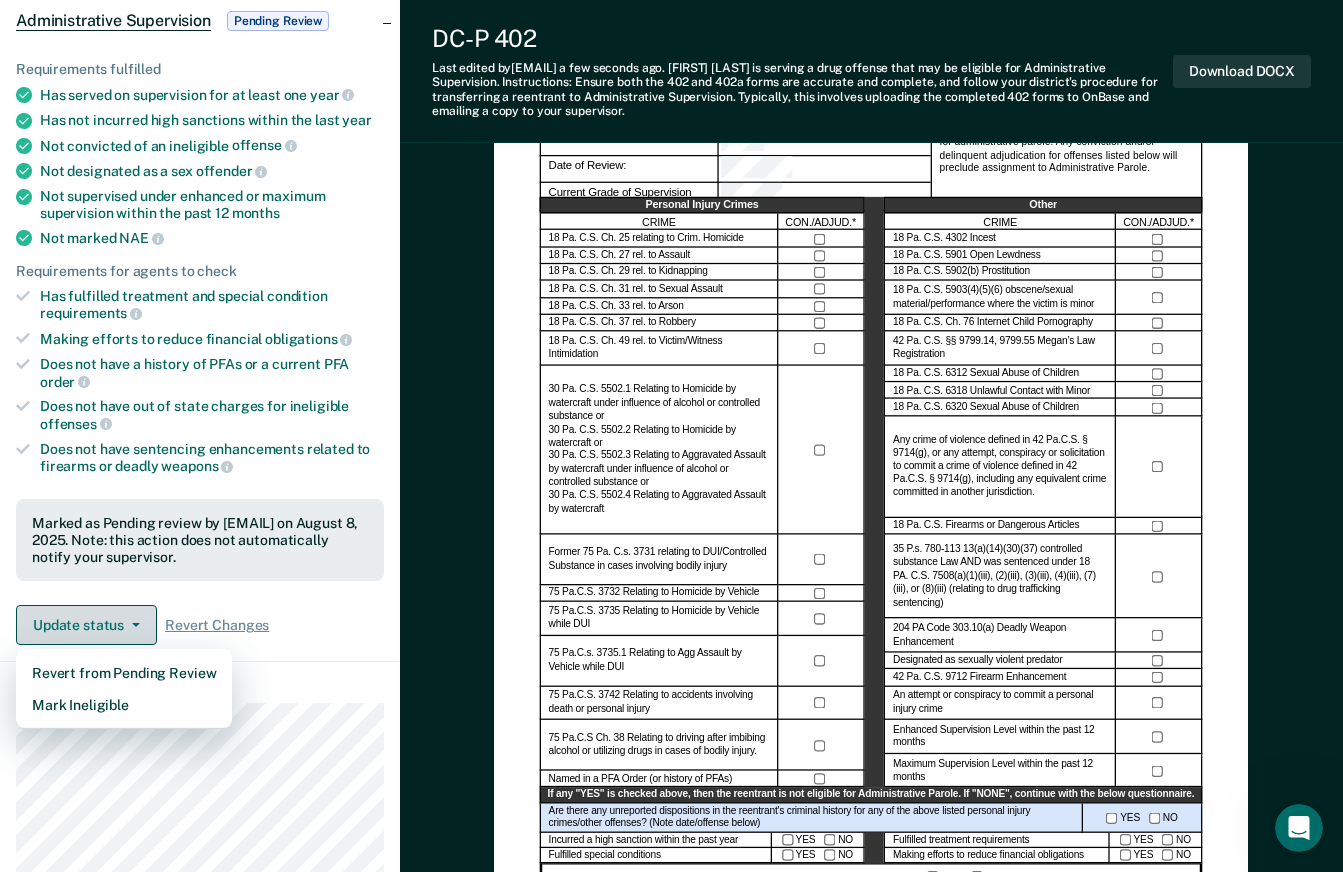 click on "Update status" at bounding box center [86, 625] 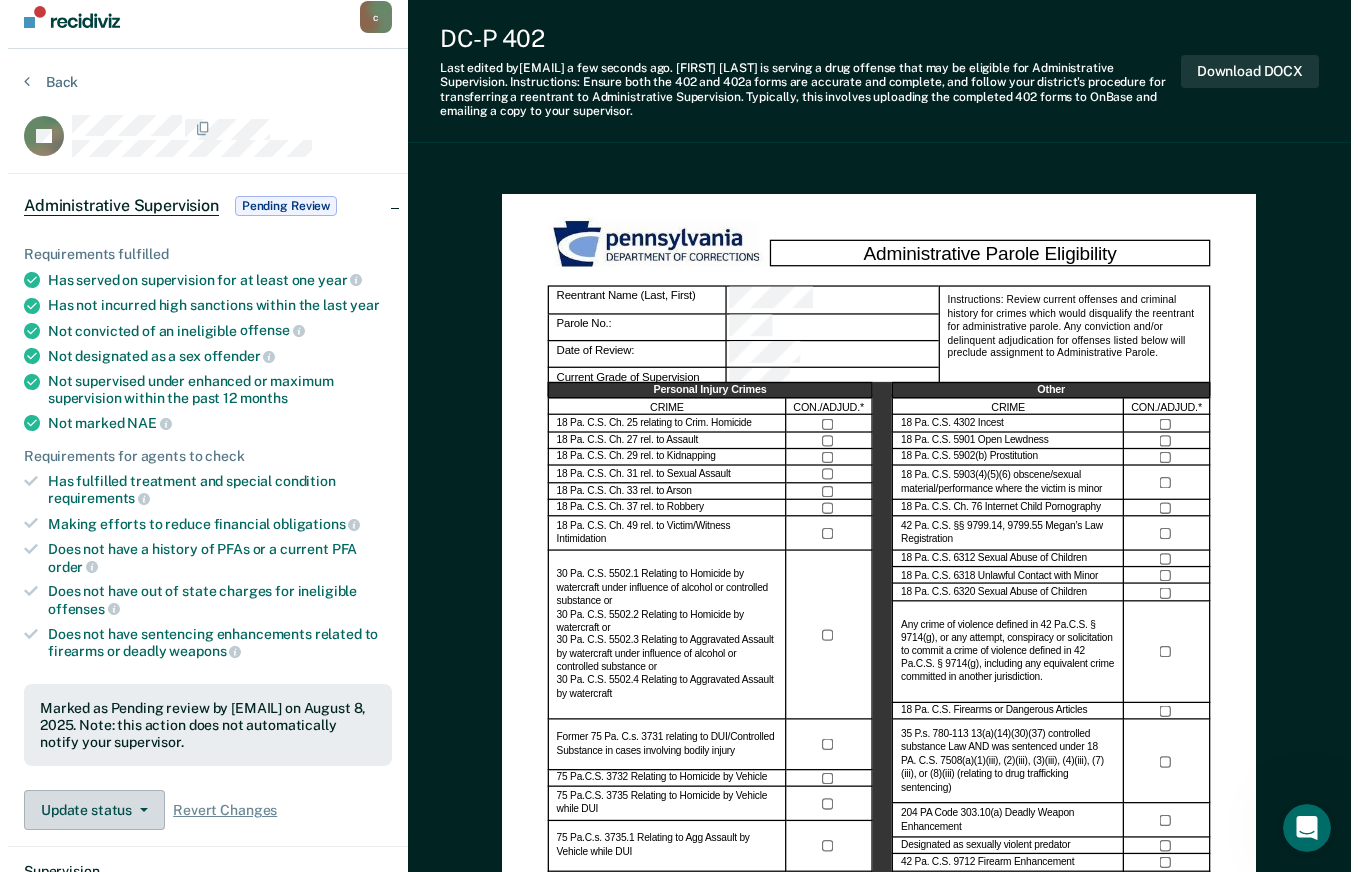 scroll, scrollTop: 0, scrollLeft: 0, axis: both 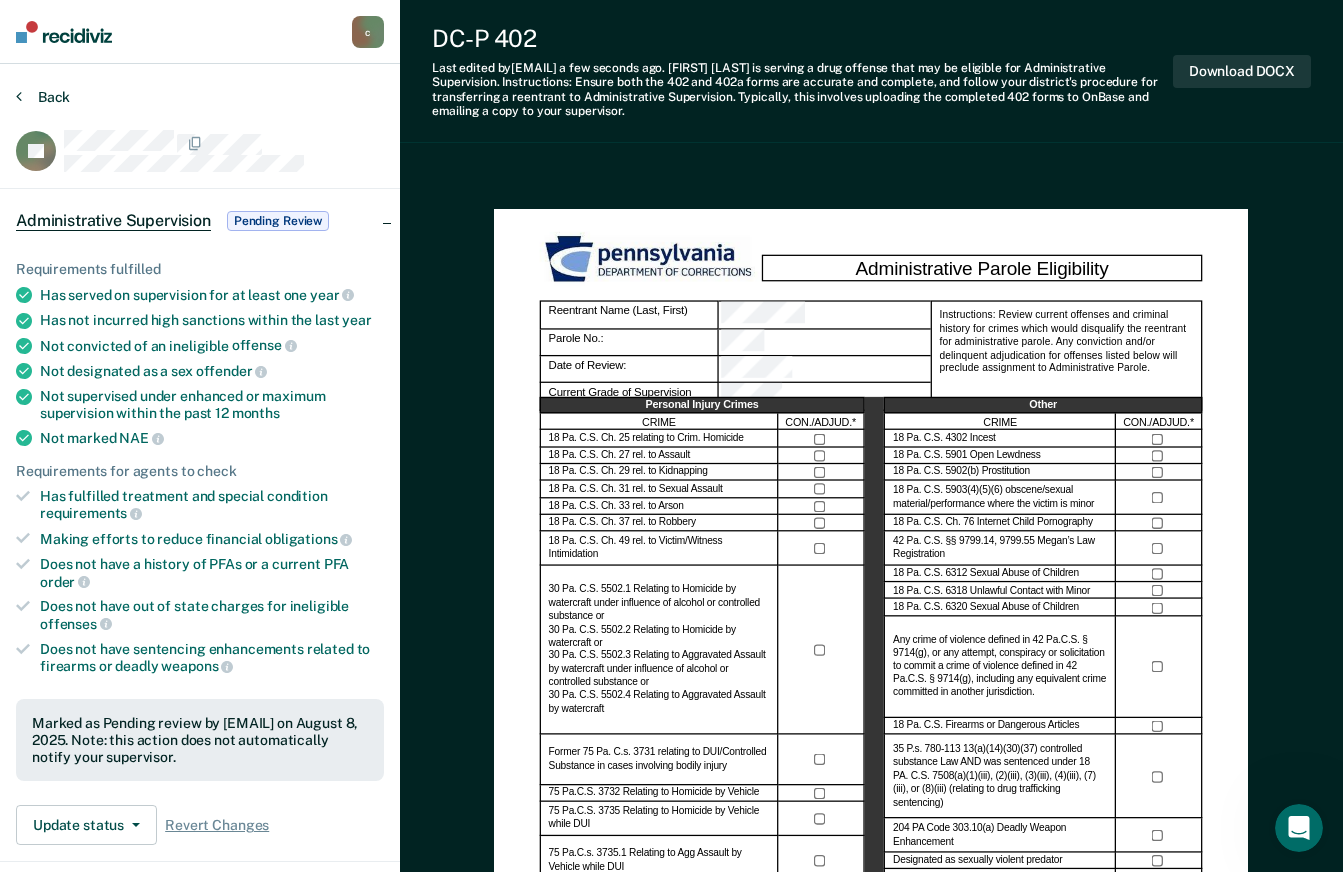 click on "Back" at bounding box center (43, 97) 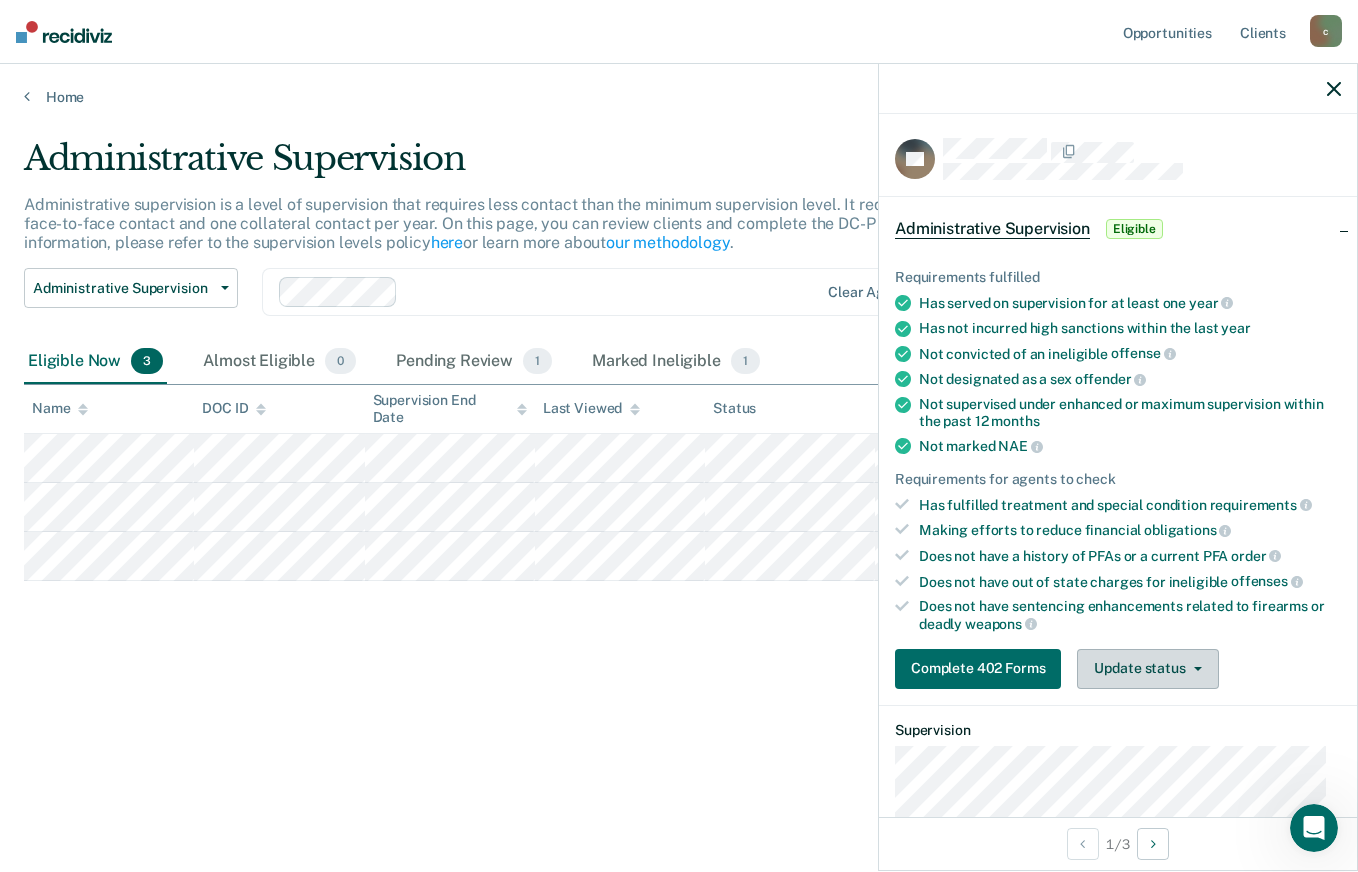 click 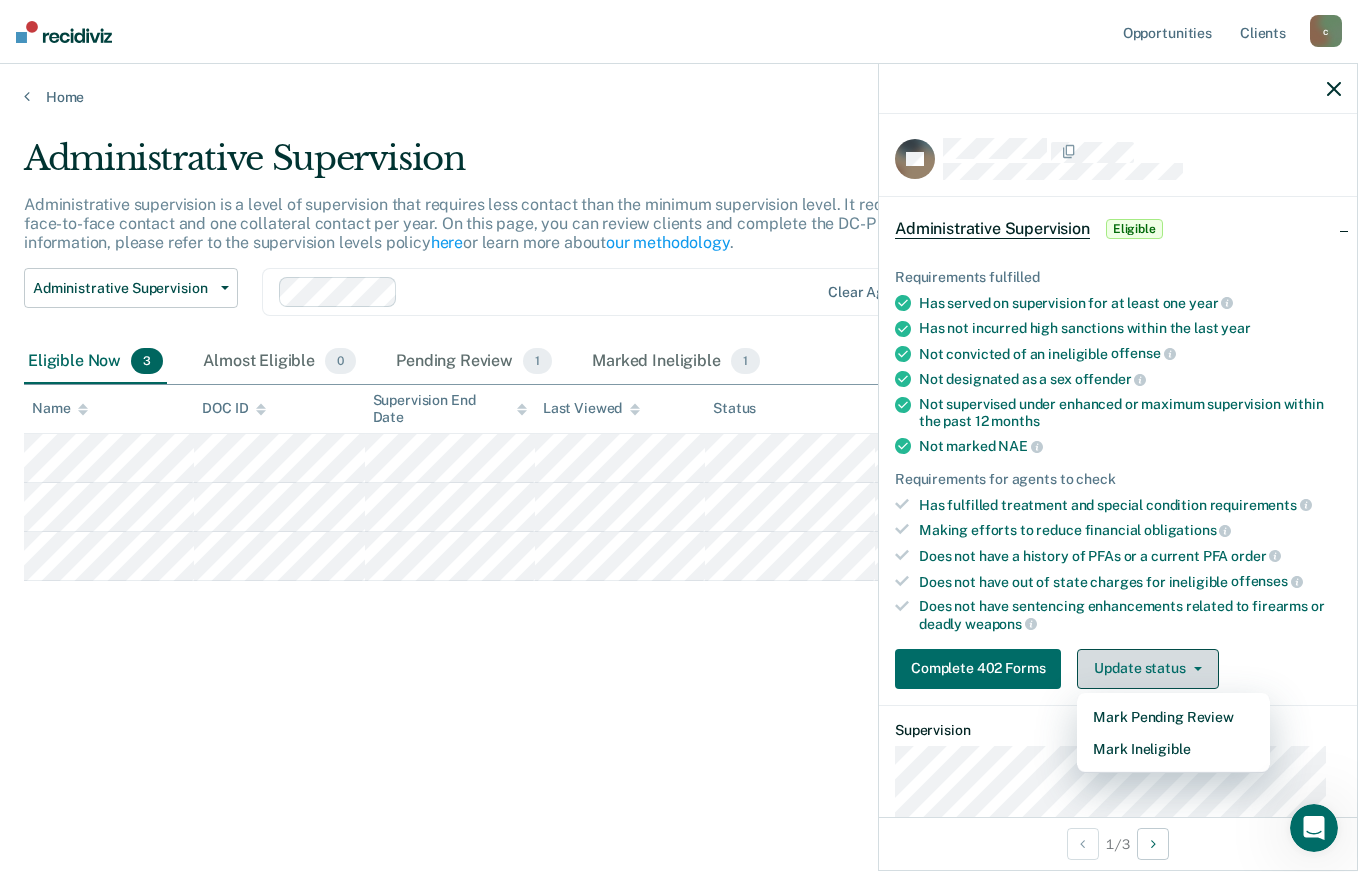 click on "Mark Ineligible" at bounding box center (1173, 749) 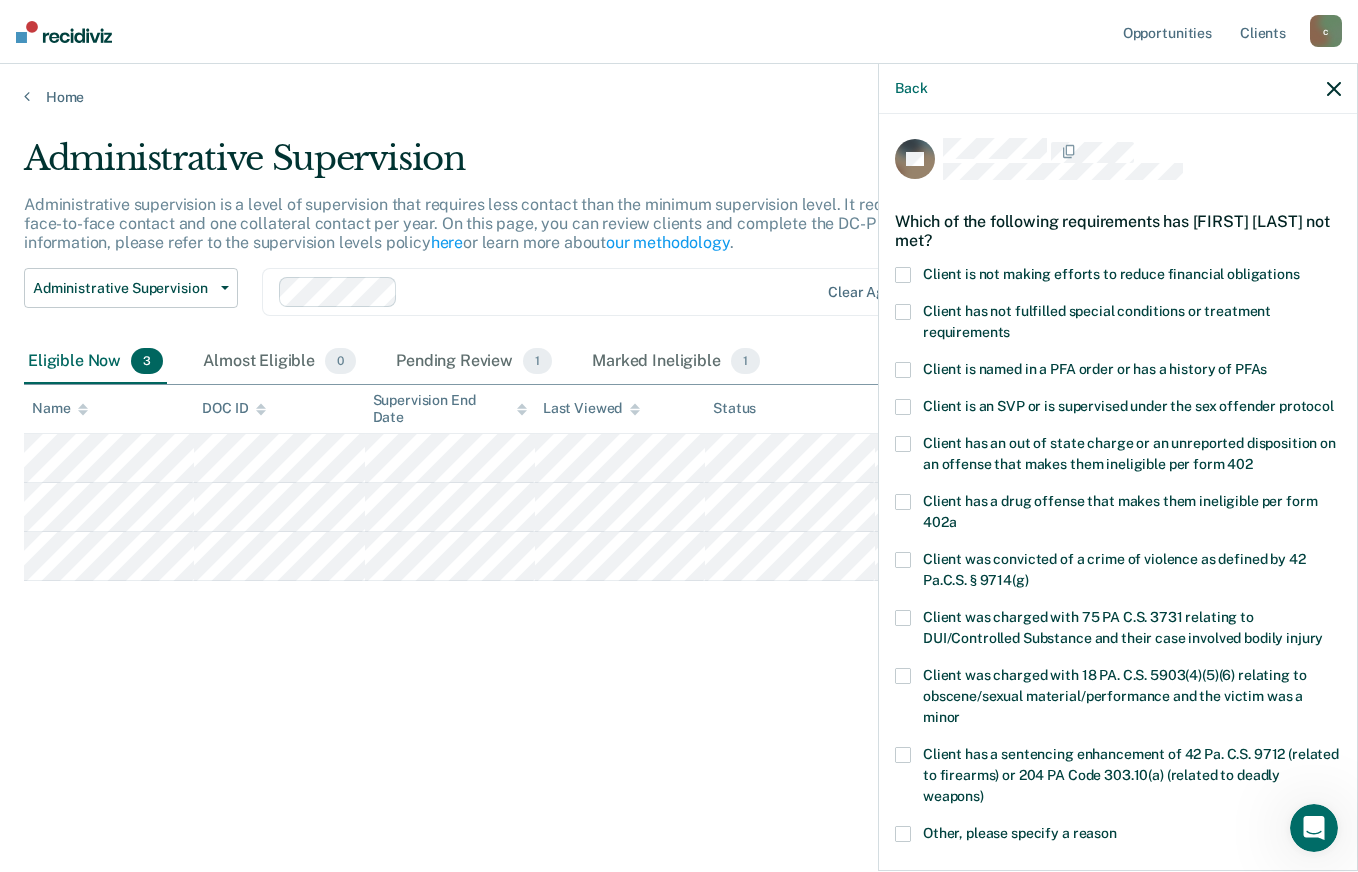 click at bounding box center (903, 275) 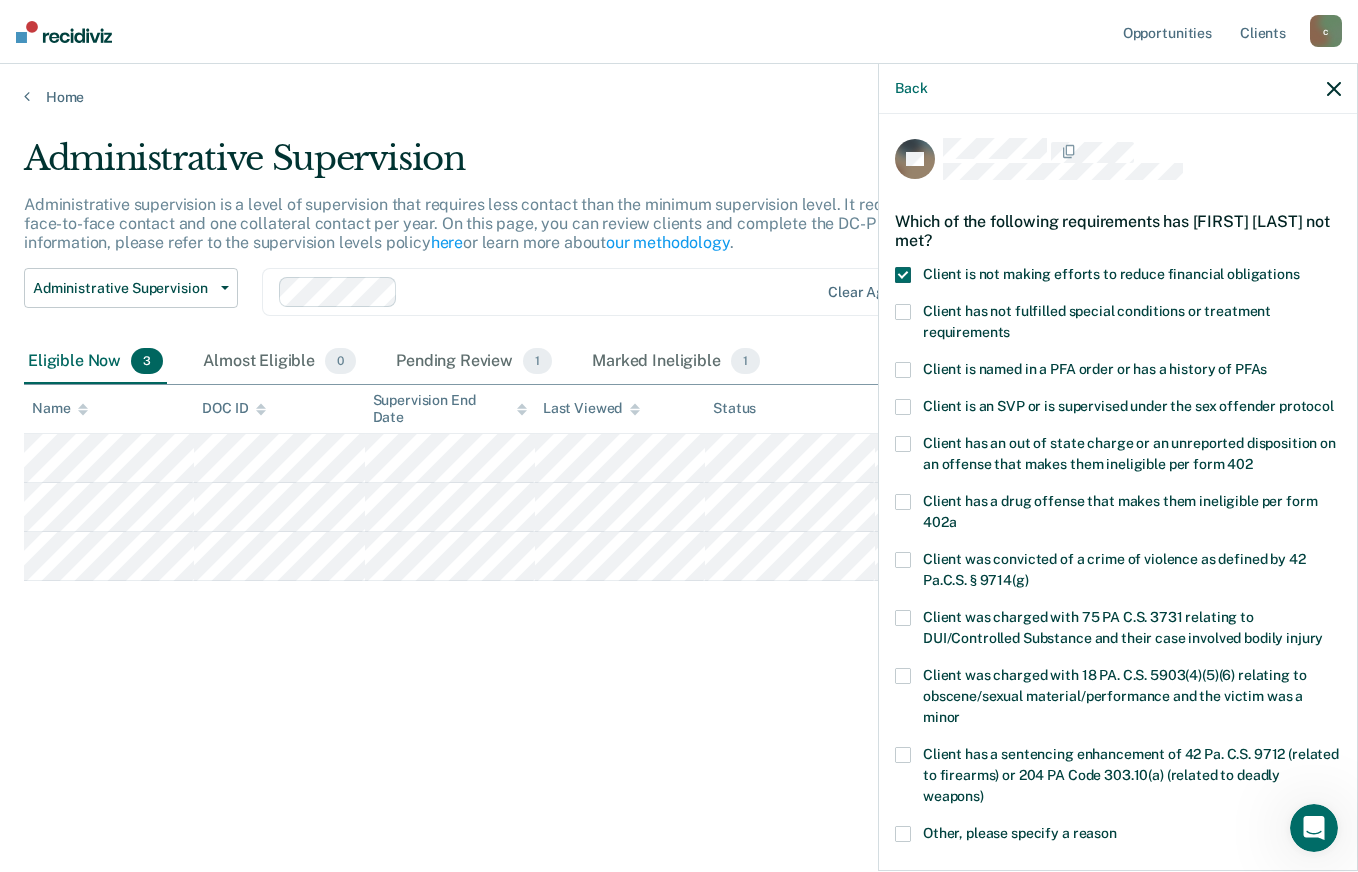 click on "Client has not fulfilled special conditions or treatment requirements" at bounding box center [1118, 325] 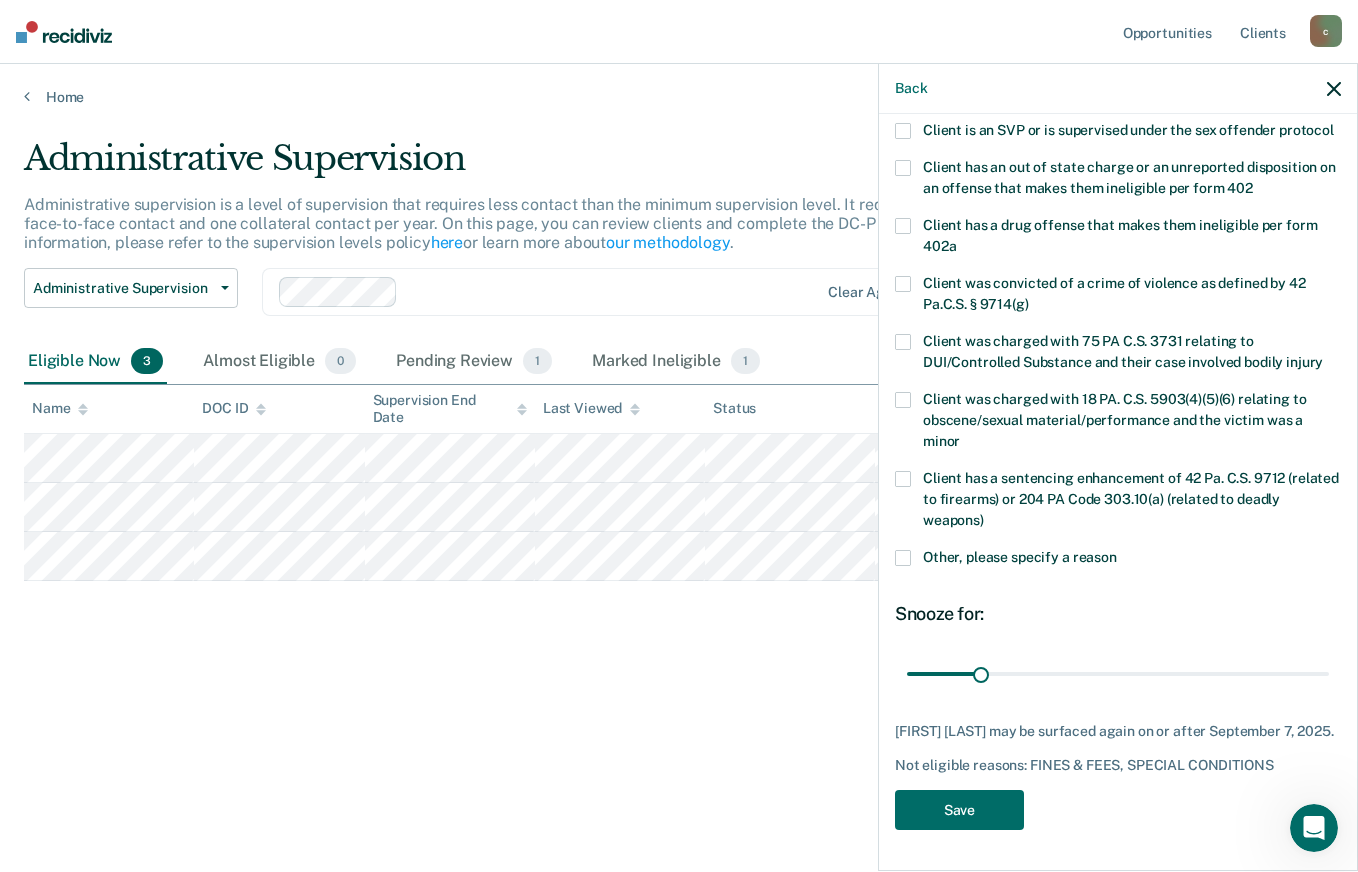 scroll, scrollTop: 294, scrollLeft: 0, axis: vertical 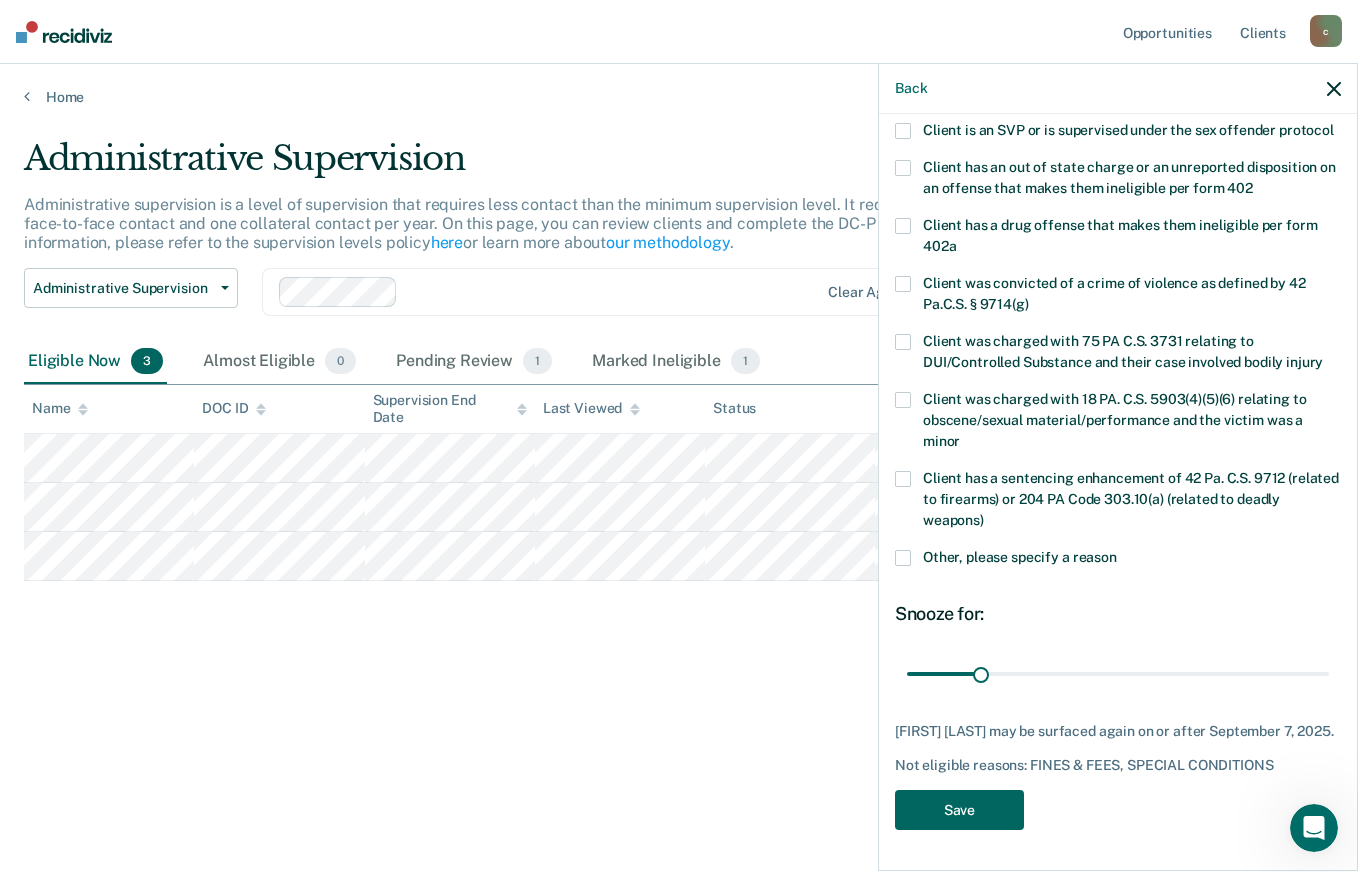 click on "Save" at bounding box center [959, 810] 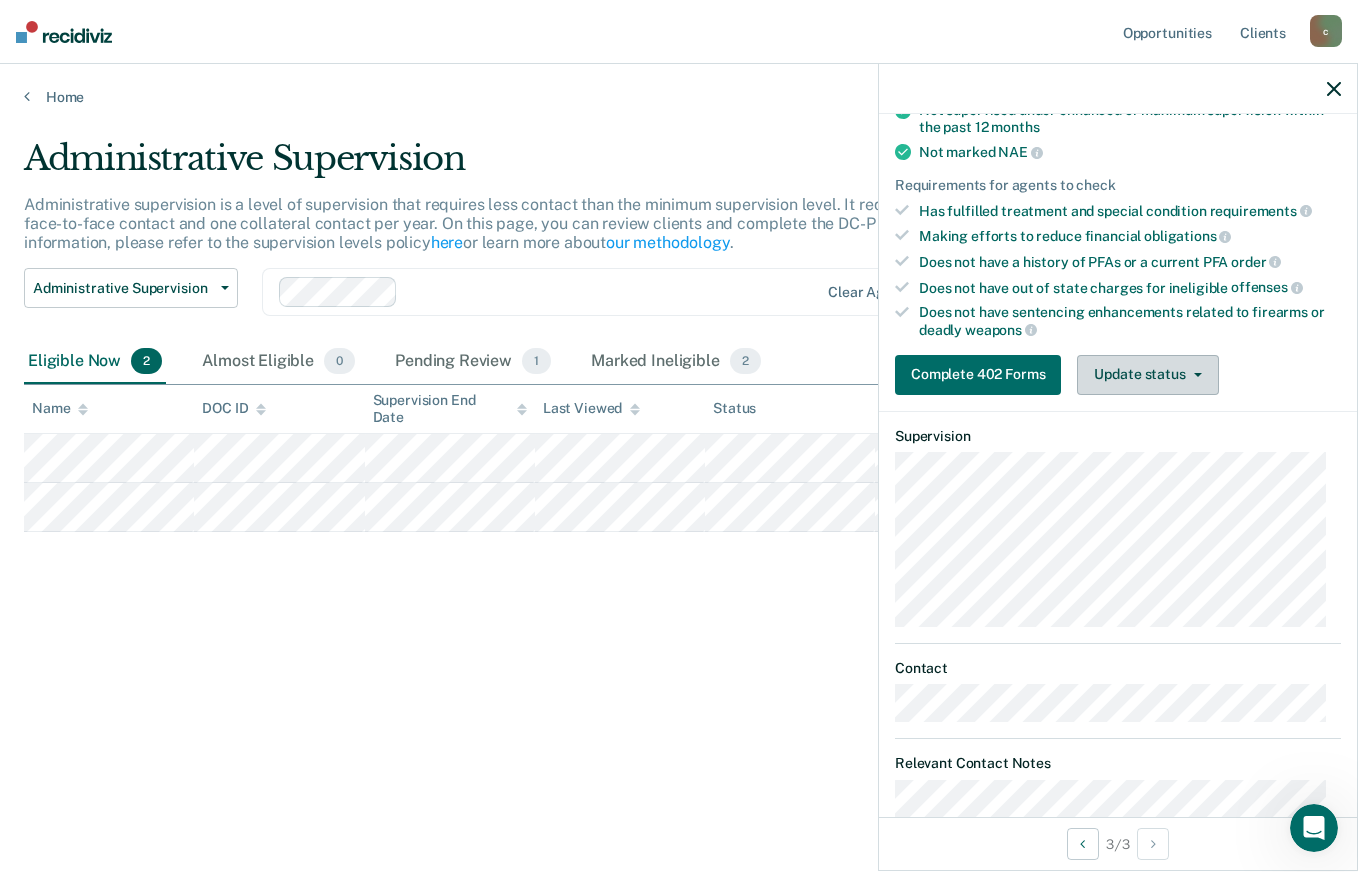 click on "Update status" at bounding box center [1147, 375] 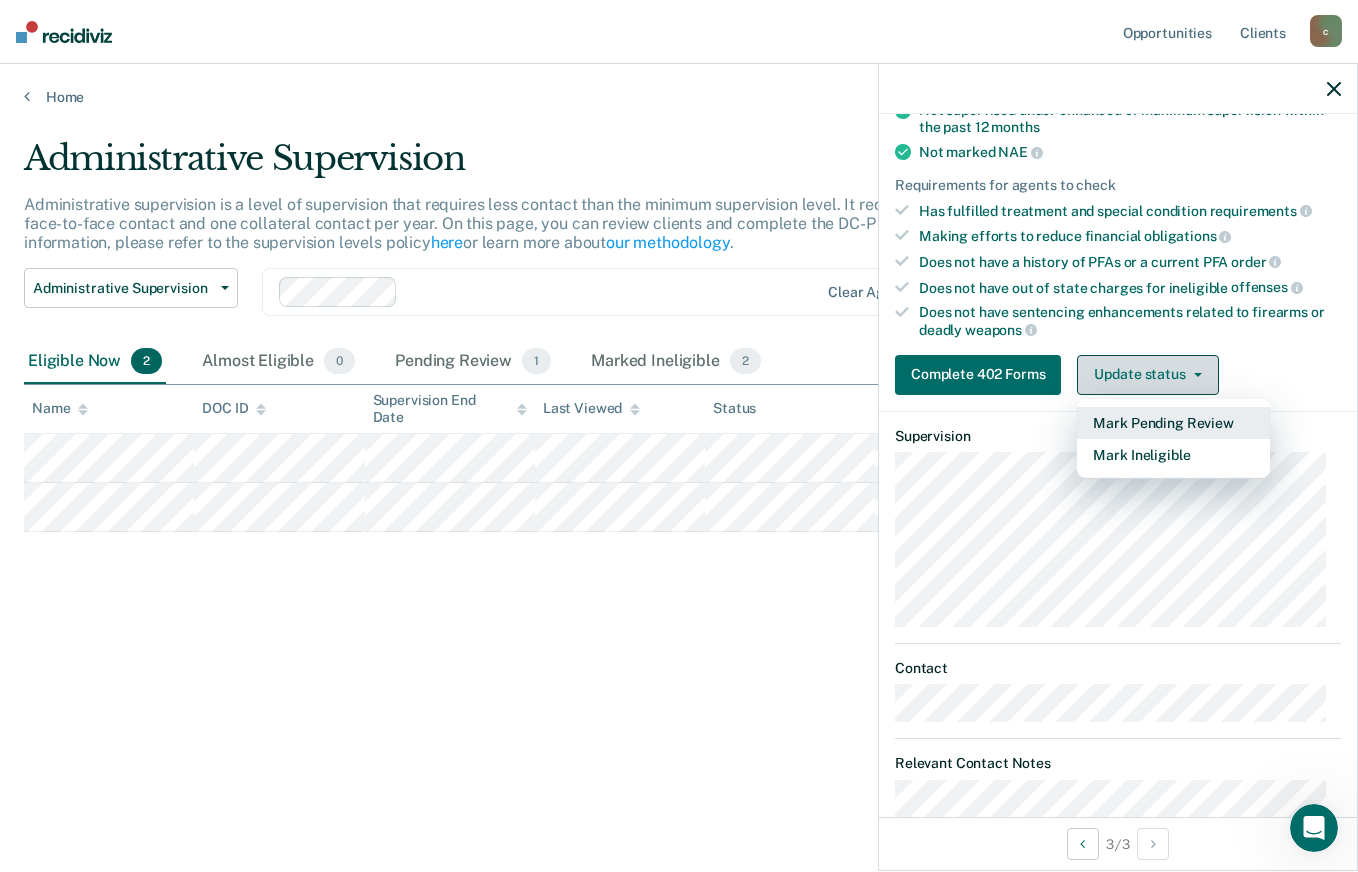 click on "Mark Ineligible" at bounding box center (1173, 455) 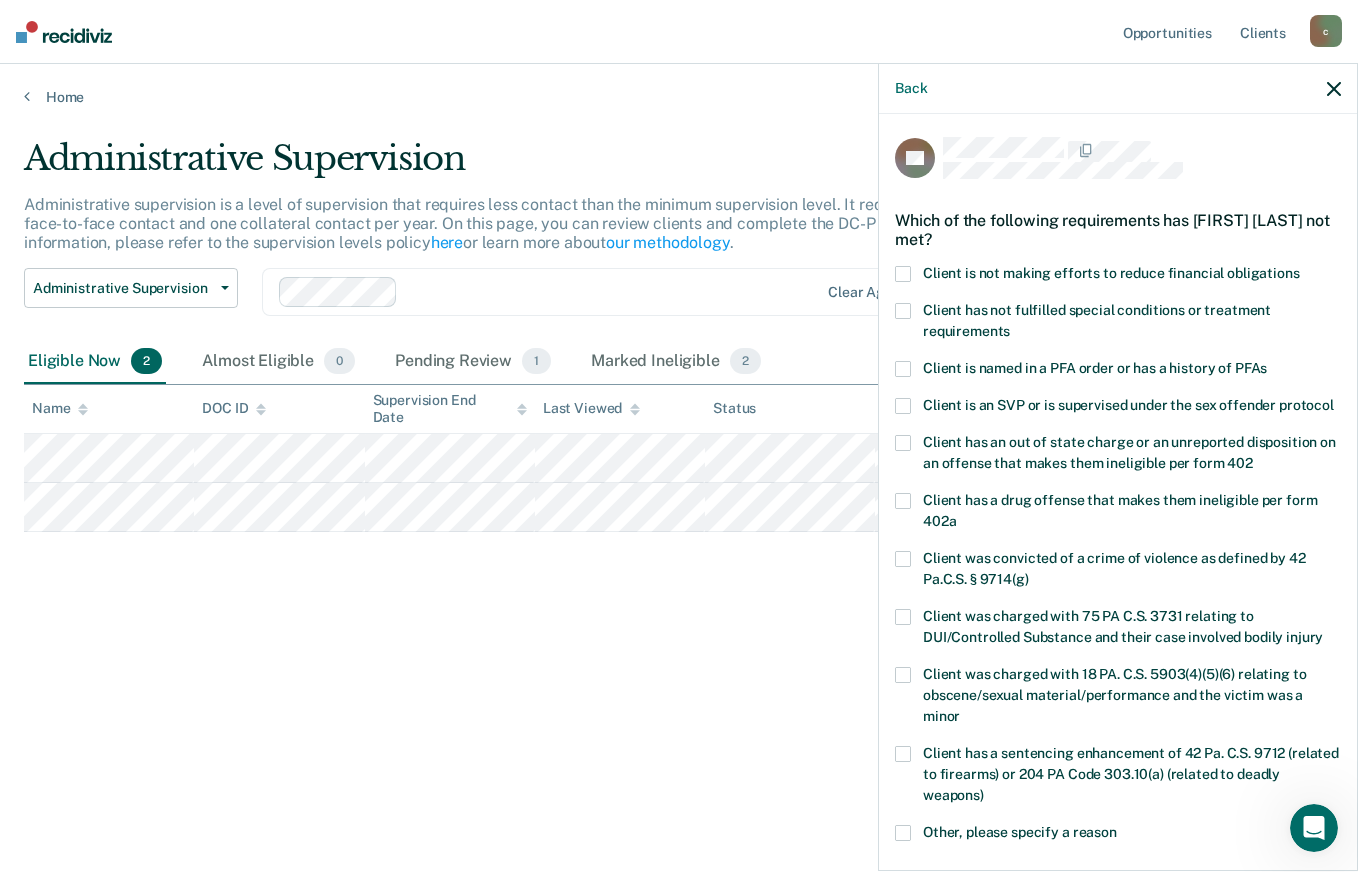 scroll, scrollTop: 0, scrollLeft: 0, axis: both 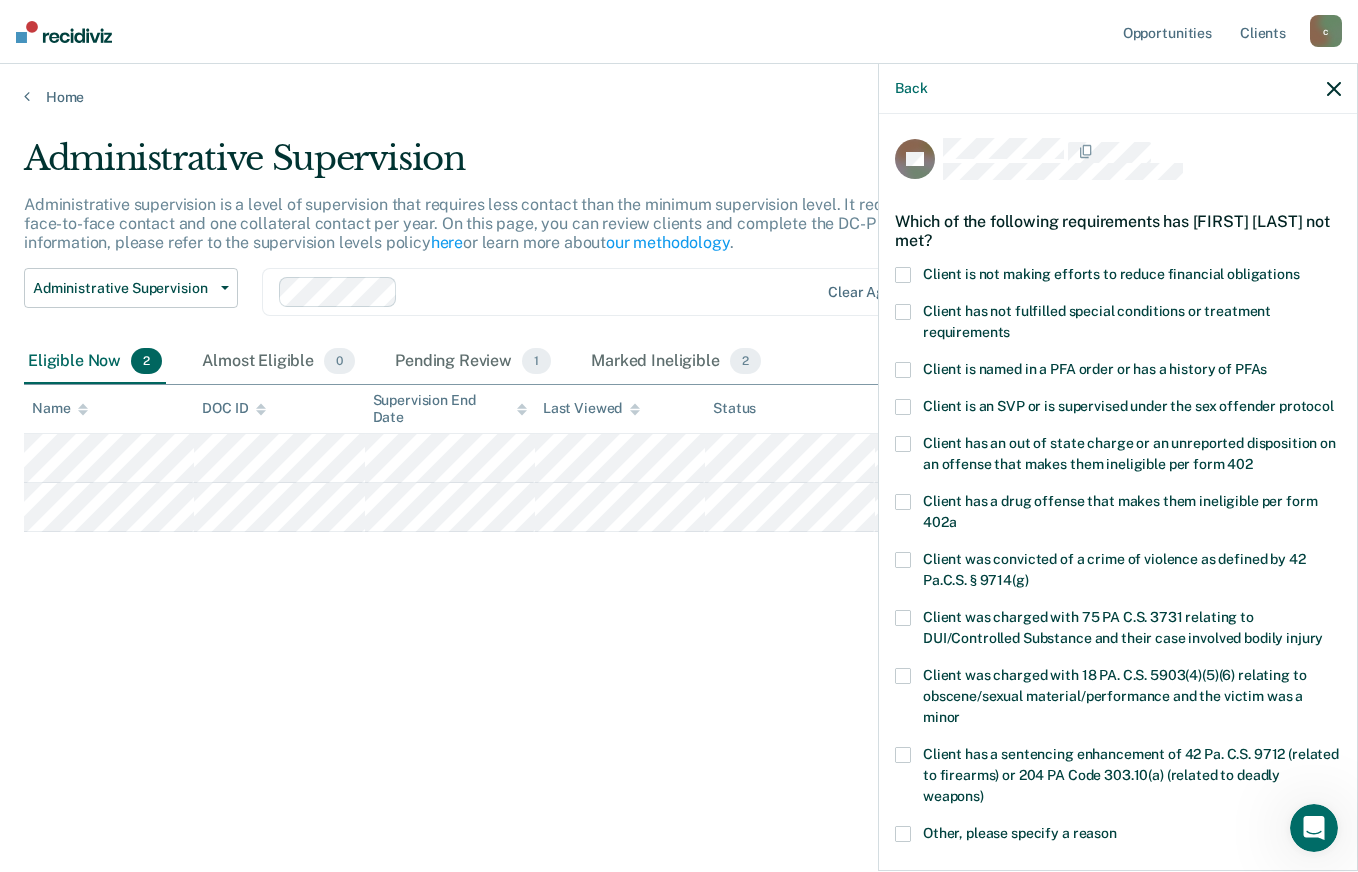 click at bounding box center (903, 275) 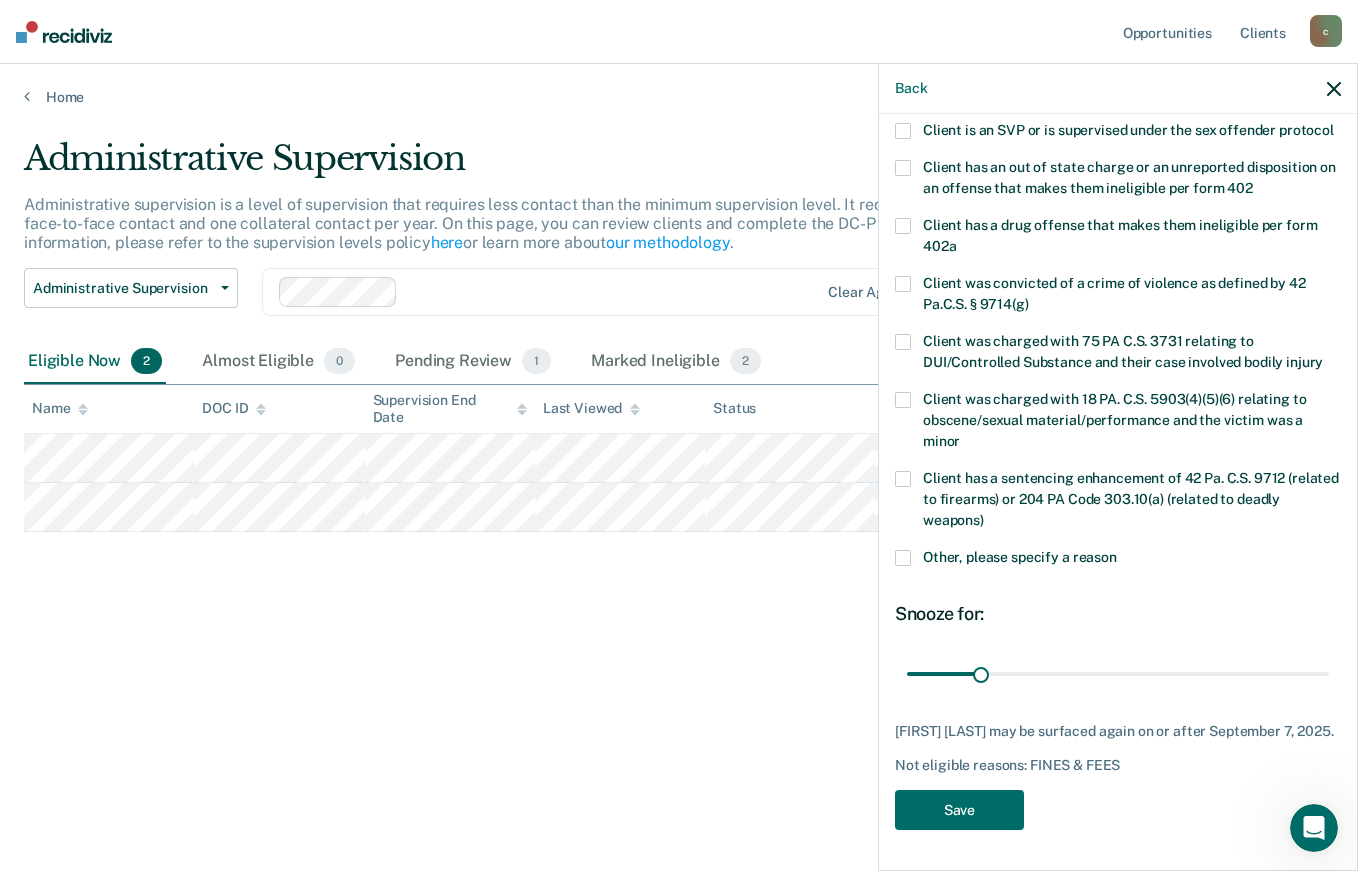 scroll, scrollTop: 311, scrollLeft: 0, axis: vertical 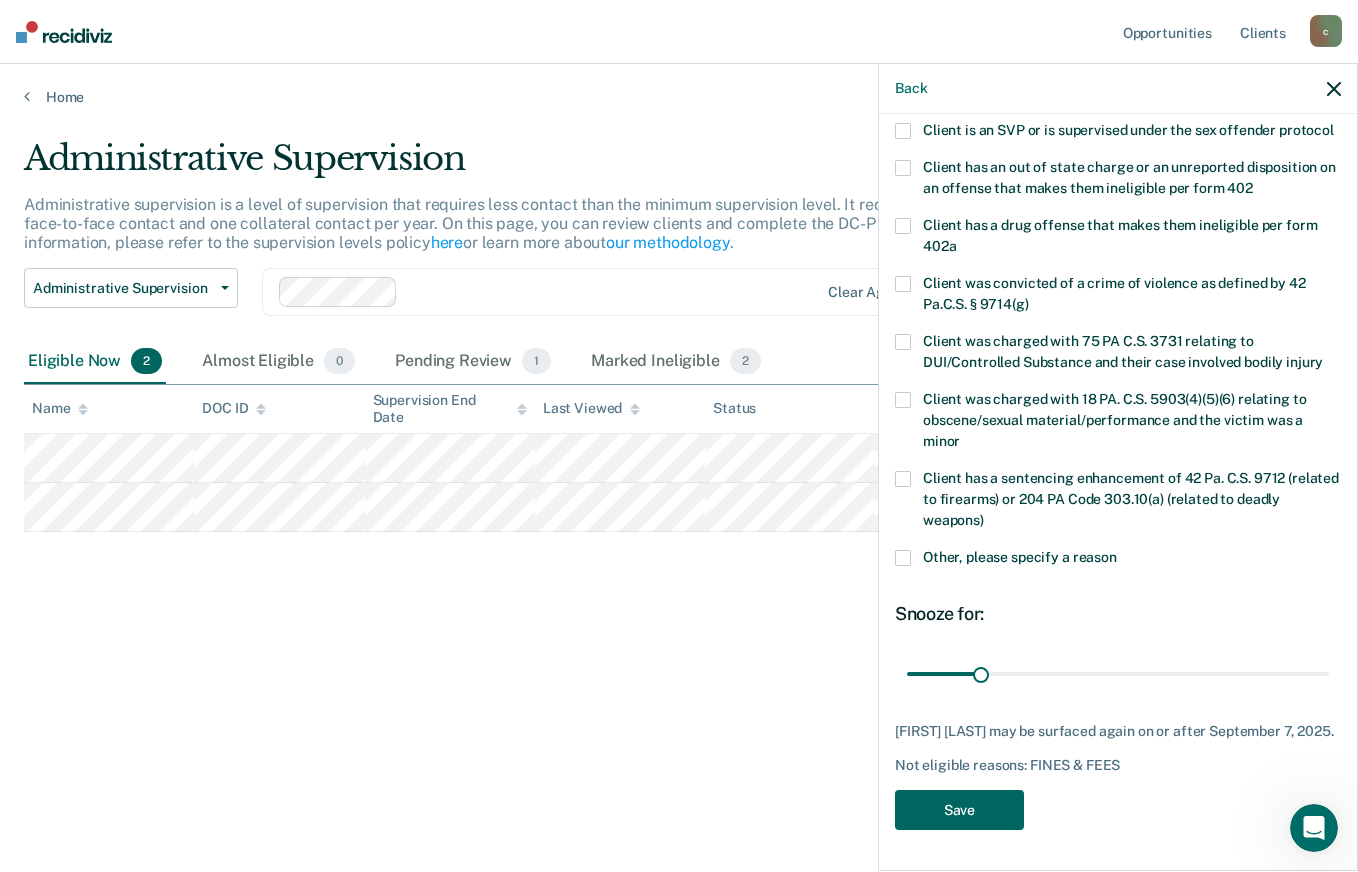 click on "Save" at bounding box center (959, 810) 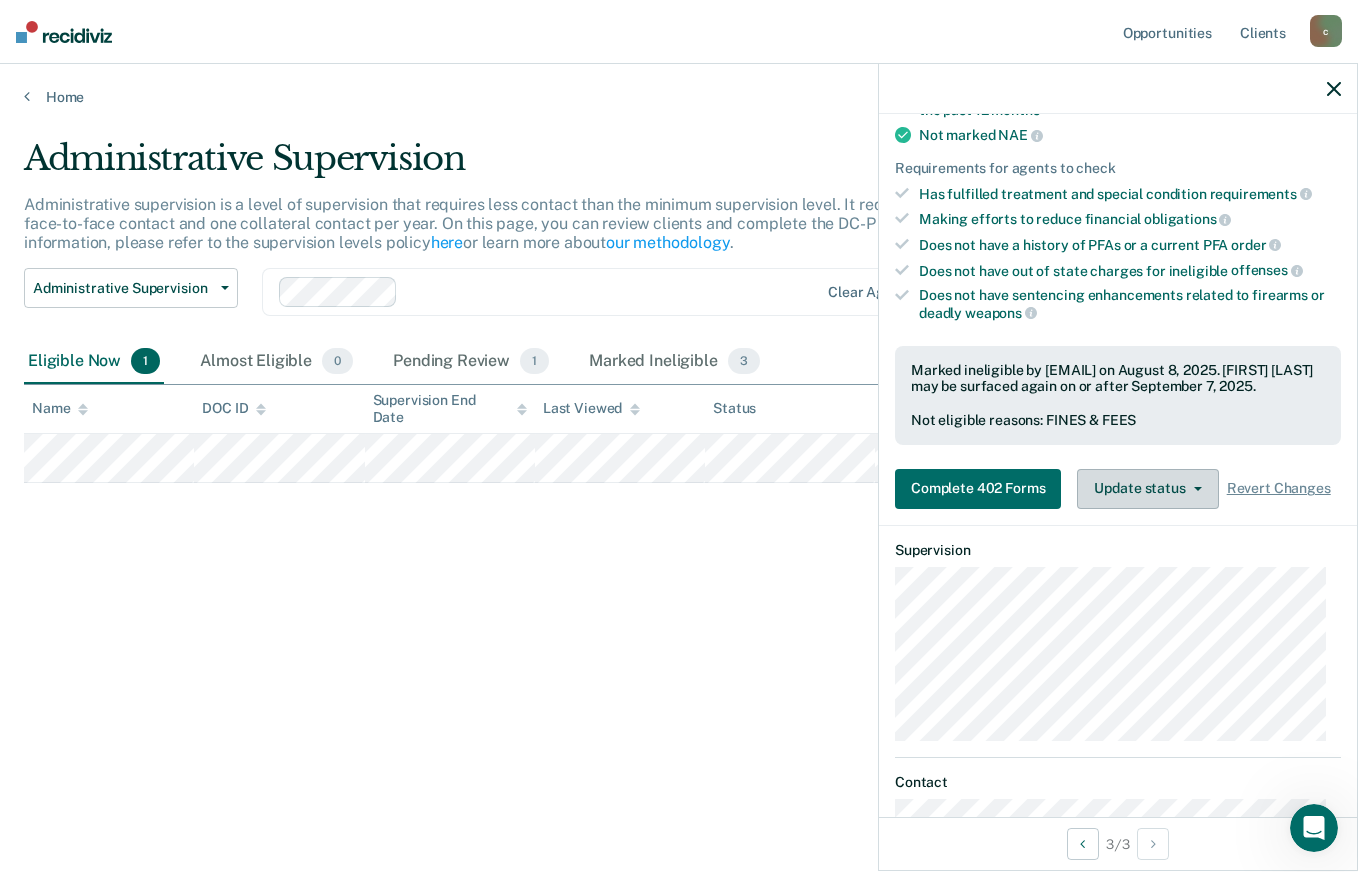 click on "Update status" at bounding box center [1147, 489] 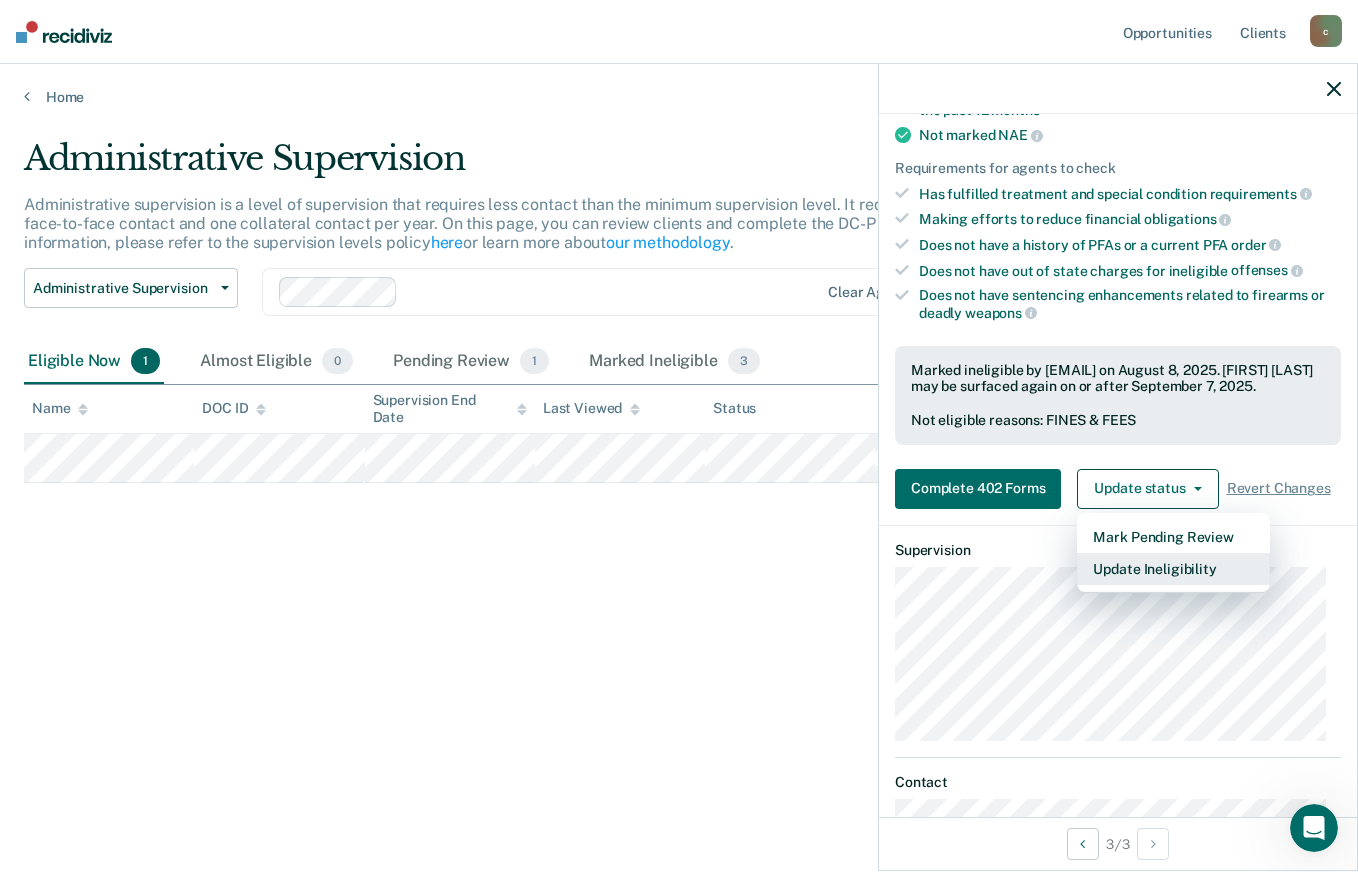 click on "Update Ineligibility" at bounding box center [1173, 569] 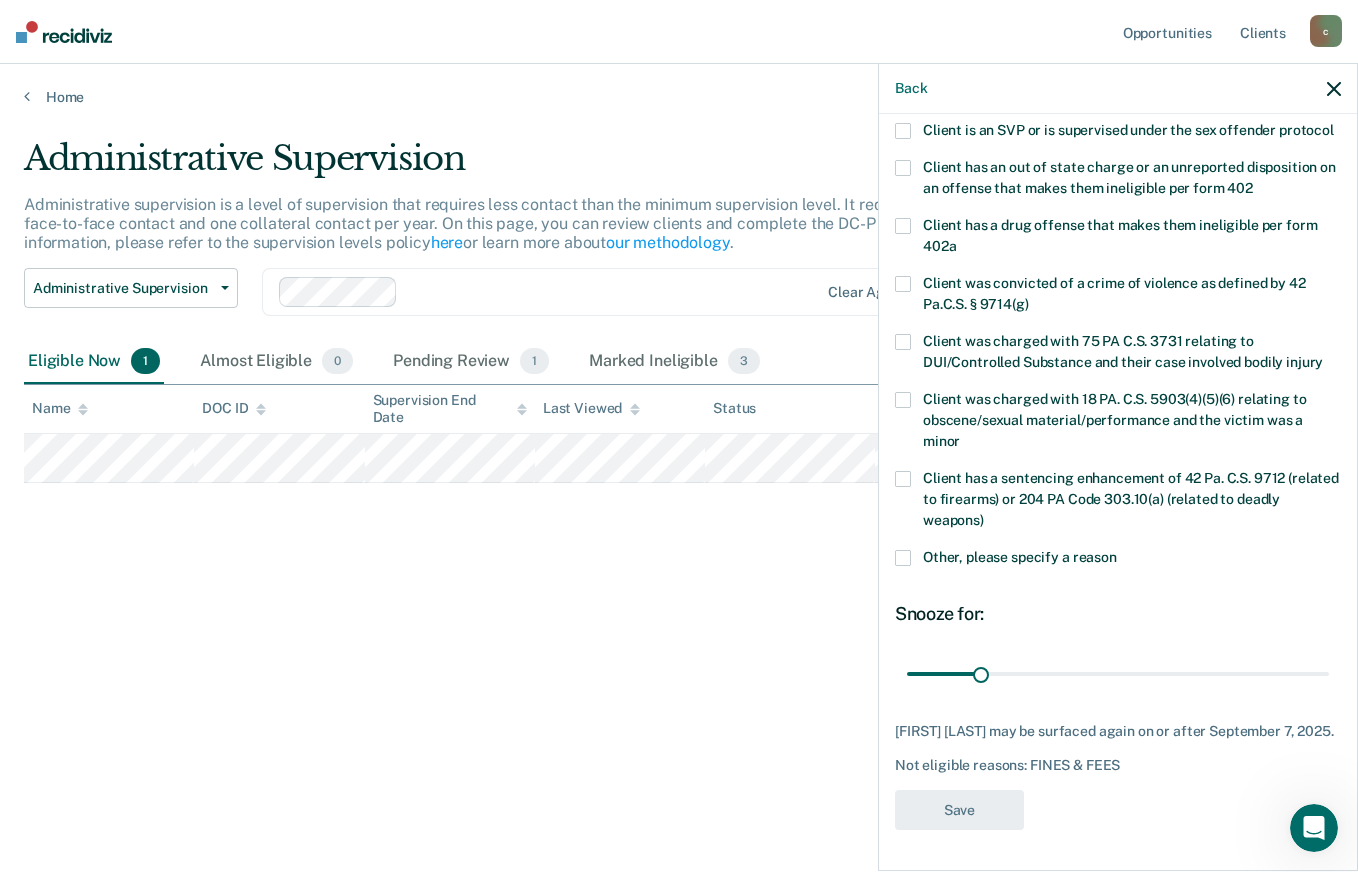 scroll, scrollTop: 311, scrollLeft: 0, axis: vertical 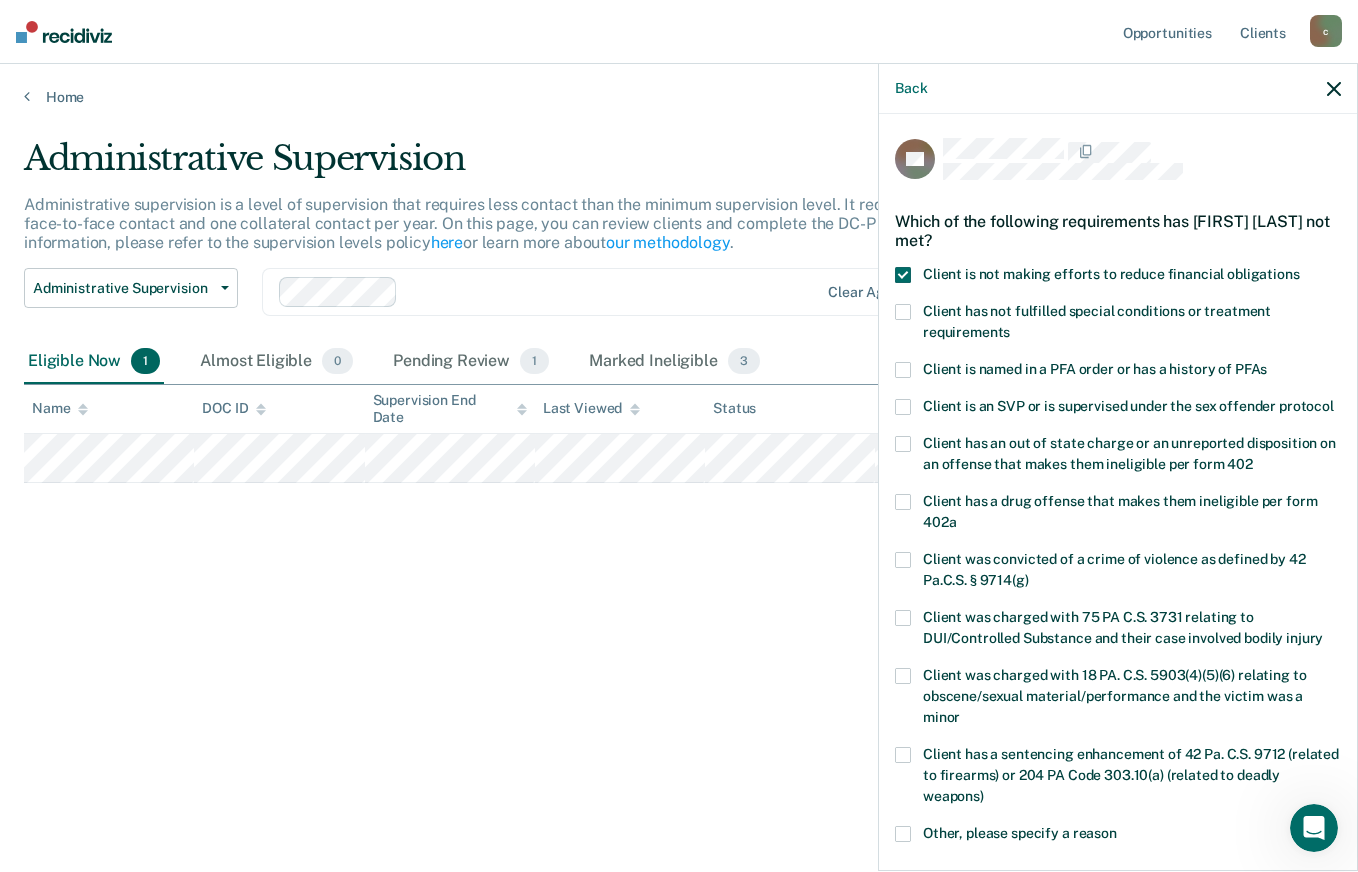 click at bounding box center [903, 275] 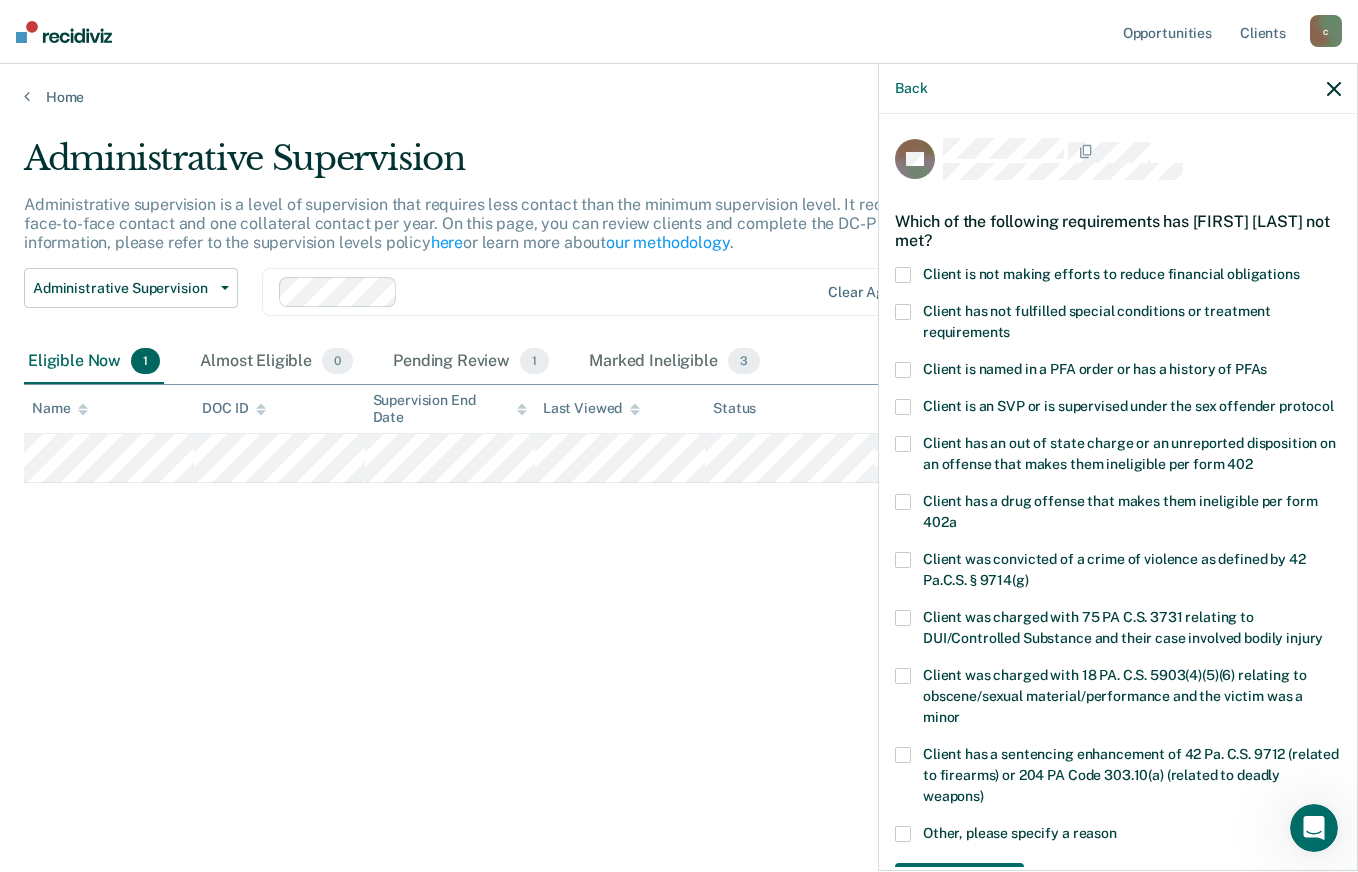 click at bounding box center (903, 275) 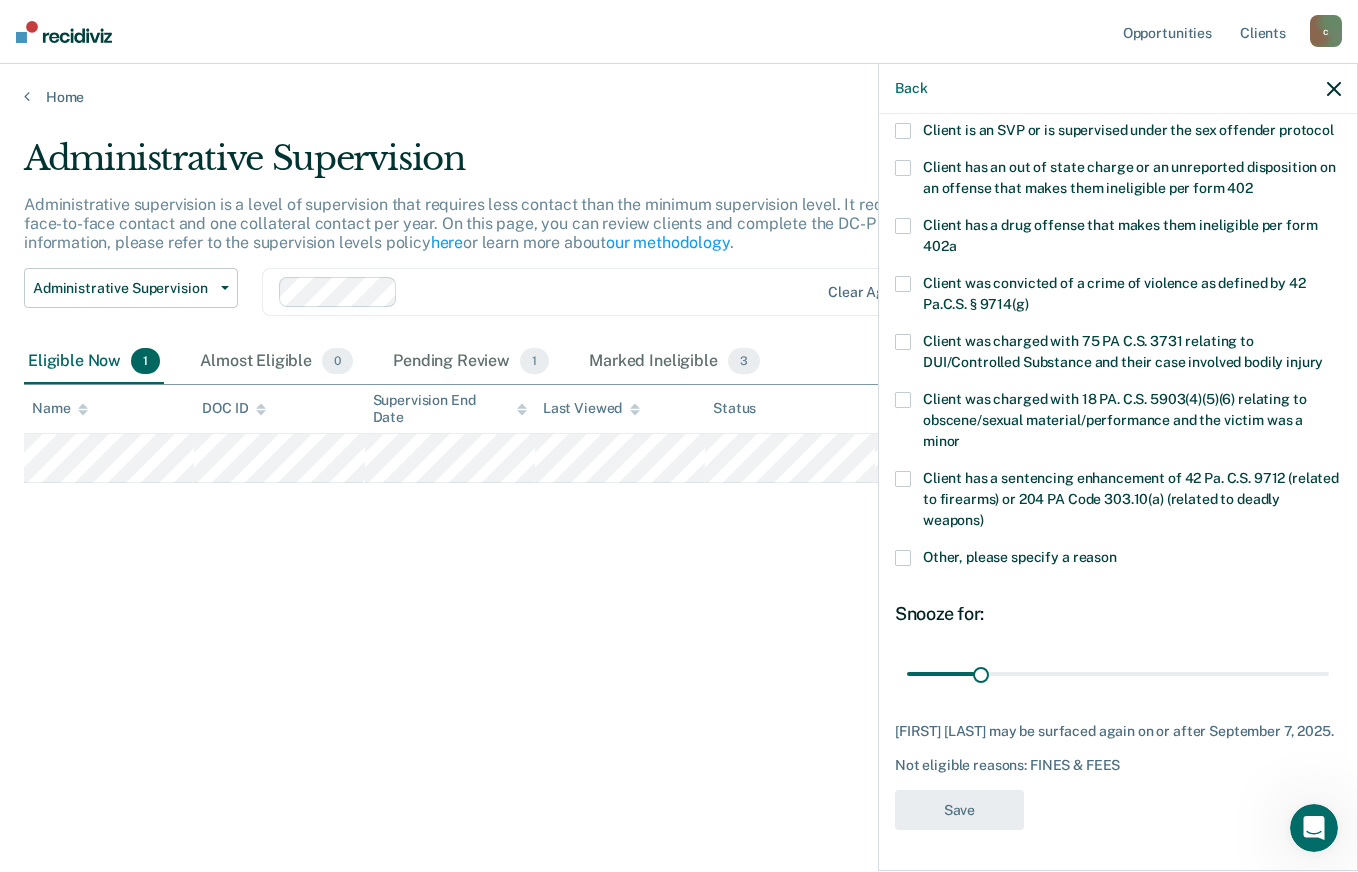 scroll, scrollTop: 294, scrollLeft: 0, axis: vertical 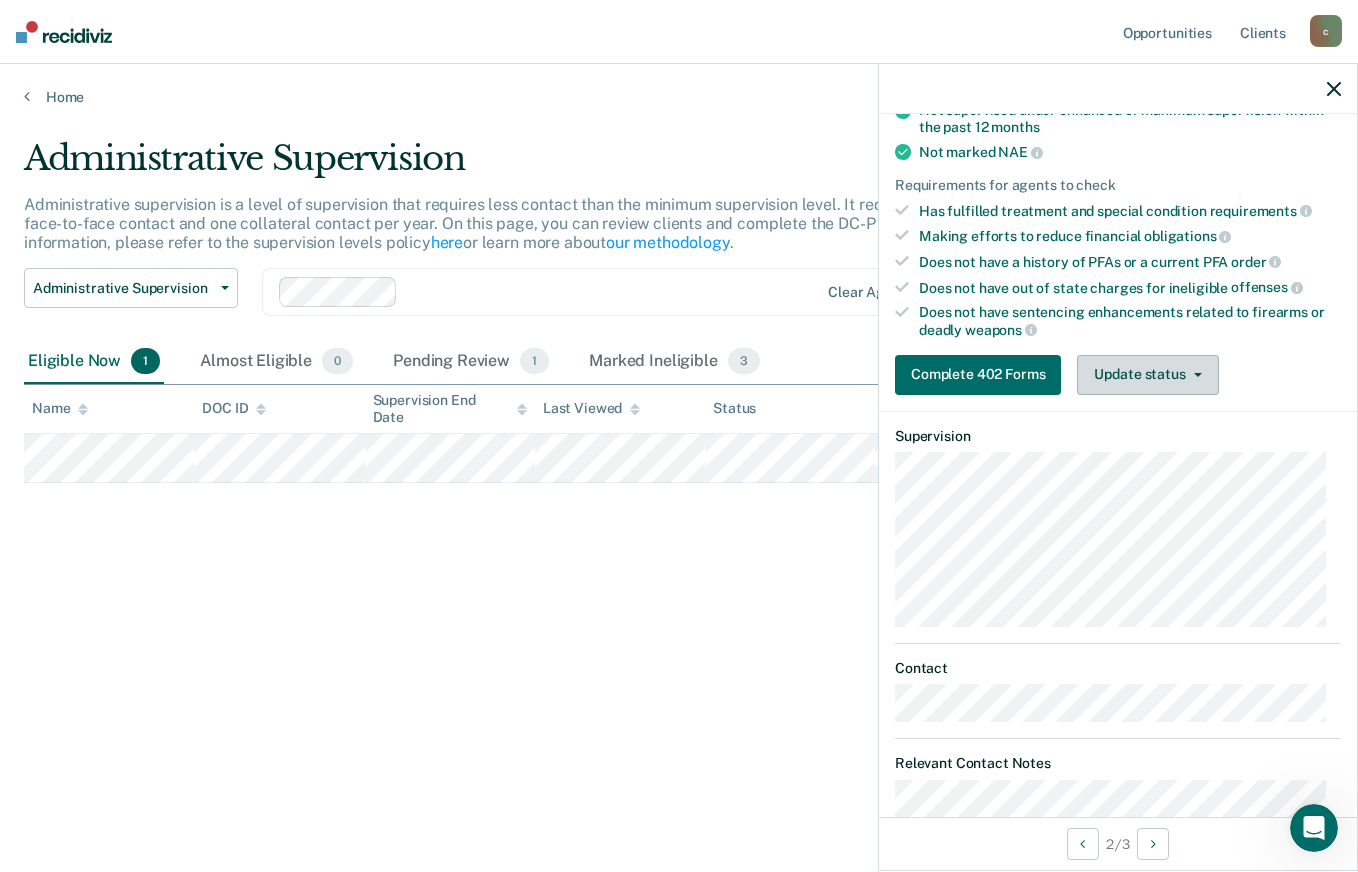 click on "Update status" at bounding box center (1147, 375) 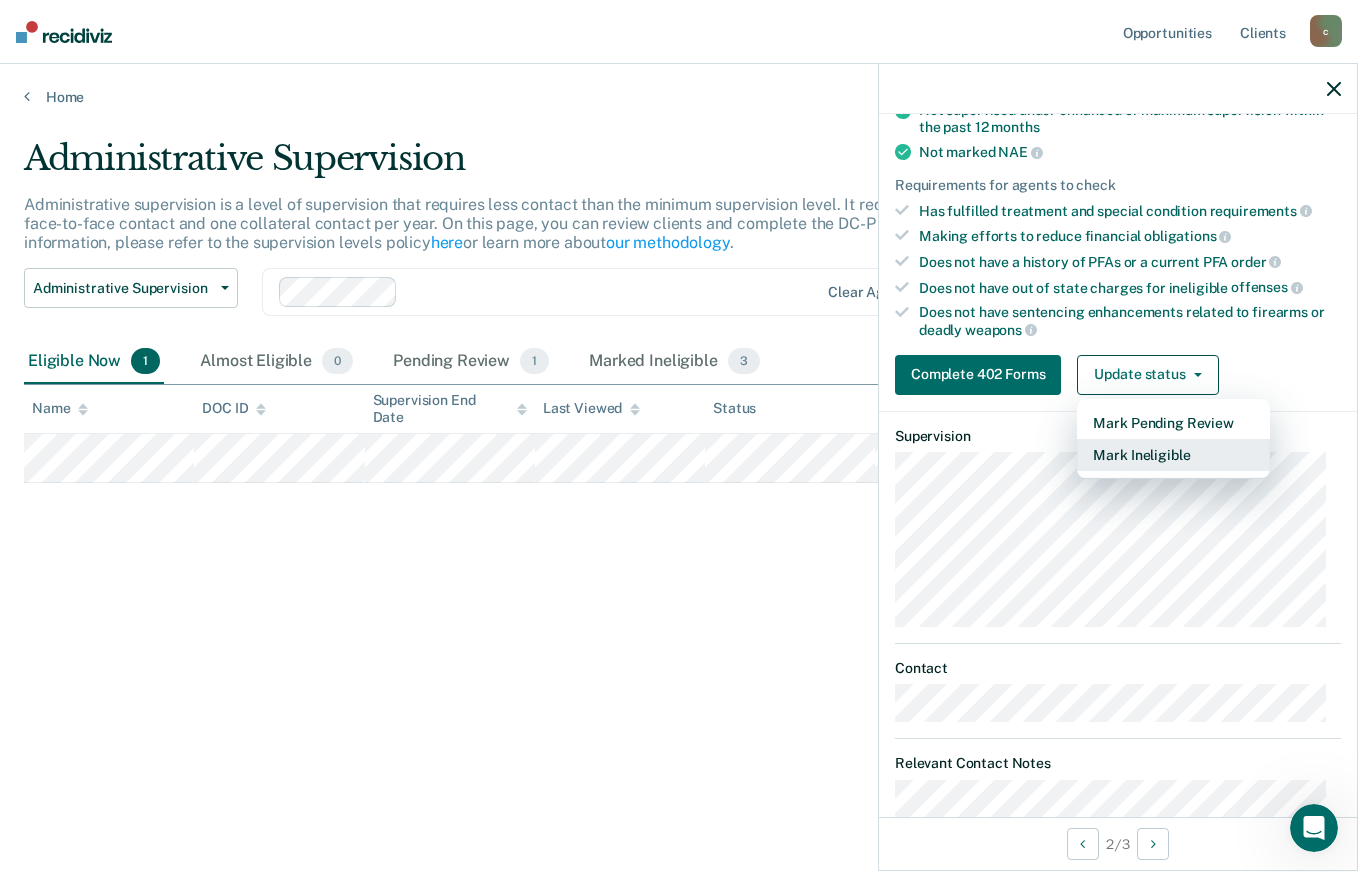 click on "Mark Ineligible" at bounding box center [1173, 455] 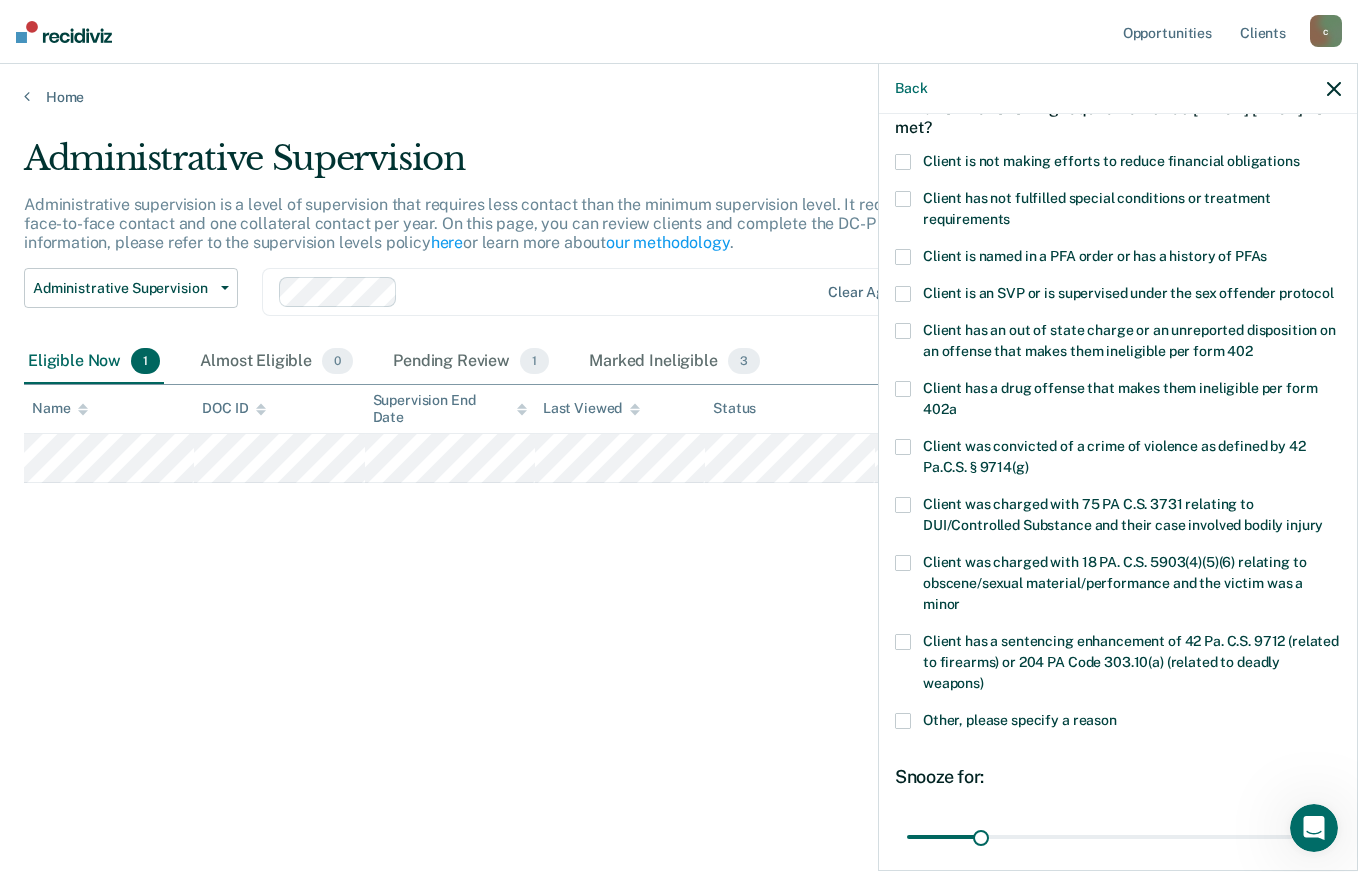 scroll, scrollTop: 0, scrollLeft: 0, axis: both 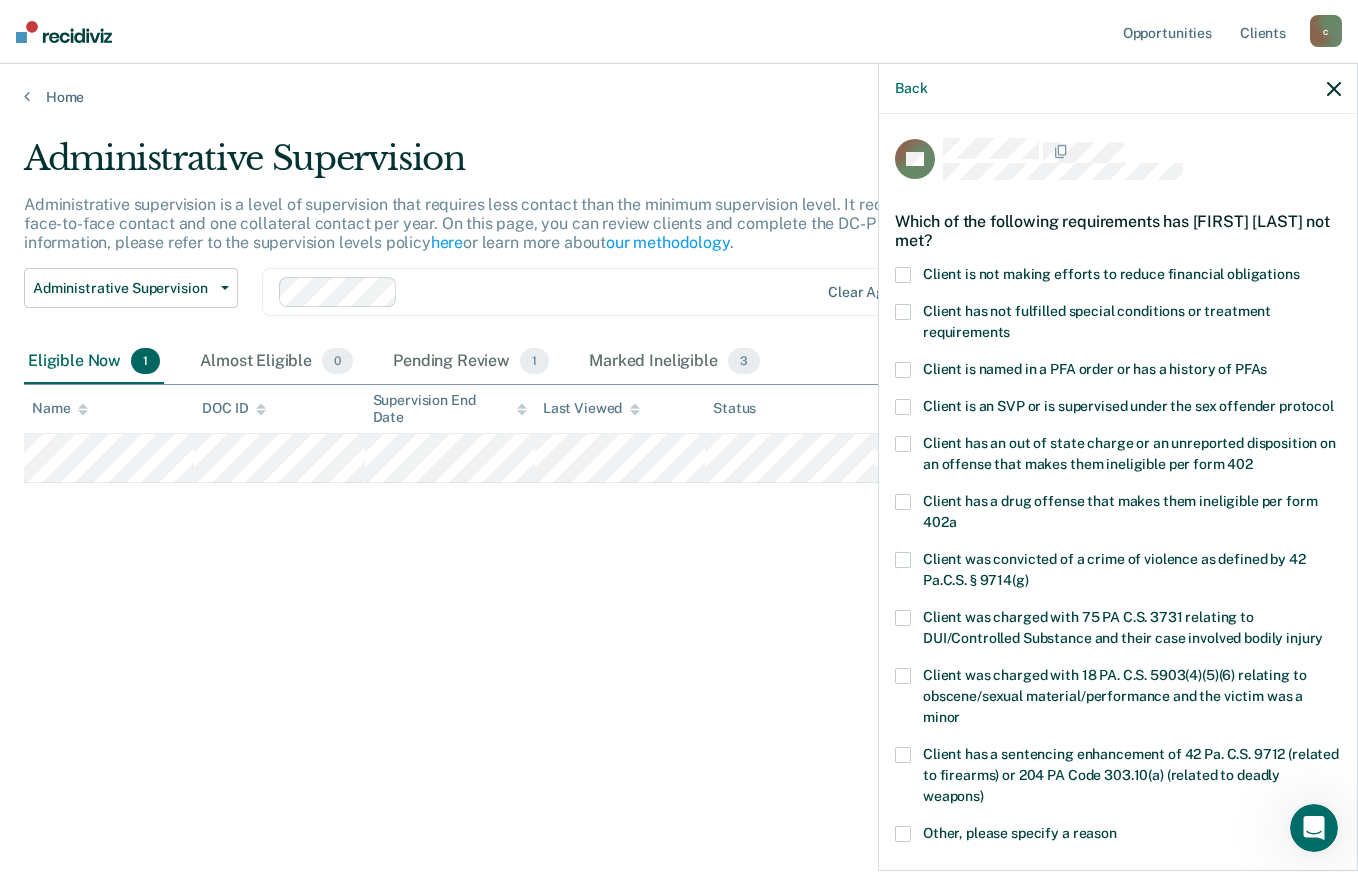 click at bounding box center (903, 275) 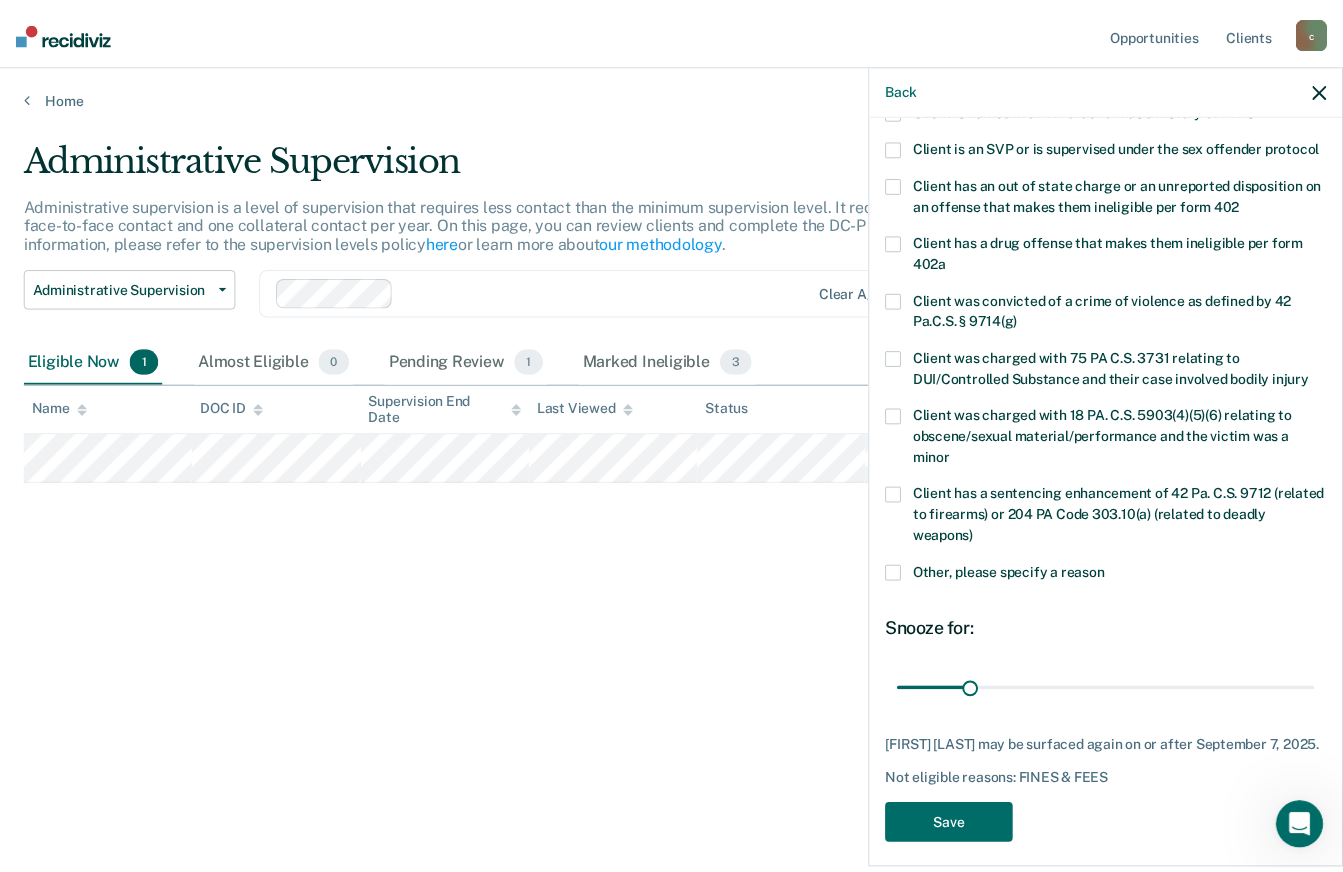scroll, scrollTop: 294, scrollLeft: 0, axis: vertical 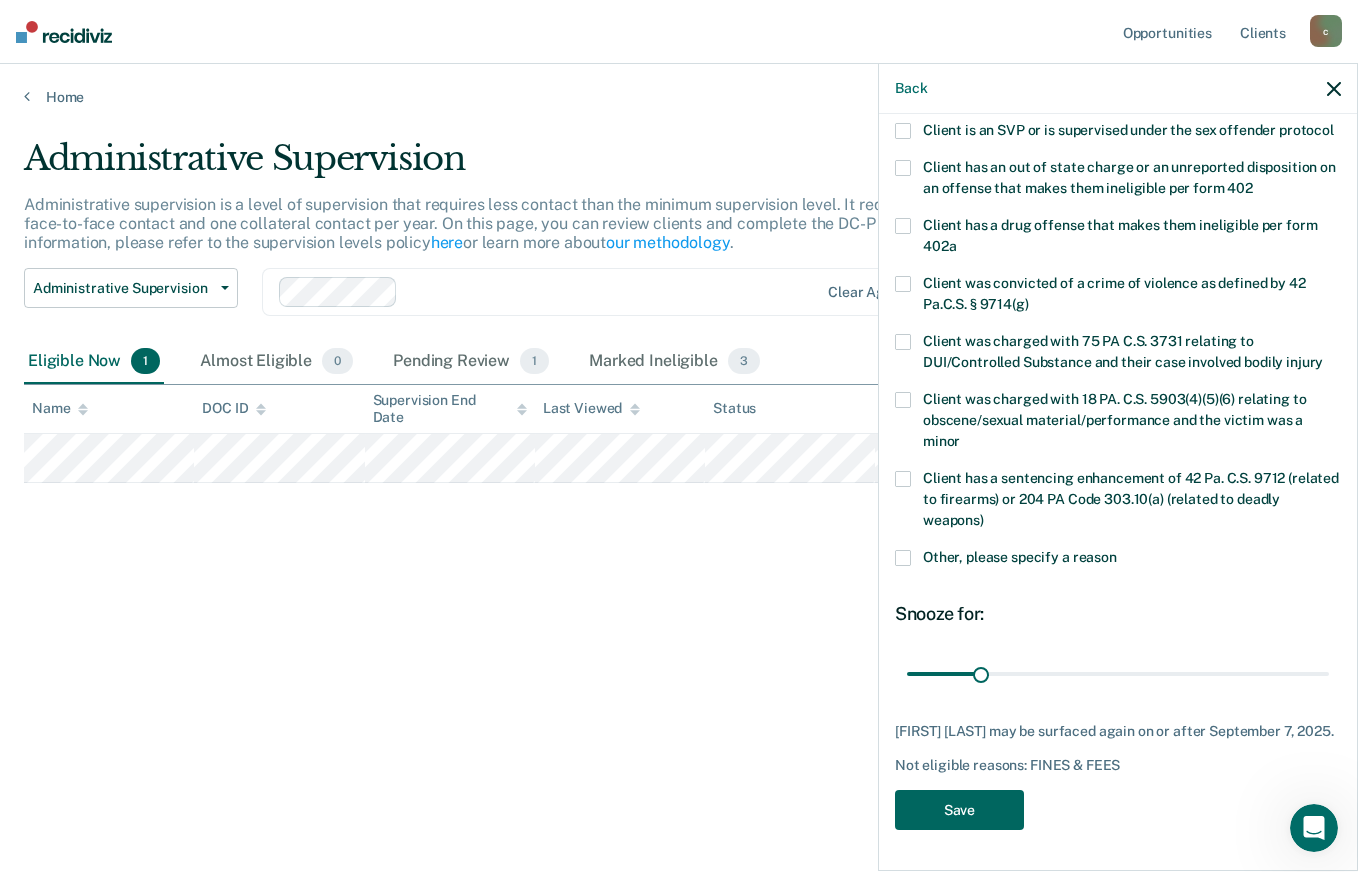 click on "Save" at bounding box center [959, 810] 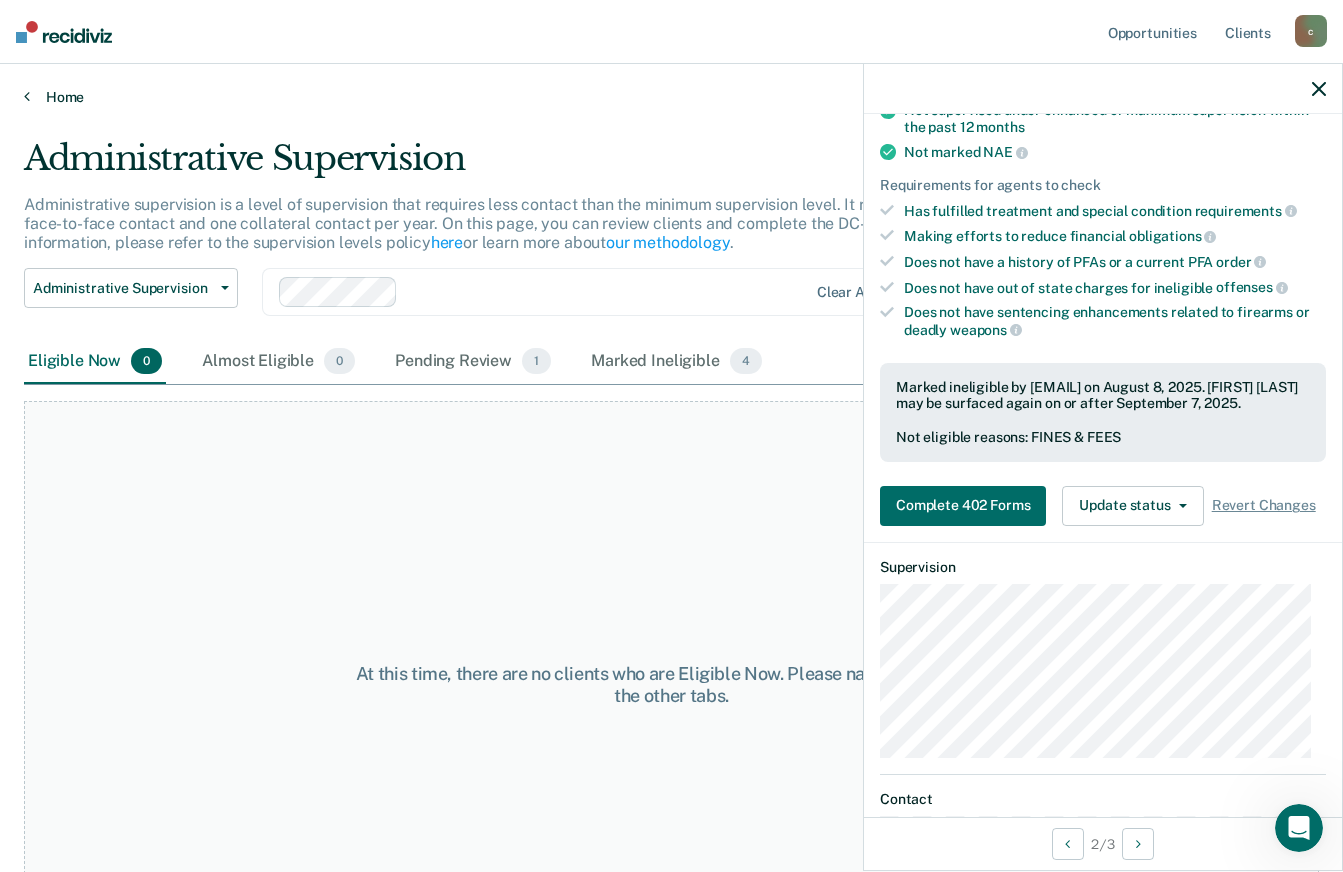 click on "Home" at bounding box center (671, 97) 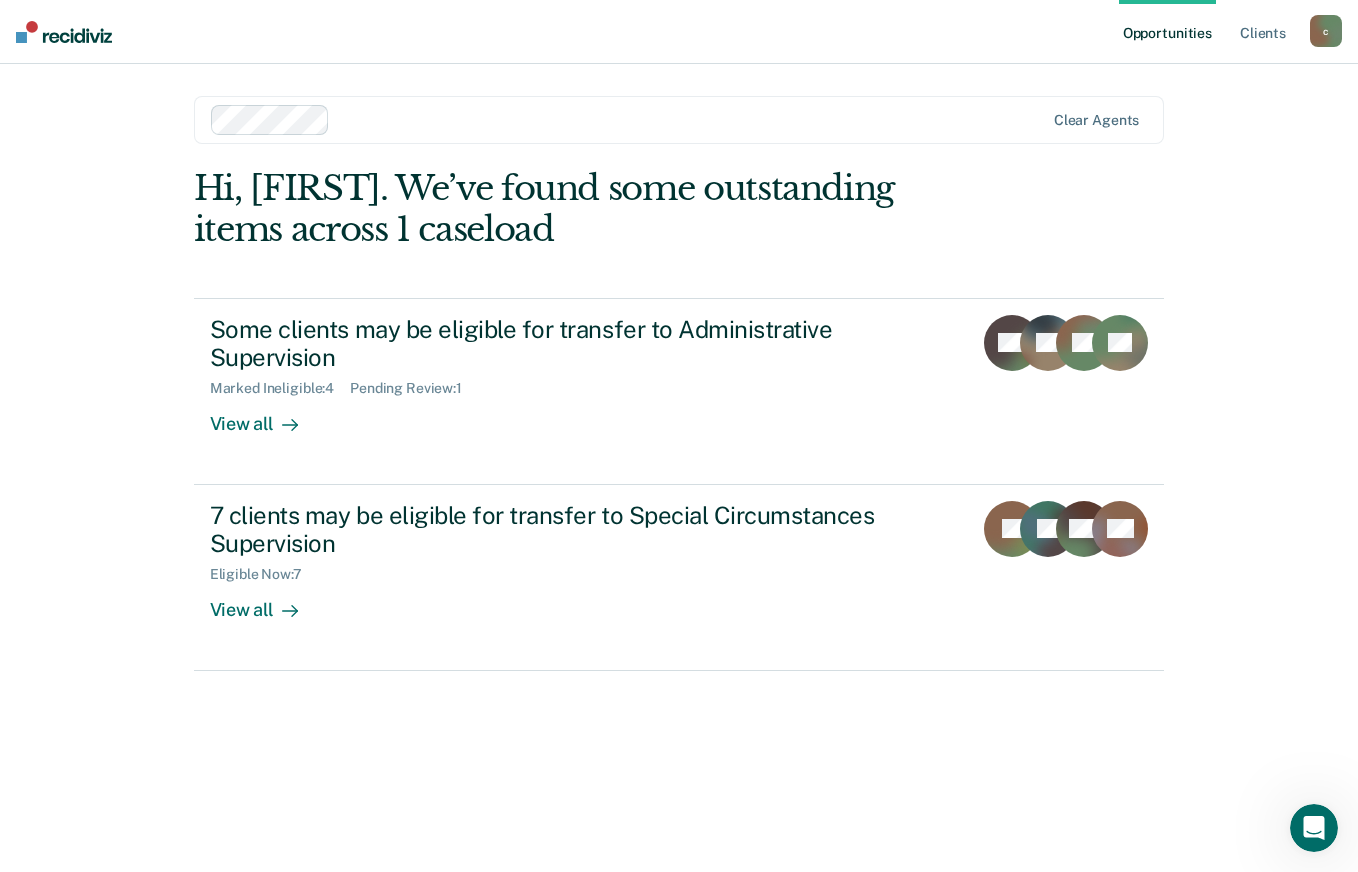 click on "View all" at bounding box center [266, 602] 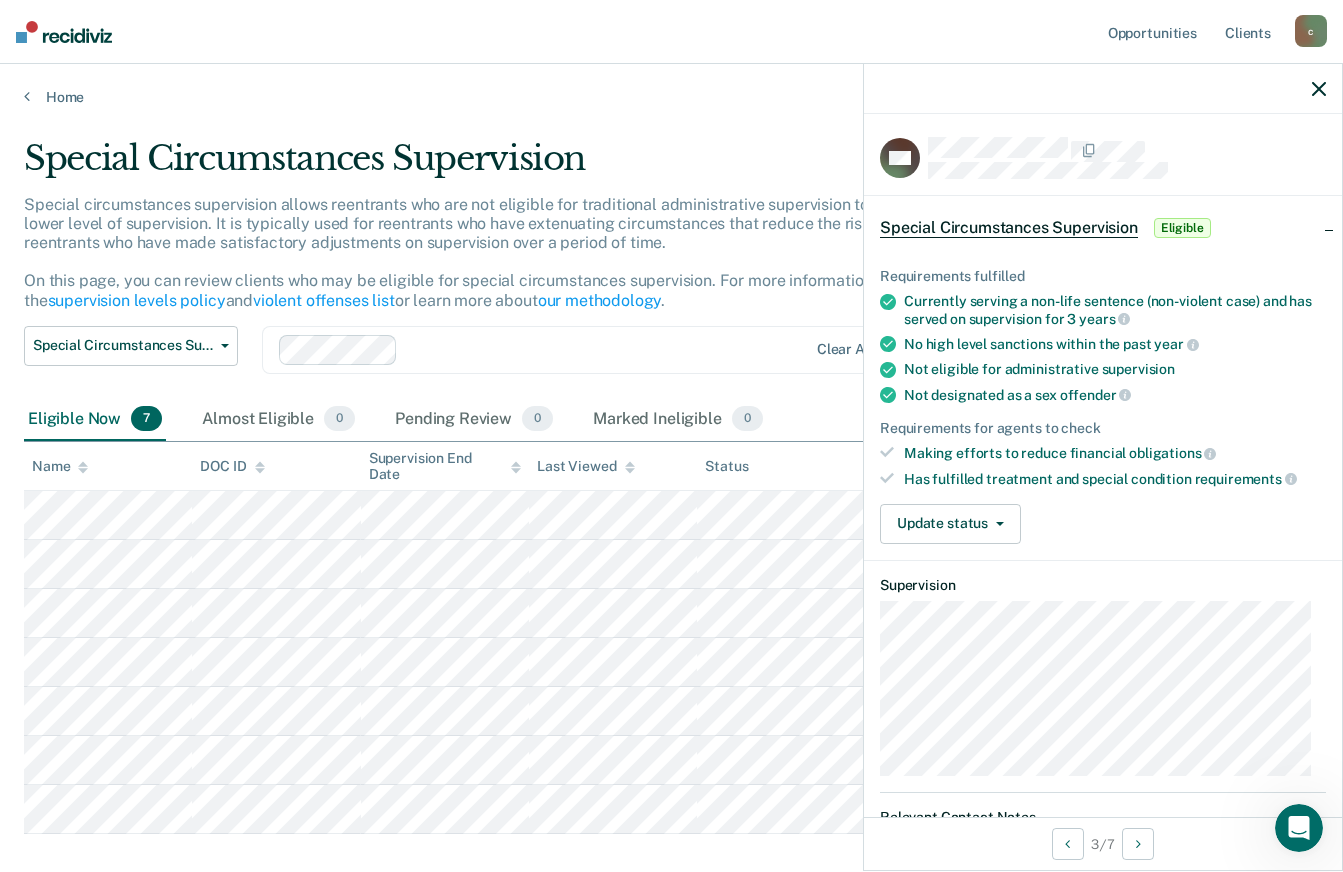 scroll, scrollTop: 2, scrollLeft: 0, axis: vertical 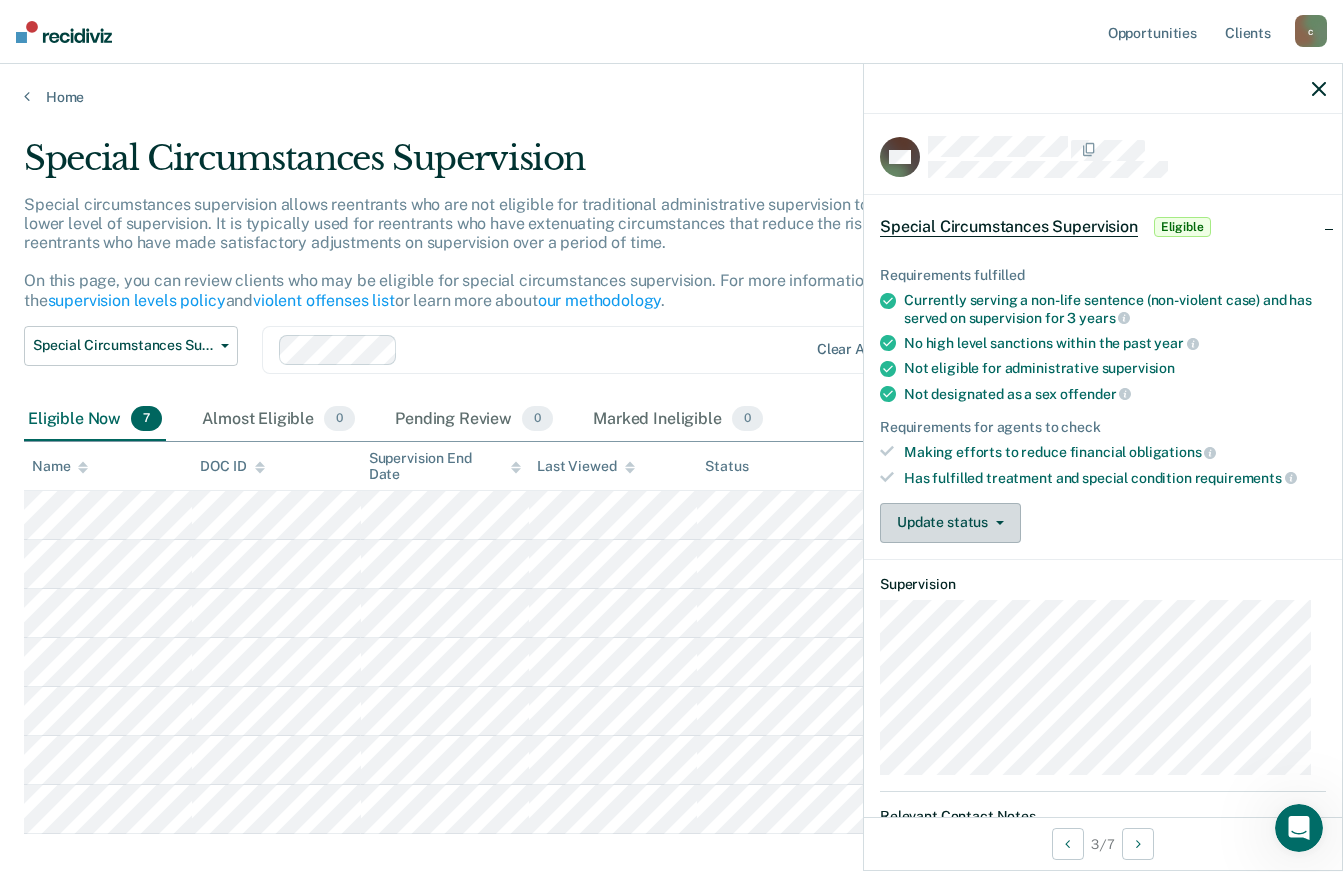 click on "Update status" at bounding box center (950, 523) 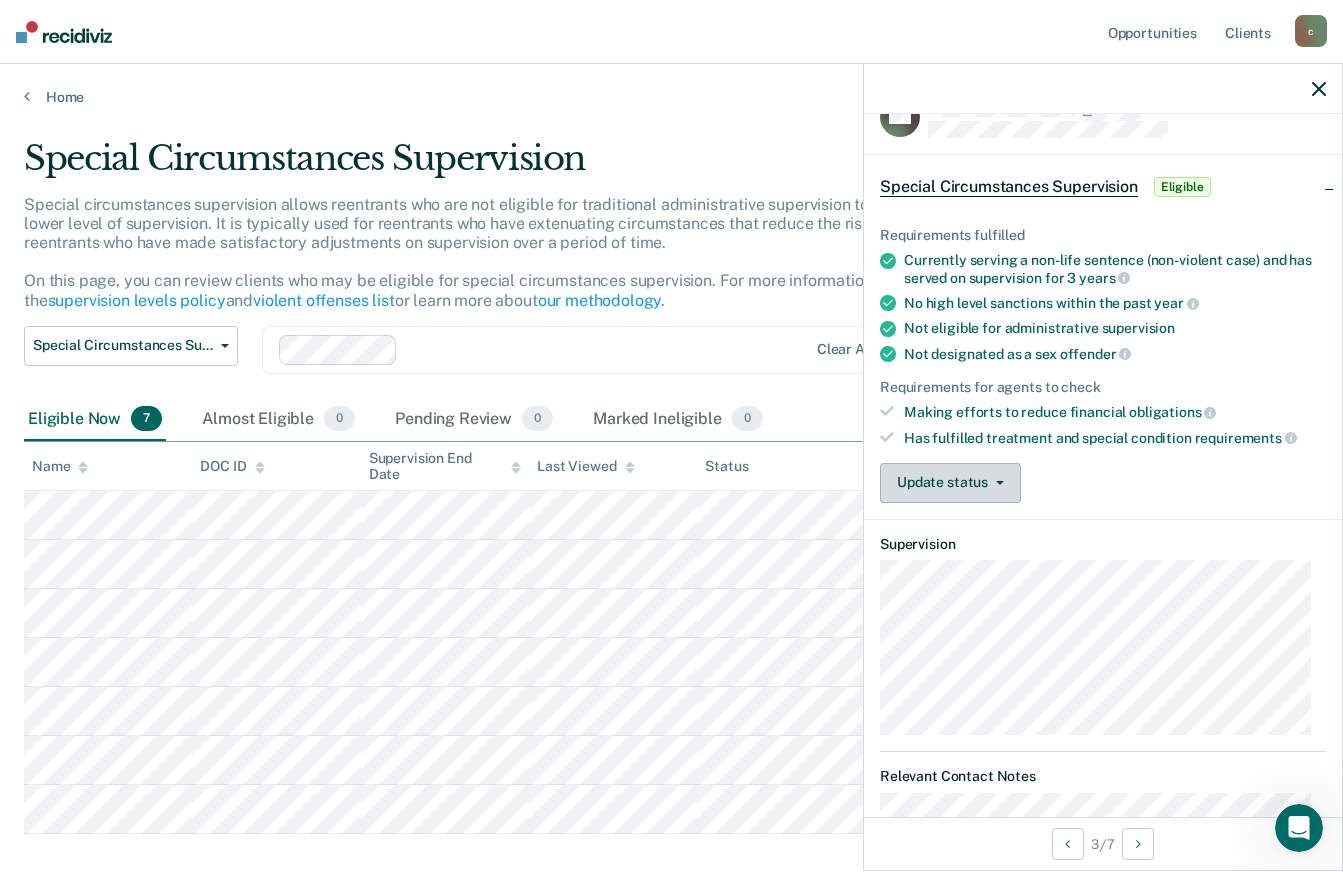 scroll, scrollTop: 0, scrollLeft: 0, axis: both 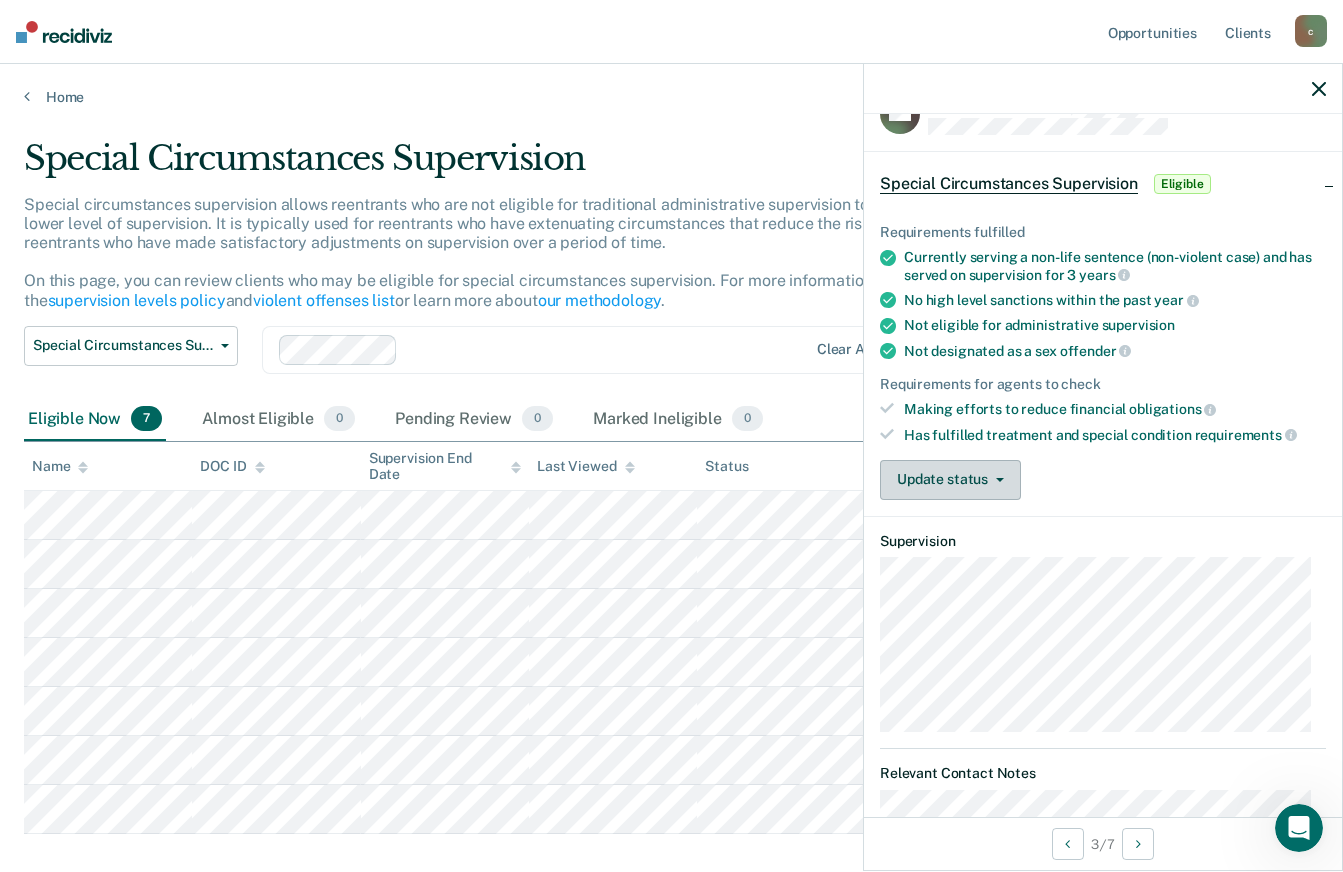 click on "Update status" at bounding box center (950, 480) 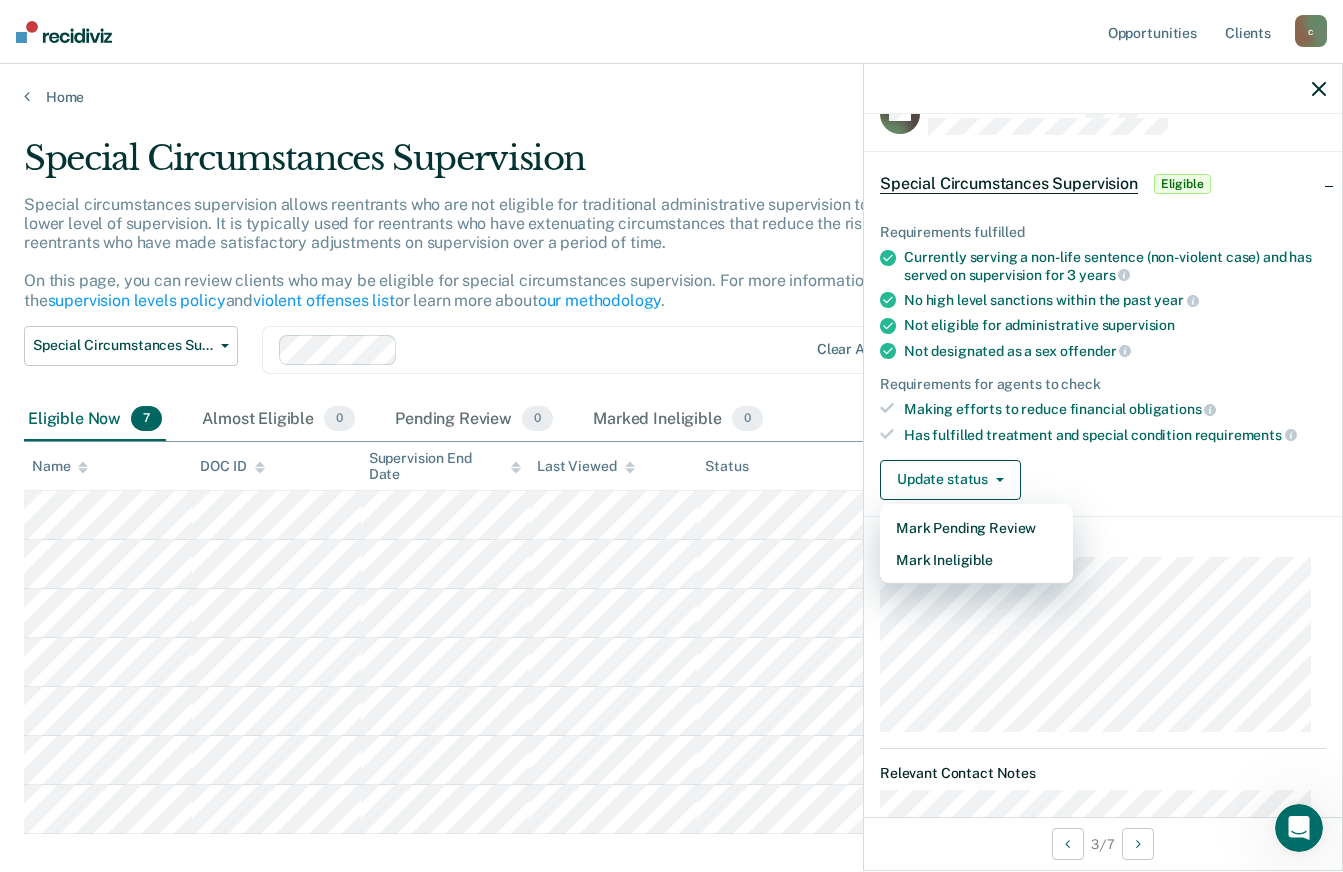 click on "Update status Mark Pending Review Mark Ineligible" at bounding box center (1103, 480) 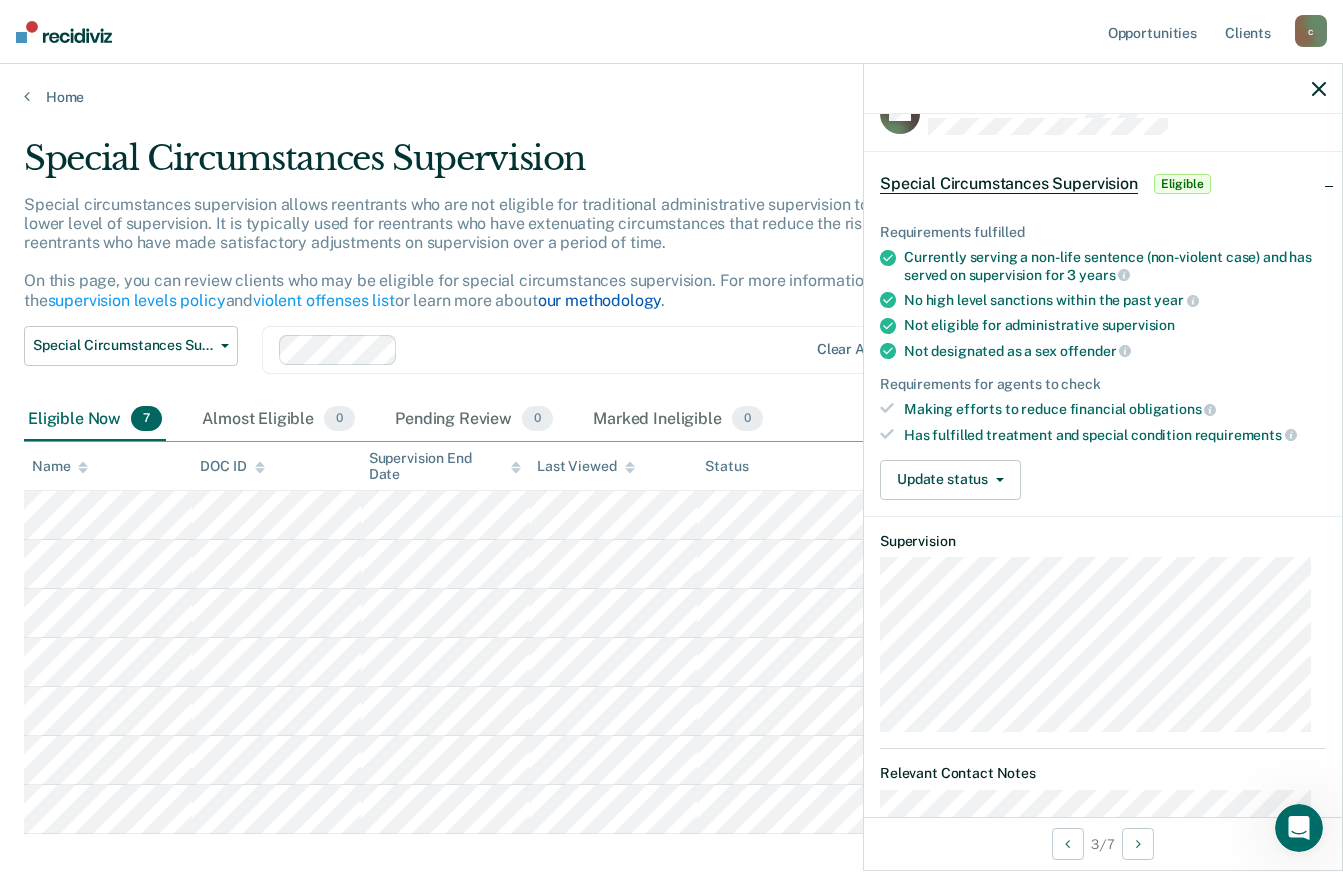 click on "our methodology" at bounding box center (600, 300) 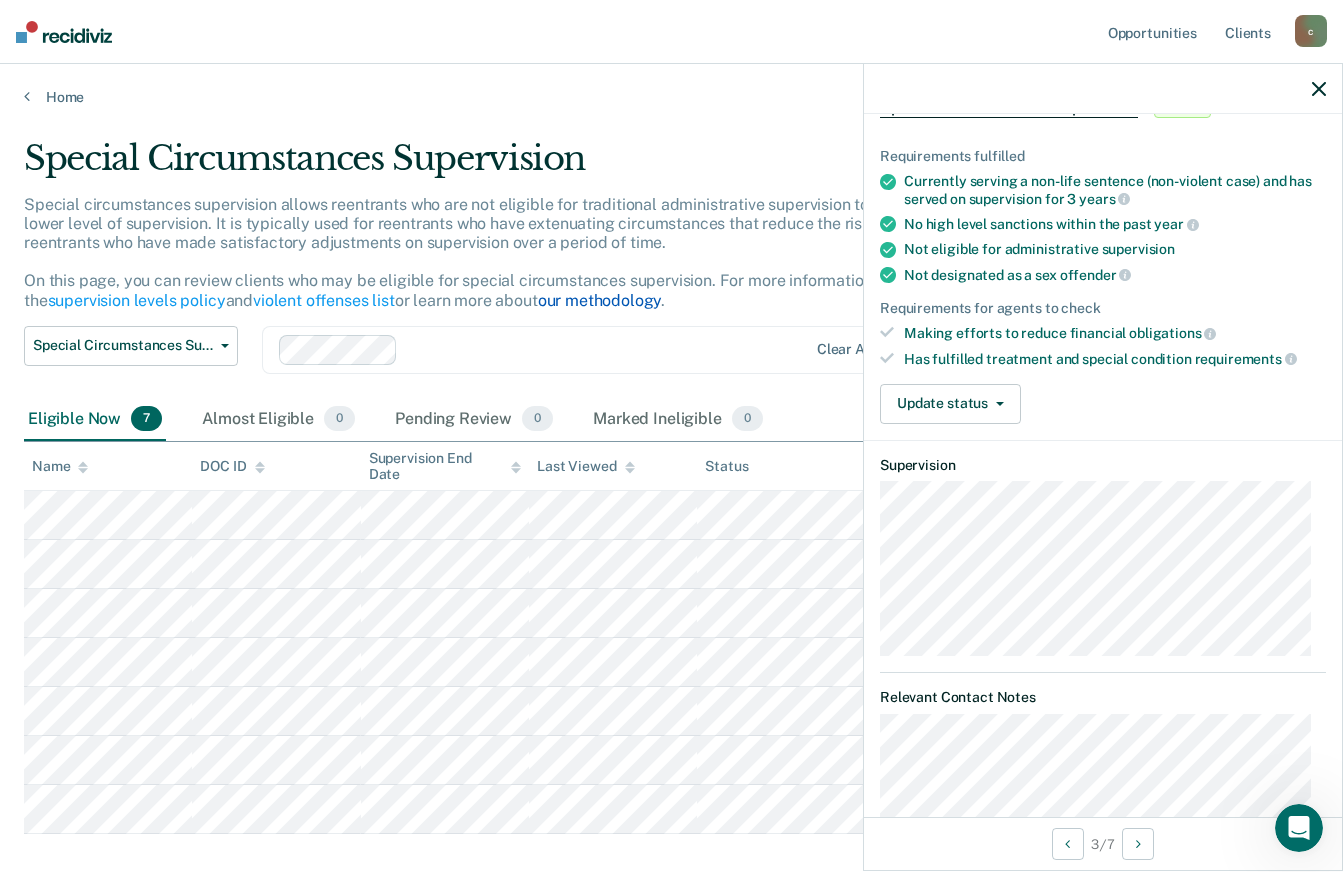 scroll, scrollTop: 163, scrollLeft: 0, axis: vertical 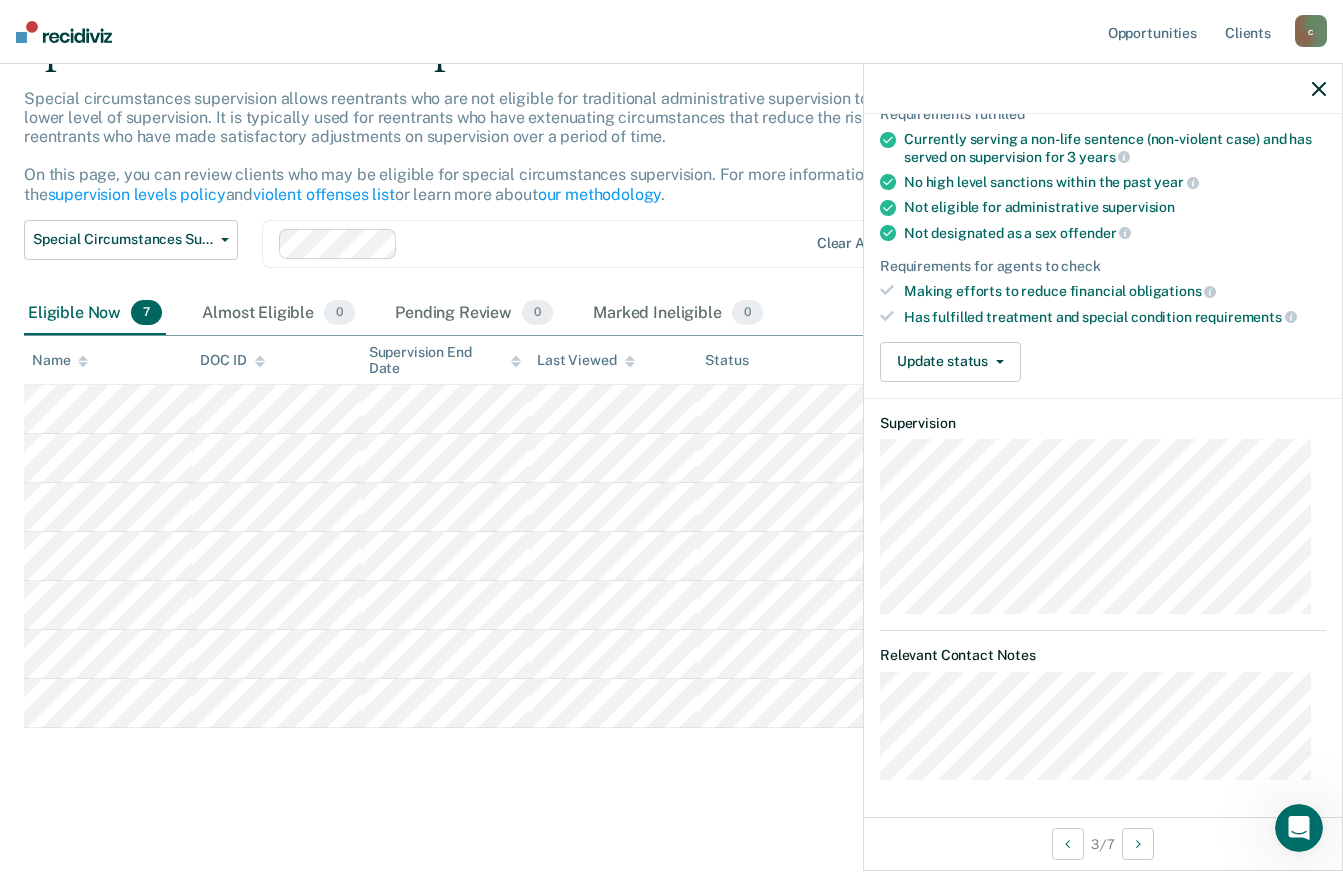 click 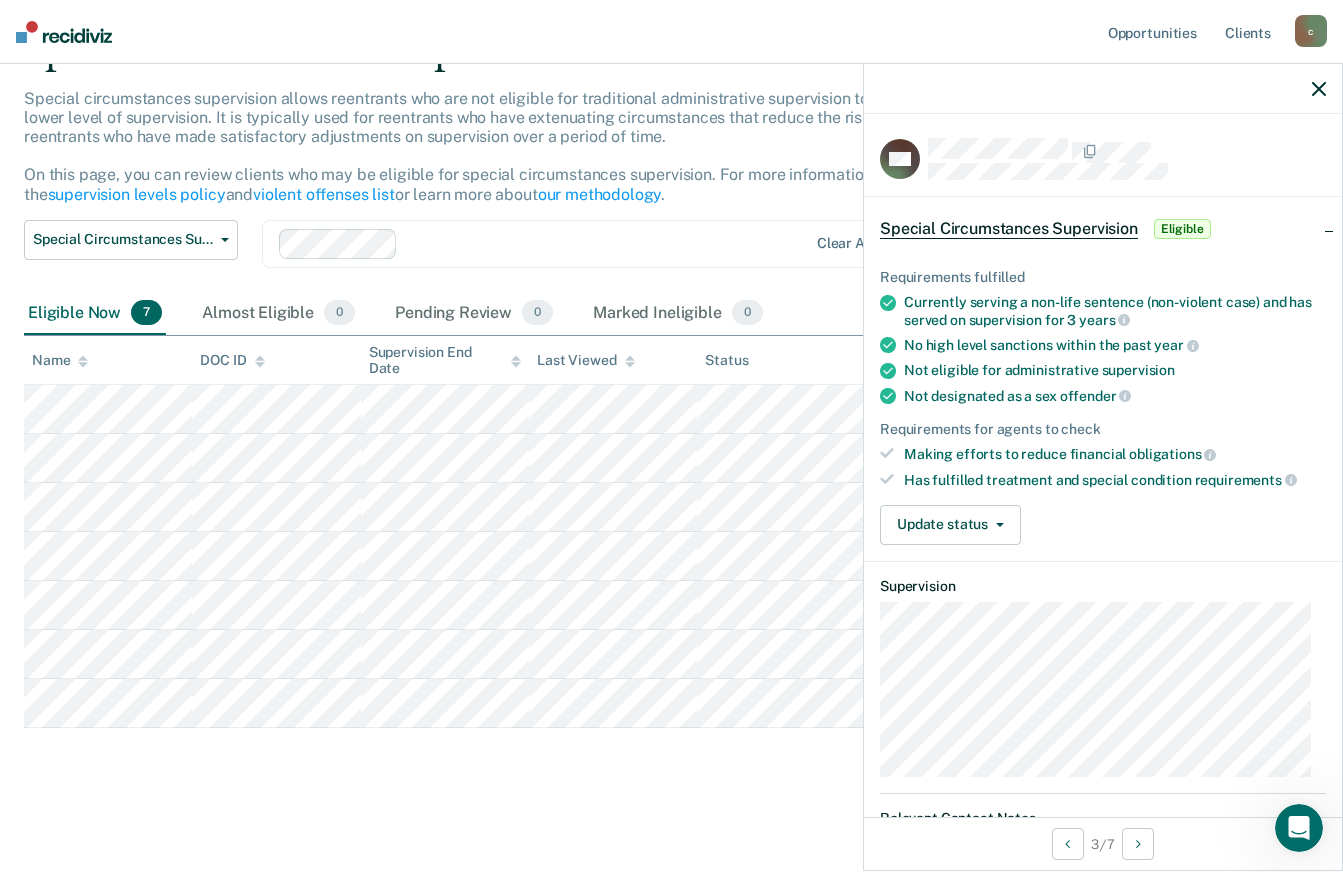 scroll, scrollTop: 163, scrollLeft: 0, axis: vertical 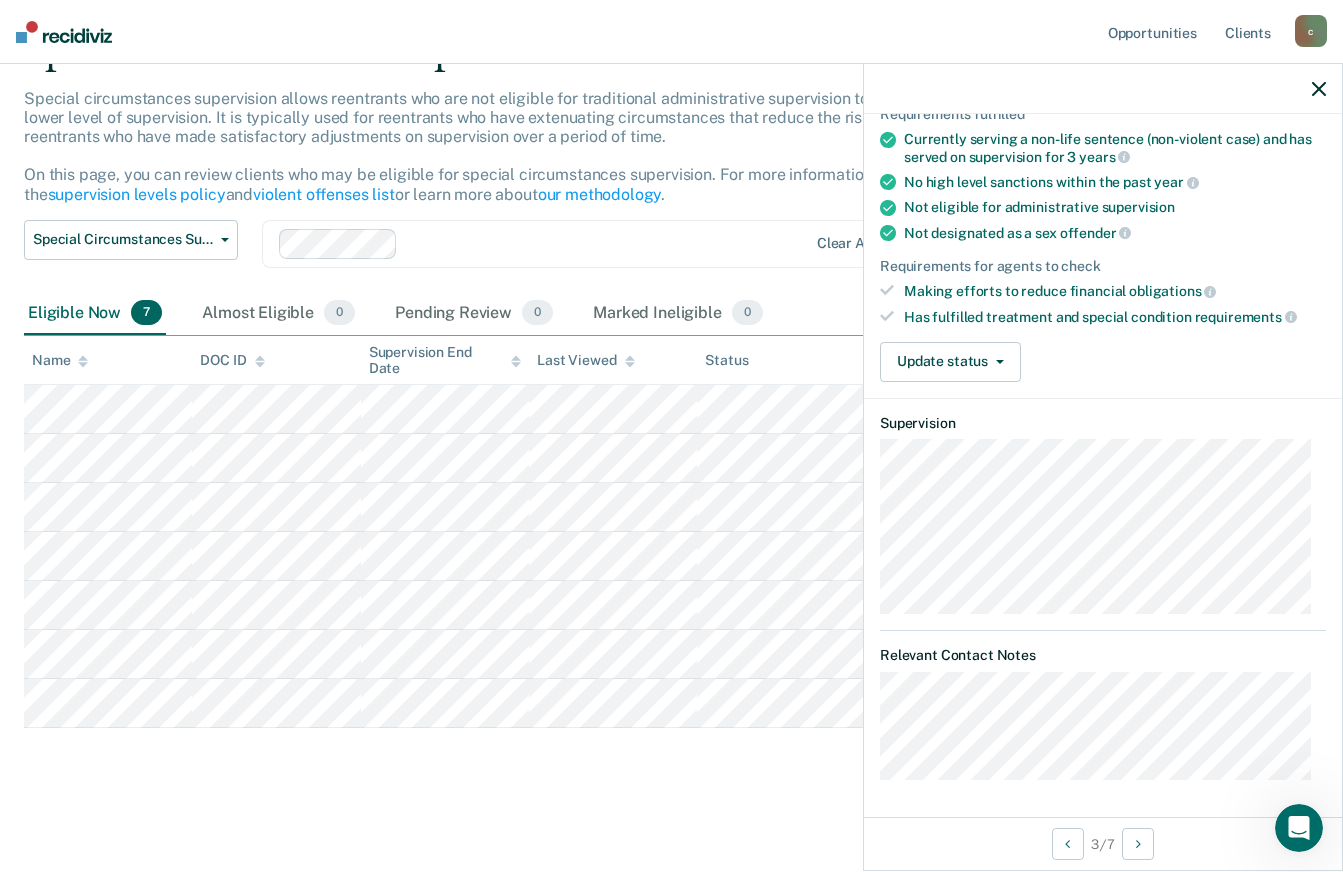 click on "Update status" at bounding box center [950, 362] 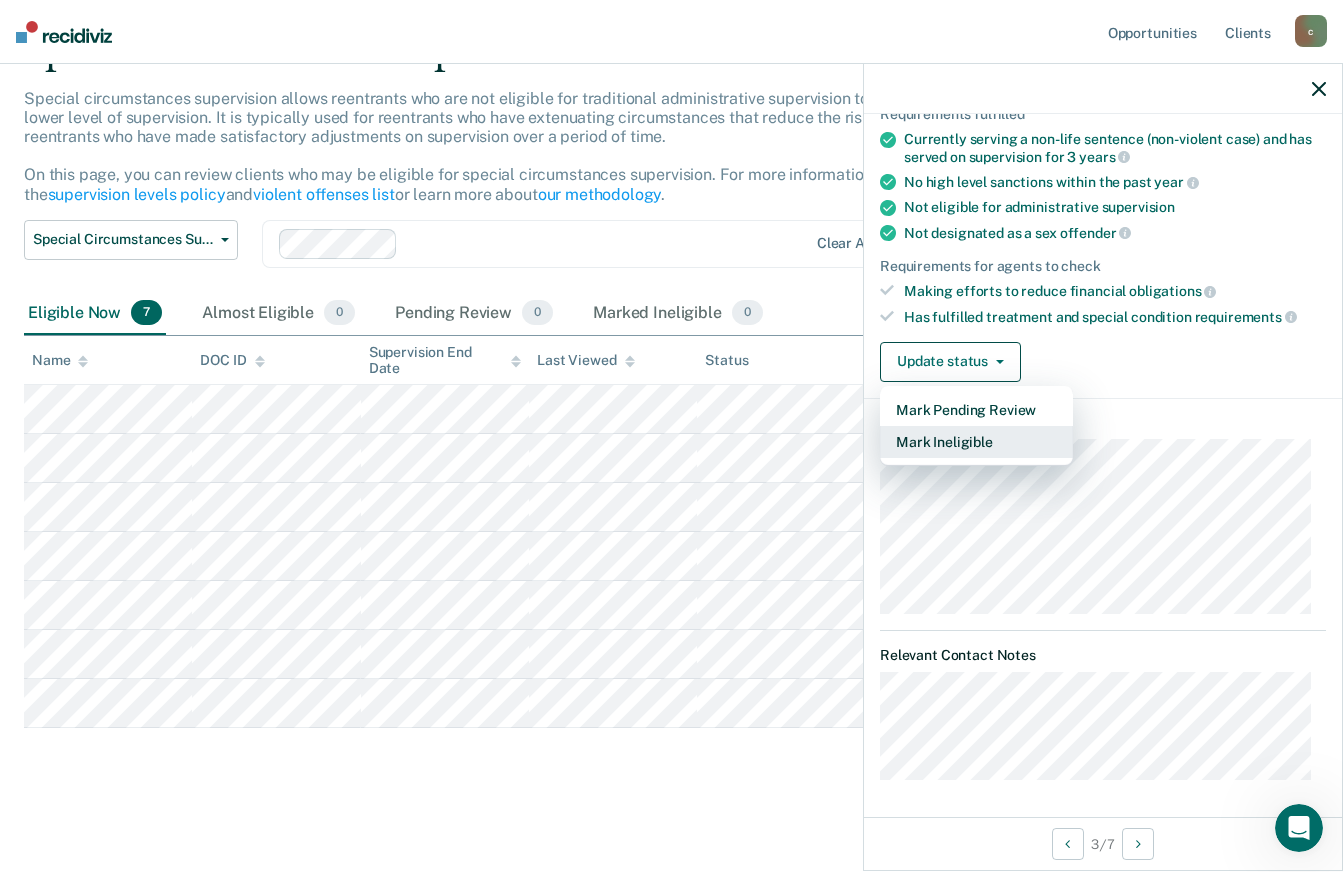 click on "Mark Ineligible" at bounding box center [976, 442] 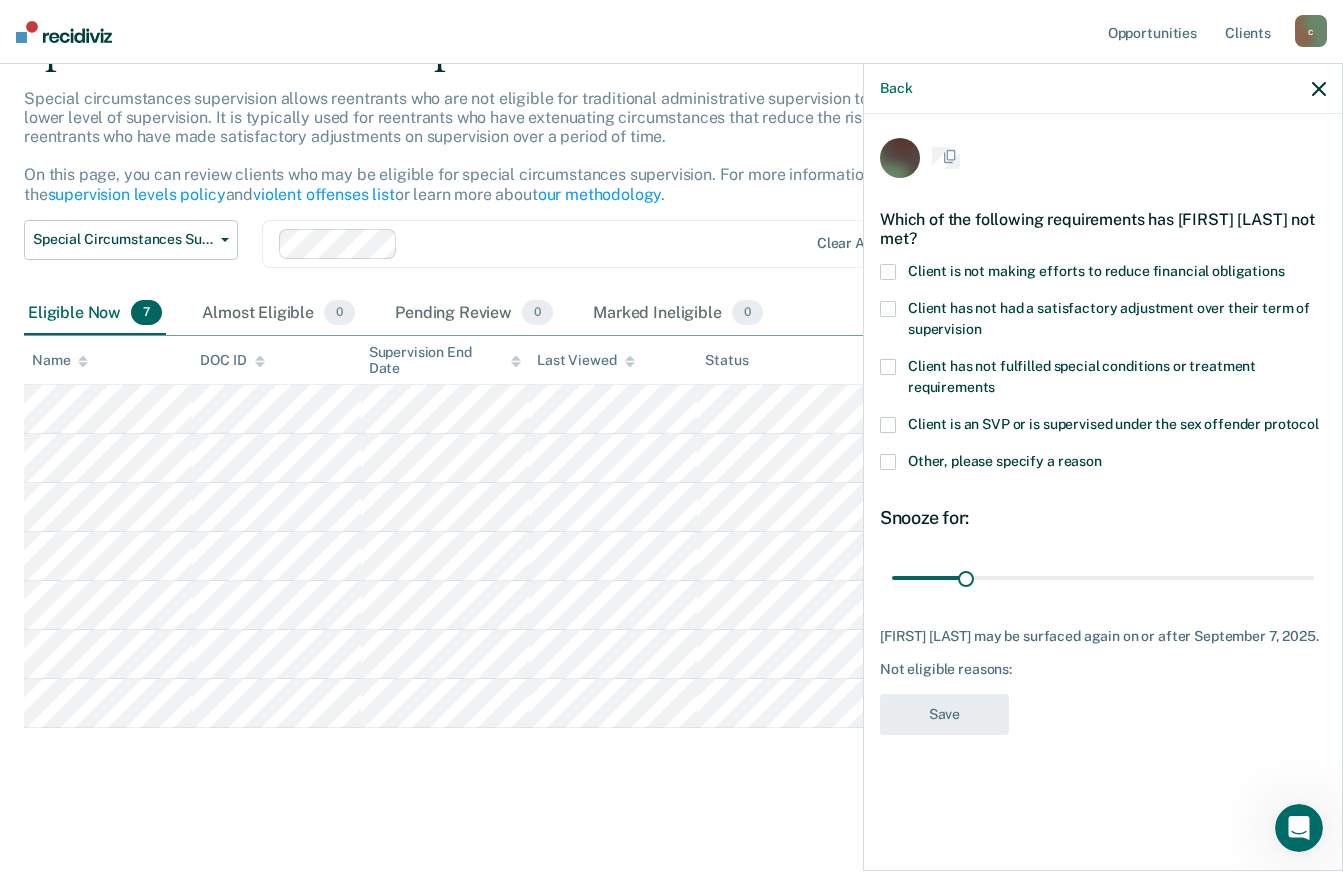 scroll, scrollTop: 0, scrollLeft: 0, axis: both 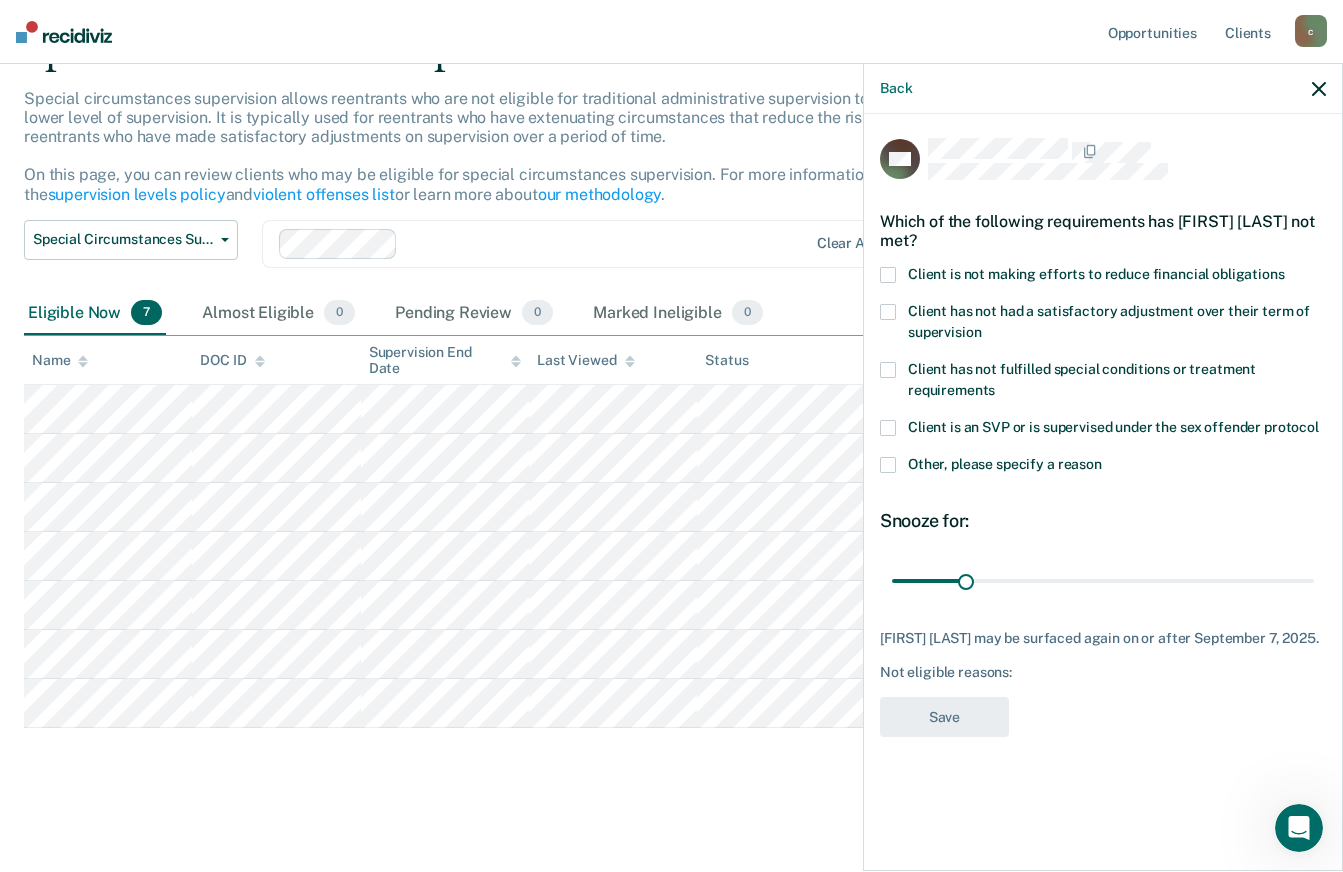 click on "Other, please specify a reason" at bounding box center (1005, 464) 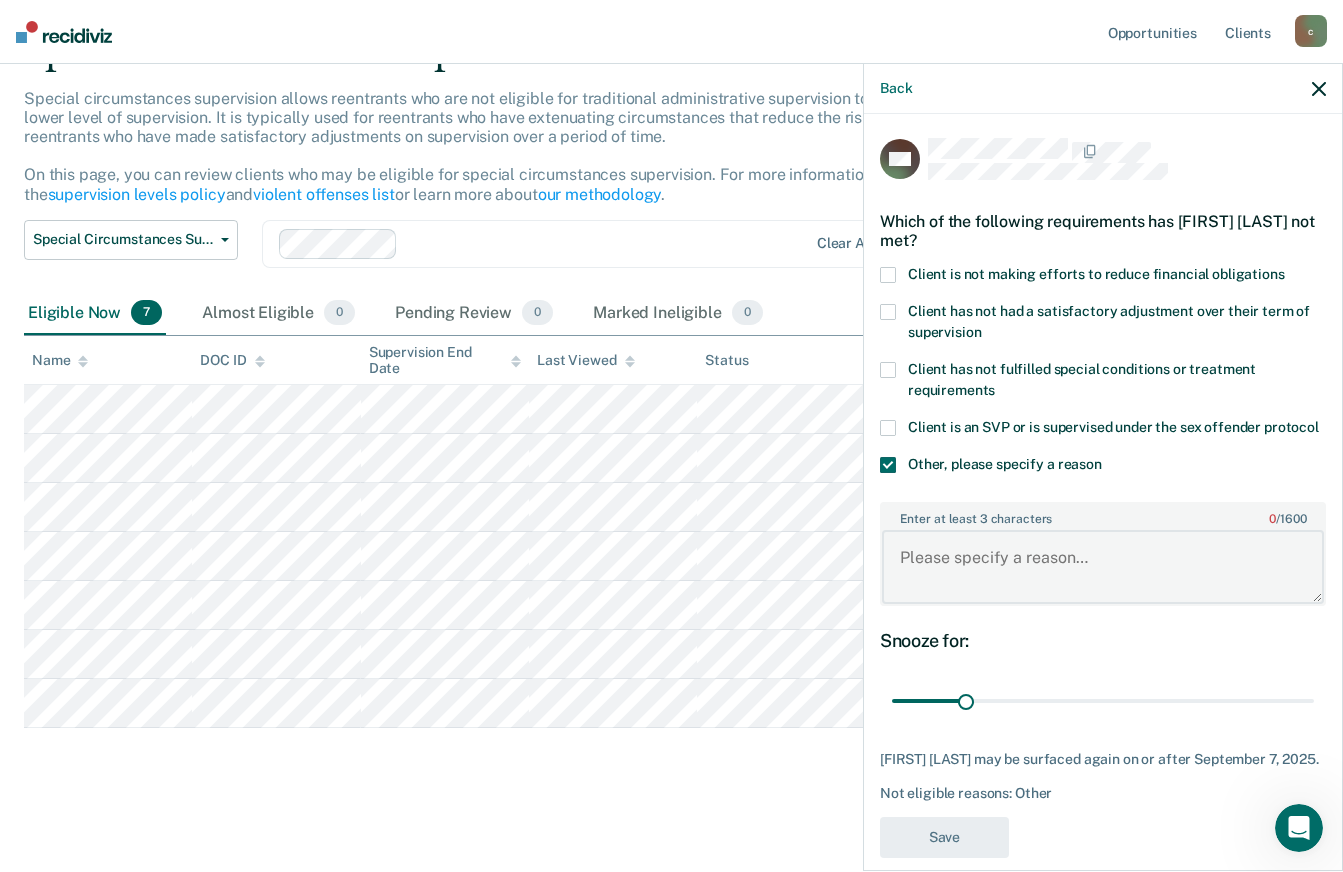 click on "Enter at least 3 characters 0  /  1600" at bounding box center (1103, 567) 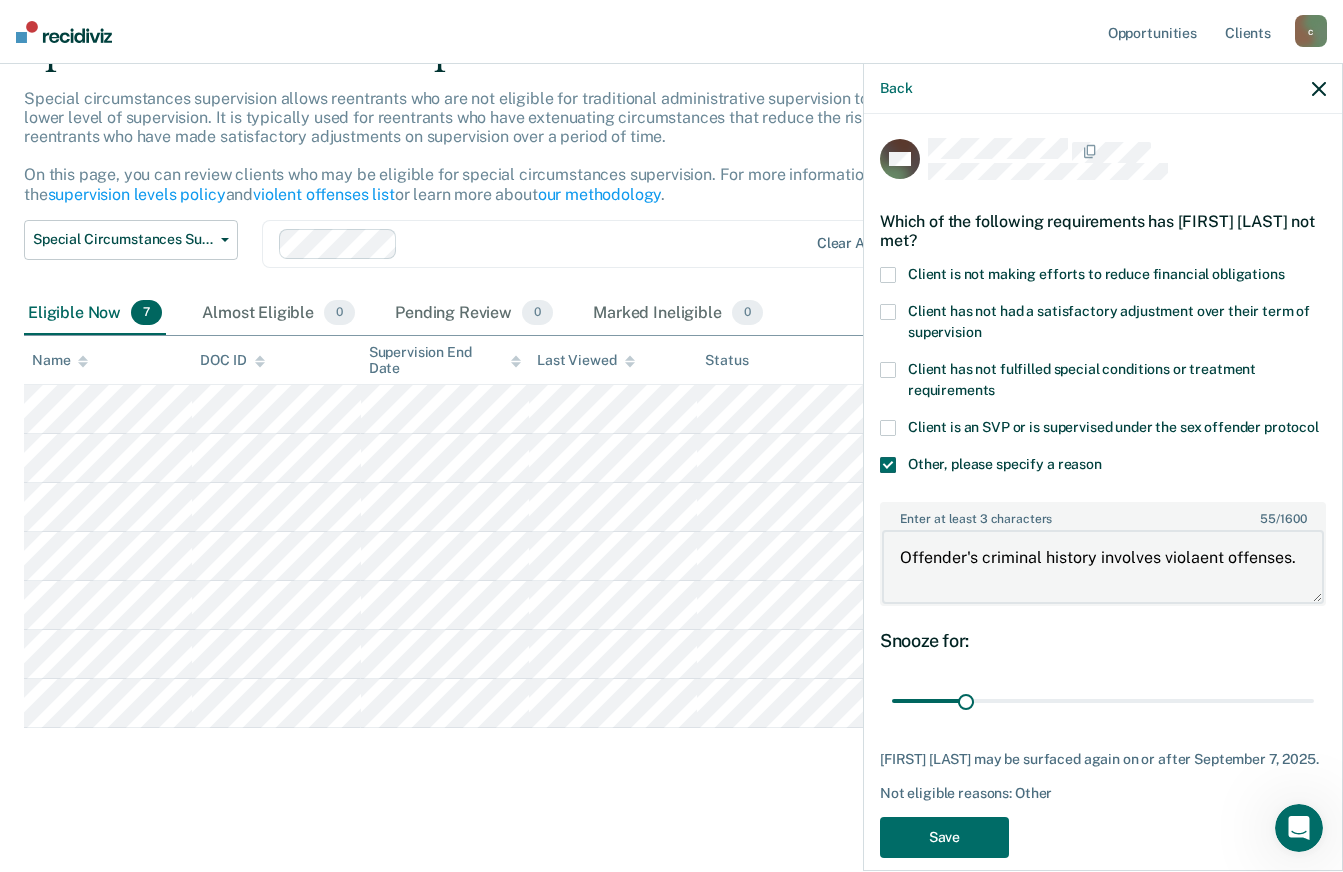 click on "Offender's criminal history involves violaent offenses." at bounding box center (1103, 567) 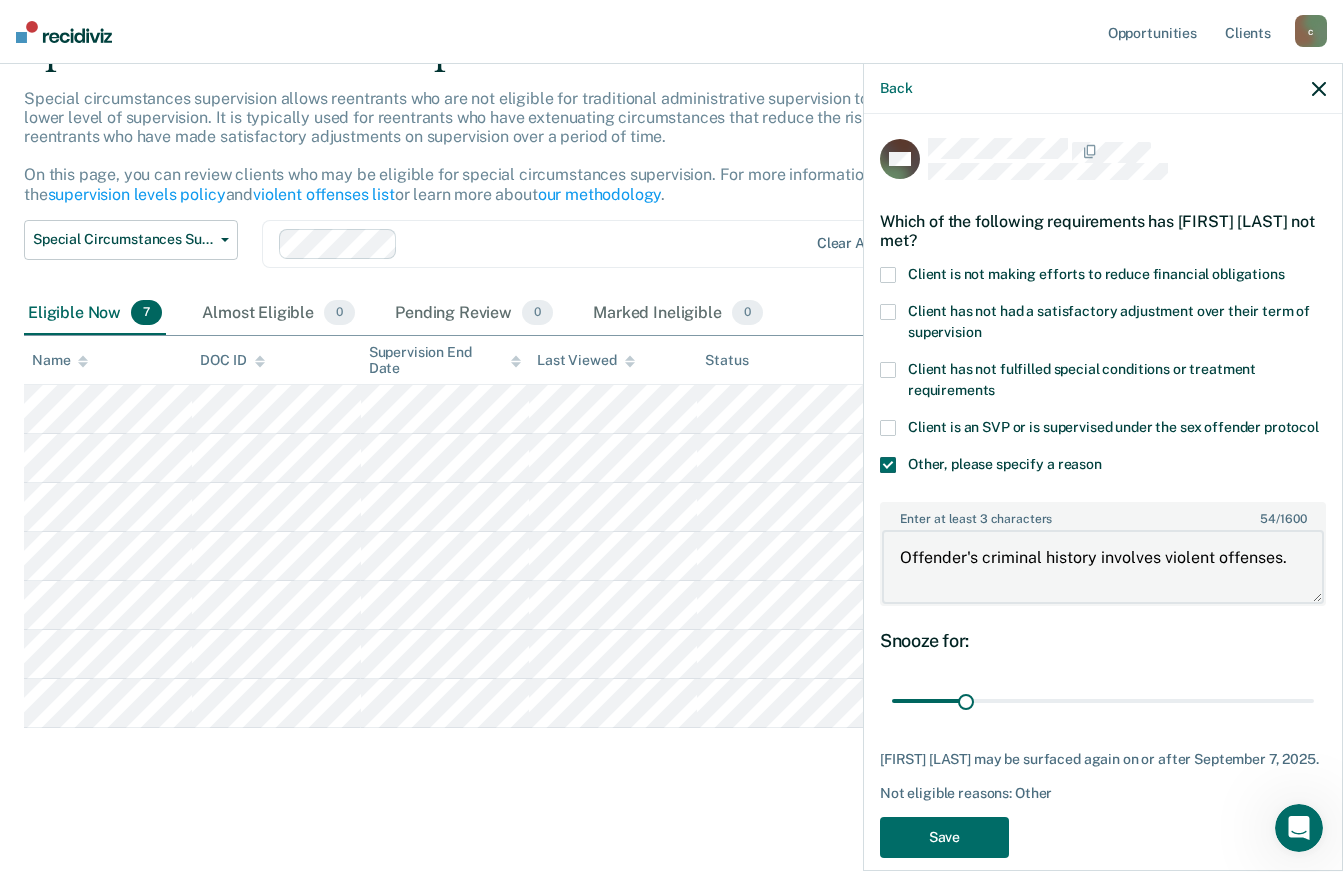 scroll, scrollTop: 63, scrollLeft: 0, axis: vertical 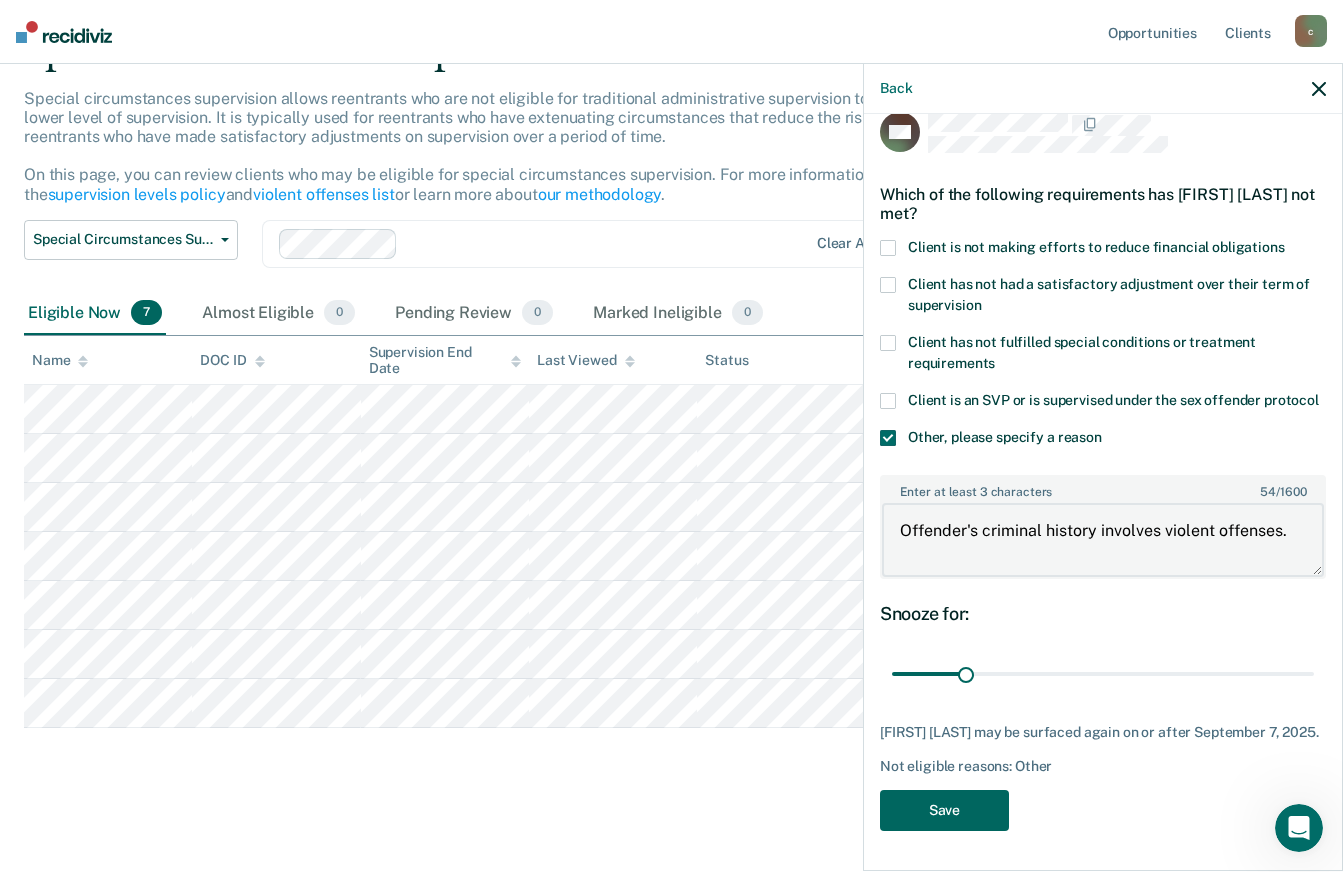type on "Offender's criminal history involves violent offenses." 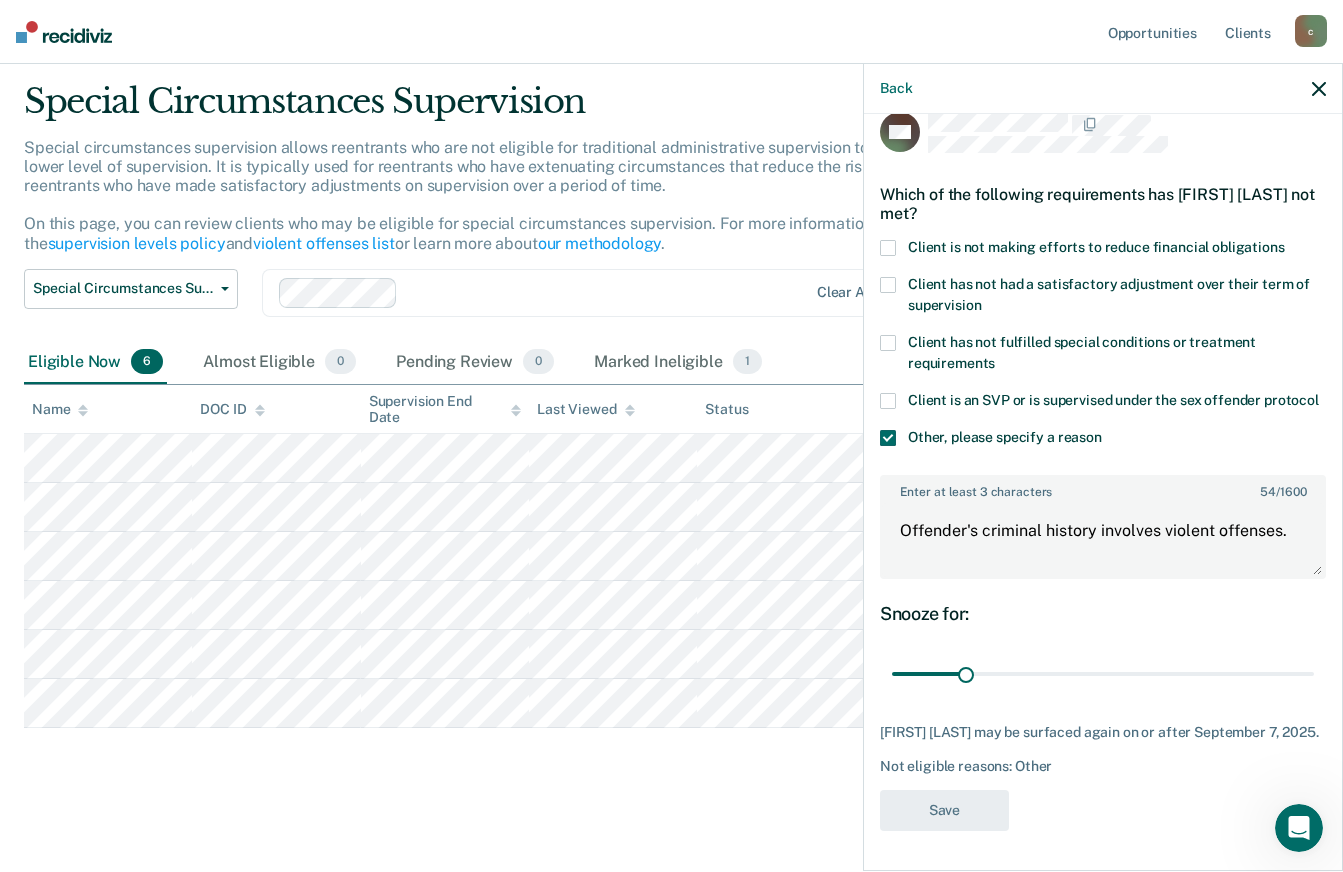 scroll, scrollTop: 57, scrollLeft: 0, axis: vertical 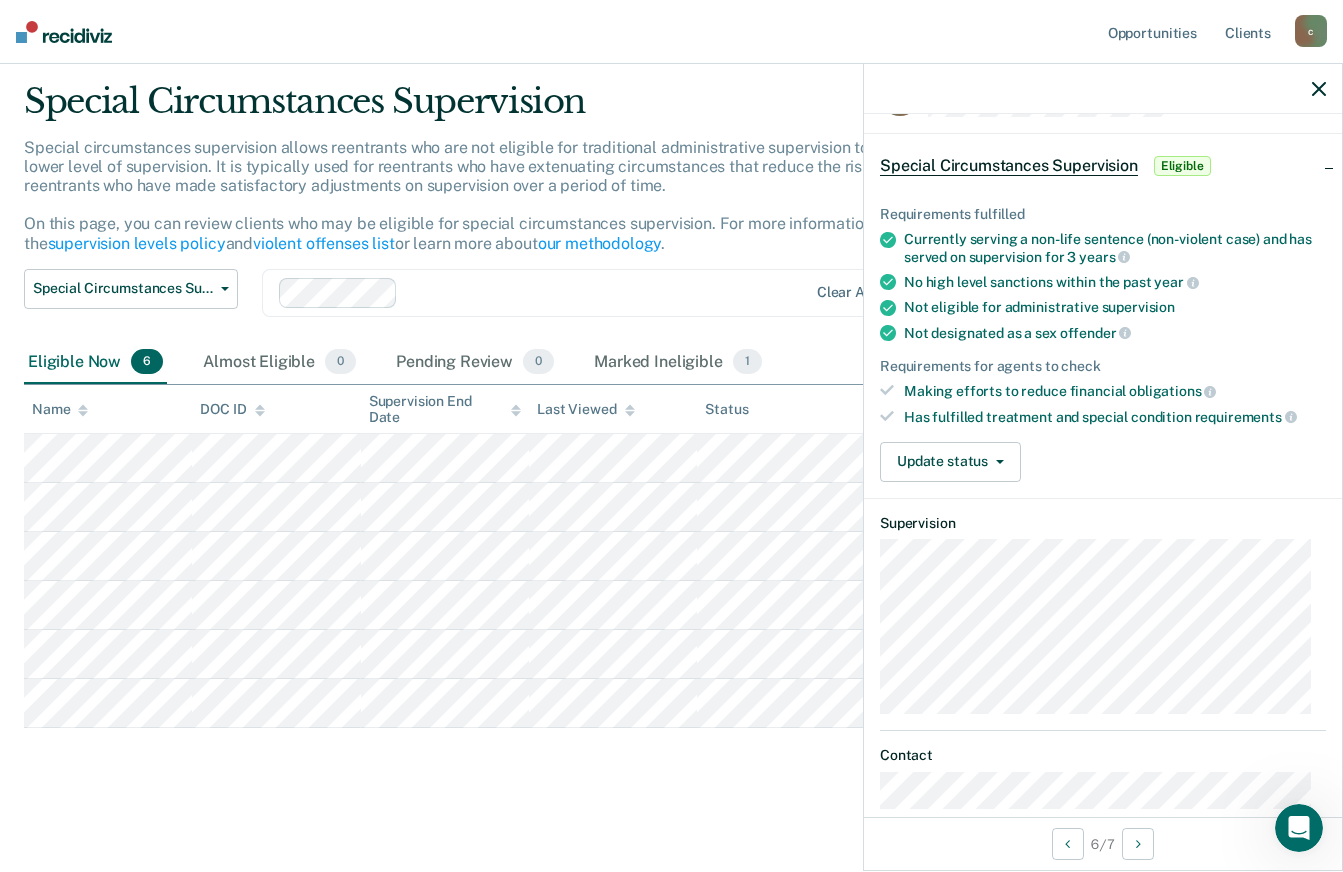 click on "Update status" at bounding box center (950, 462) 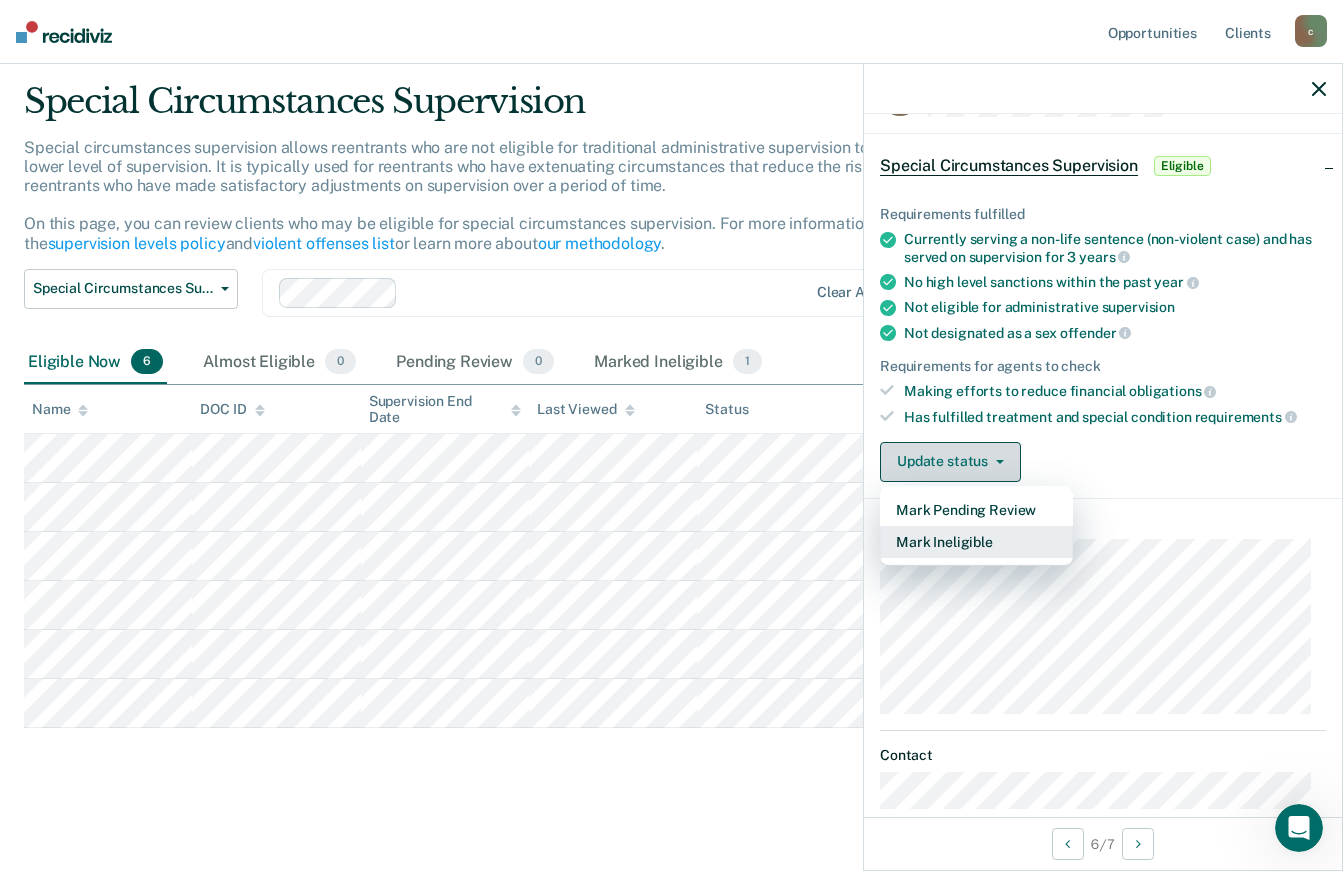 click on "Mark Ineligible" at bounding box center (976, 542) 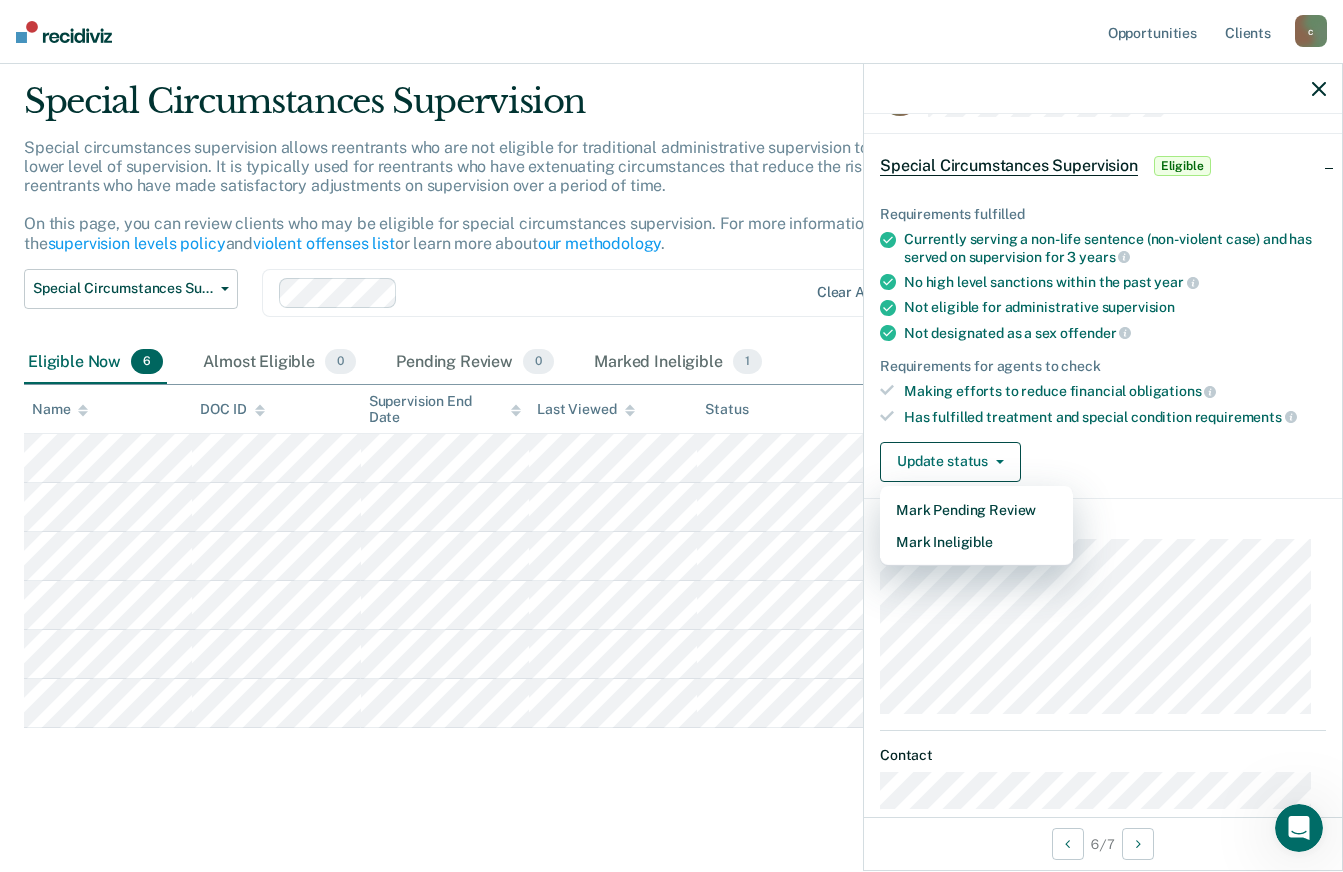 scroll, scrollTop: 0, scrollLeft: 0, axis: both 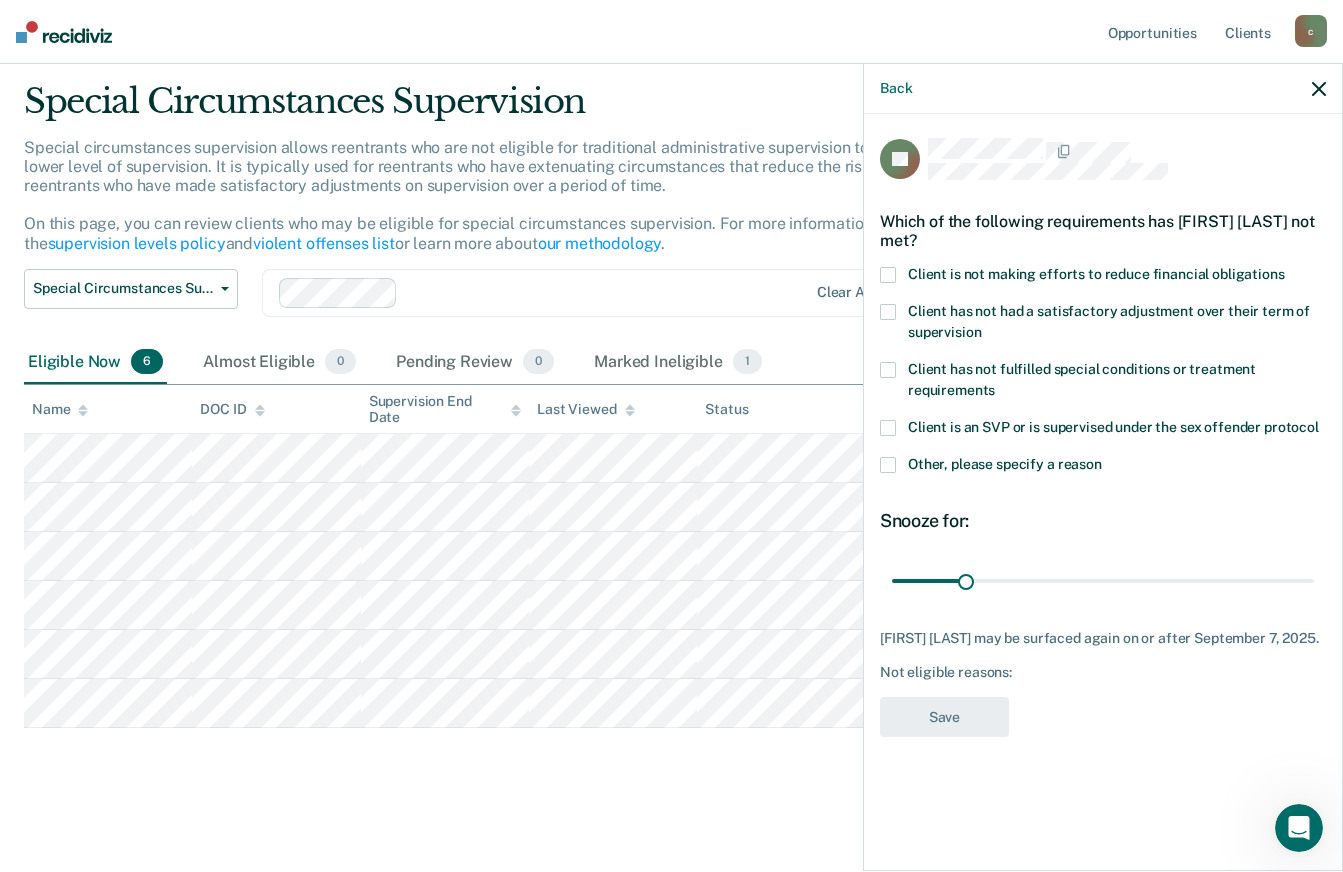 click on "Client is not making efforts to reduce financial obligations" at bounding box center [1103, 277] 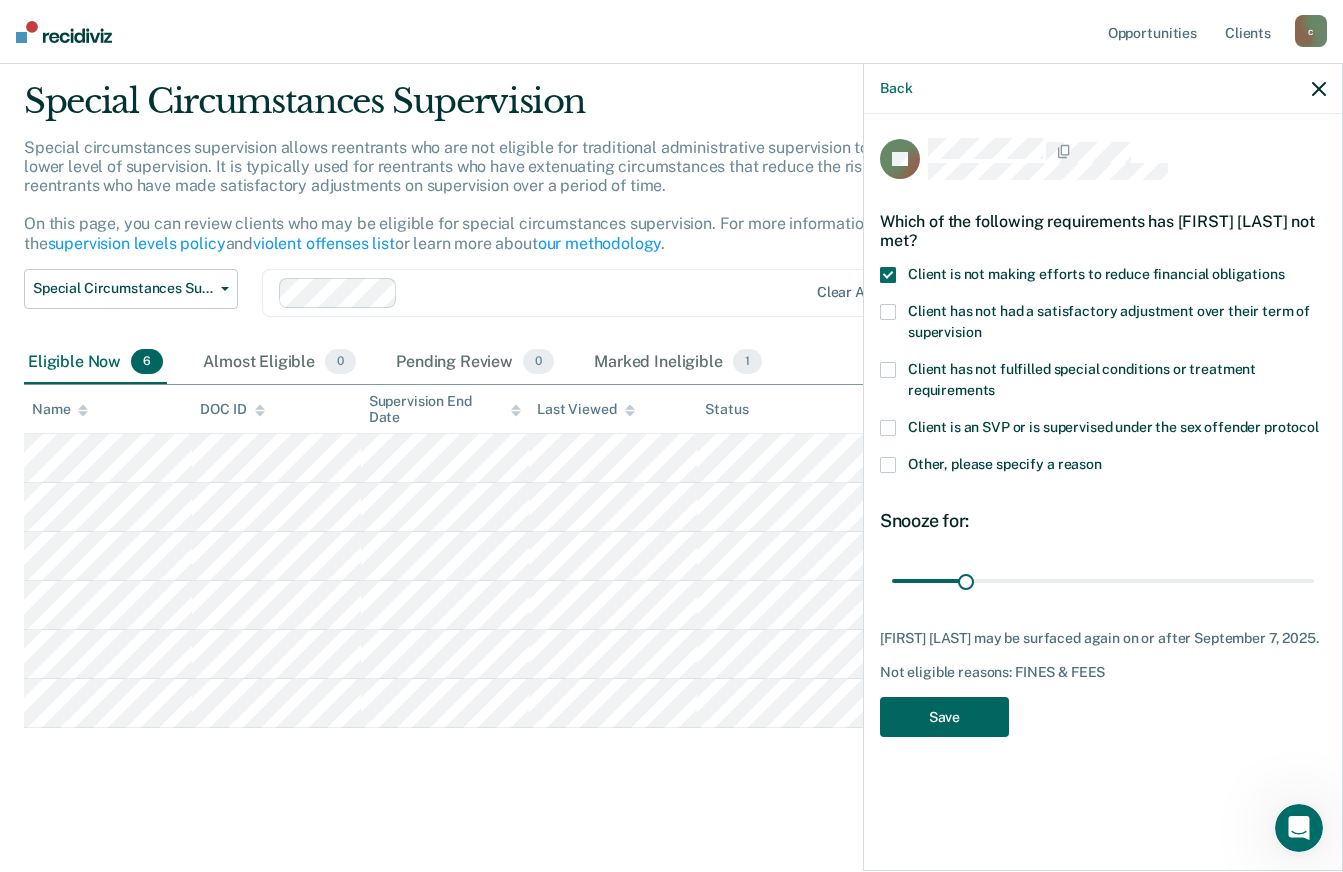 click on "Save" at bounding box center [944, 717] 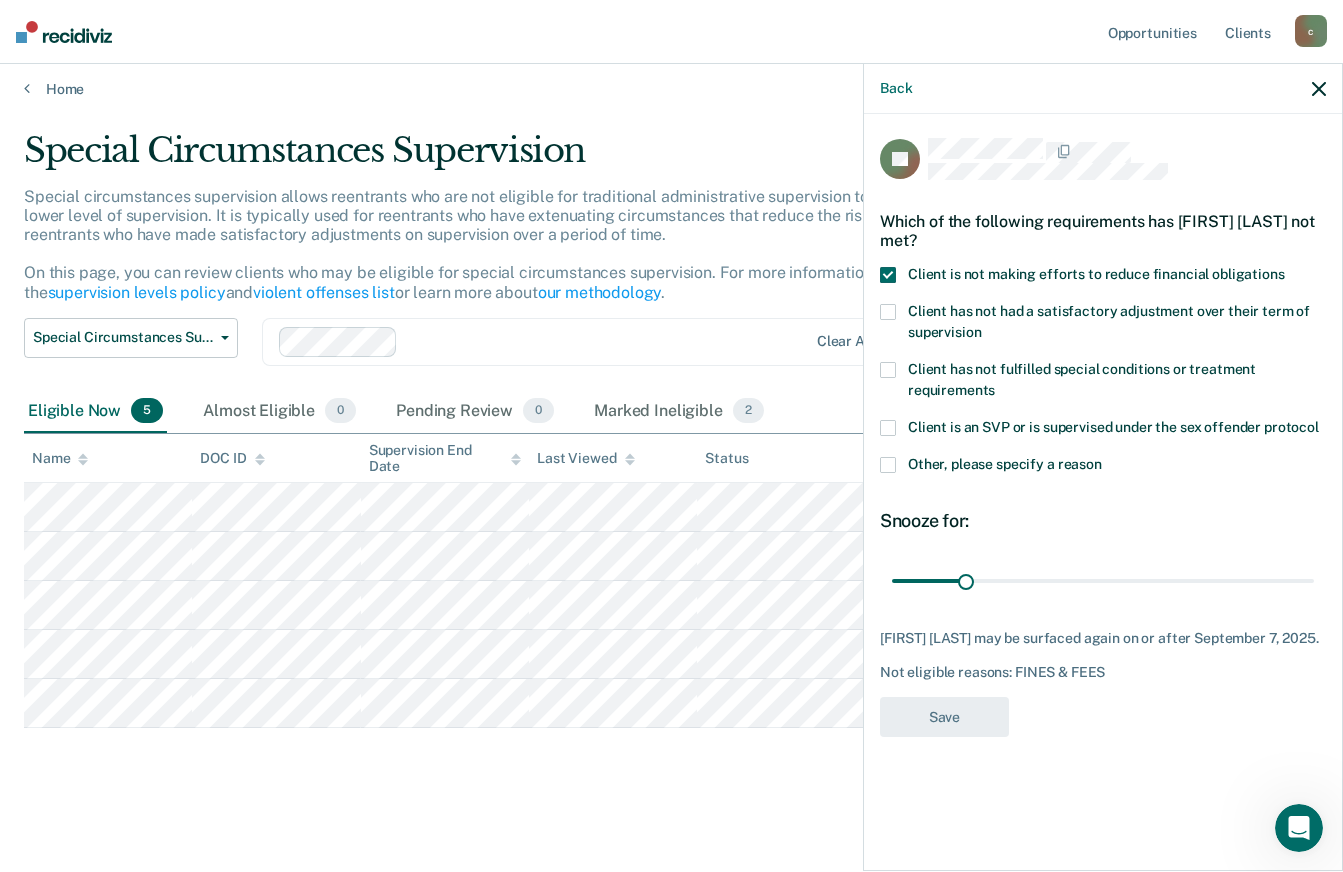 scroll, scrollTop: 8, scrollLeft: 0, axis: vertical 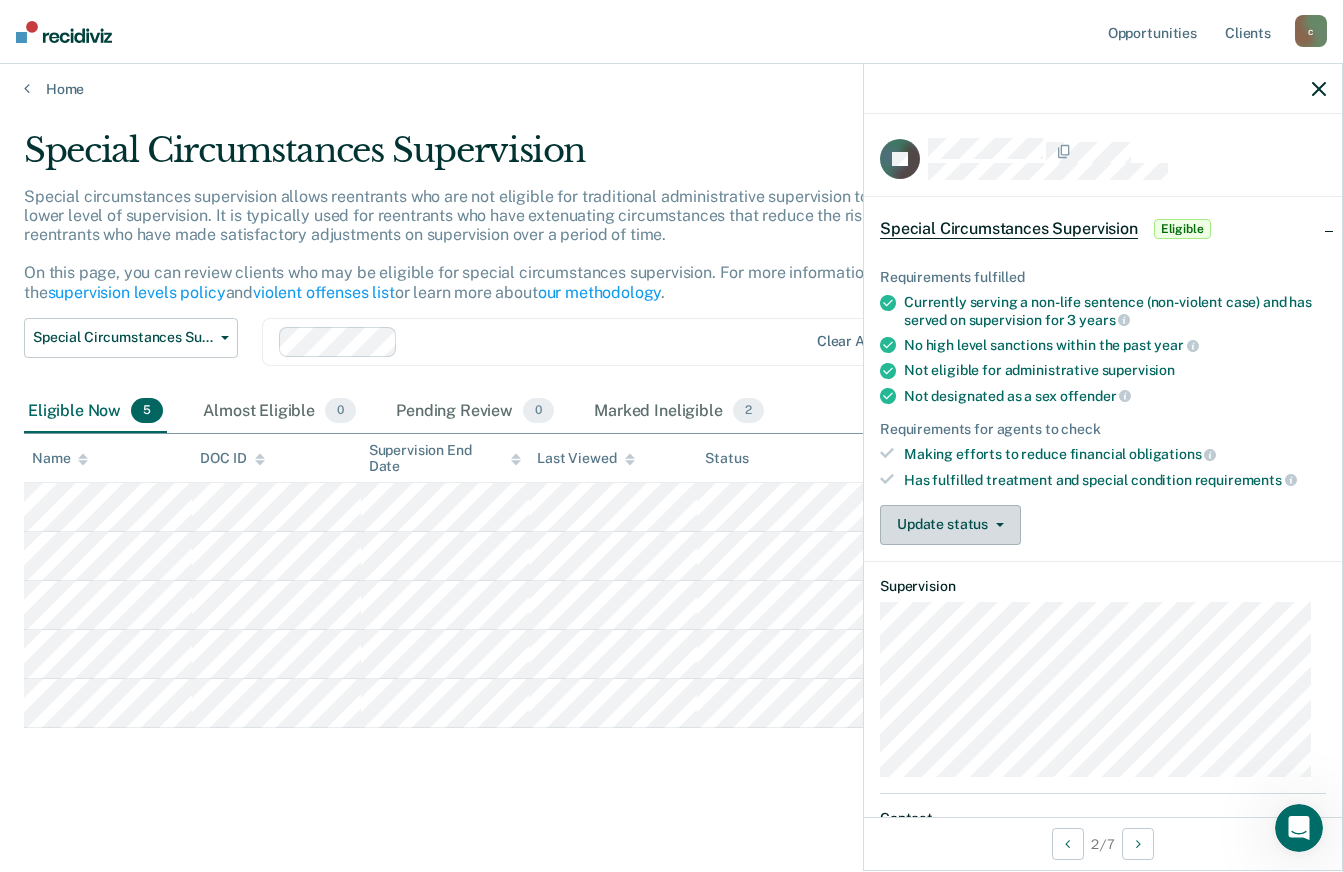 click on "Update status" at bounding box center [950, 525] 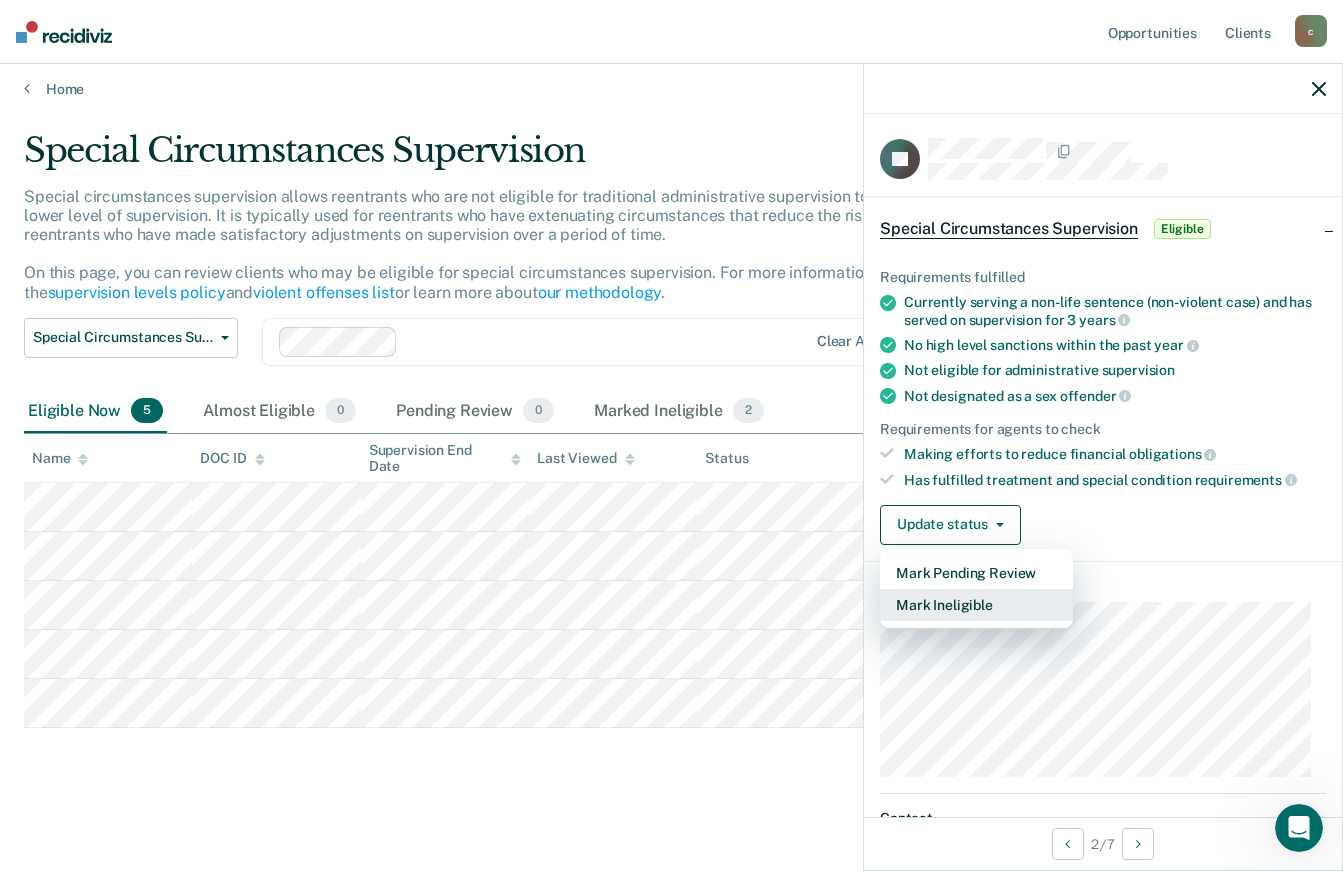 click on "Mark Ineligible" at bounding box center [976, 605] 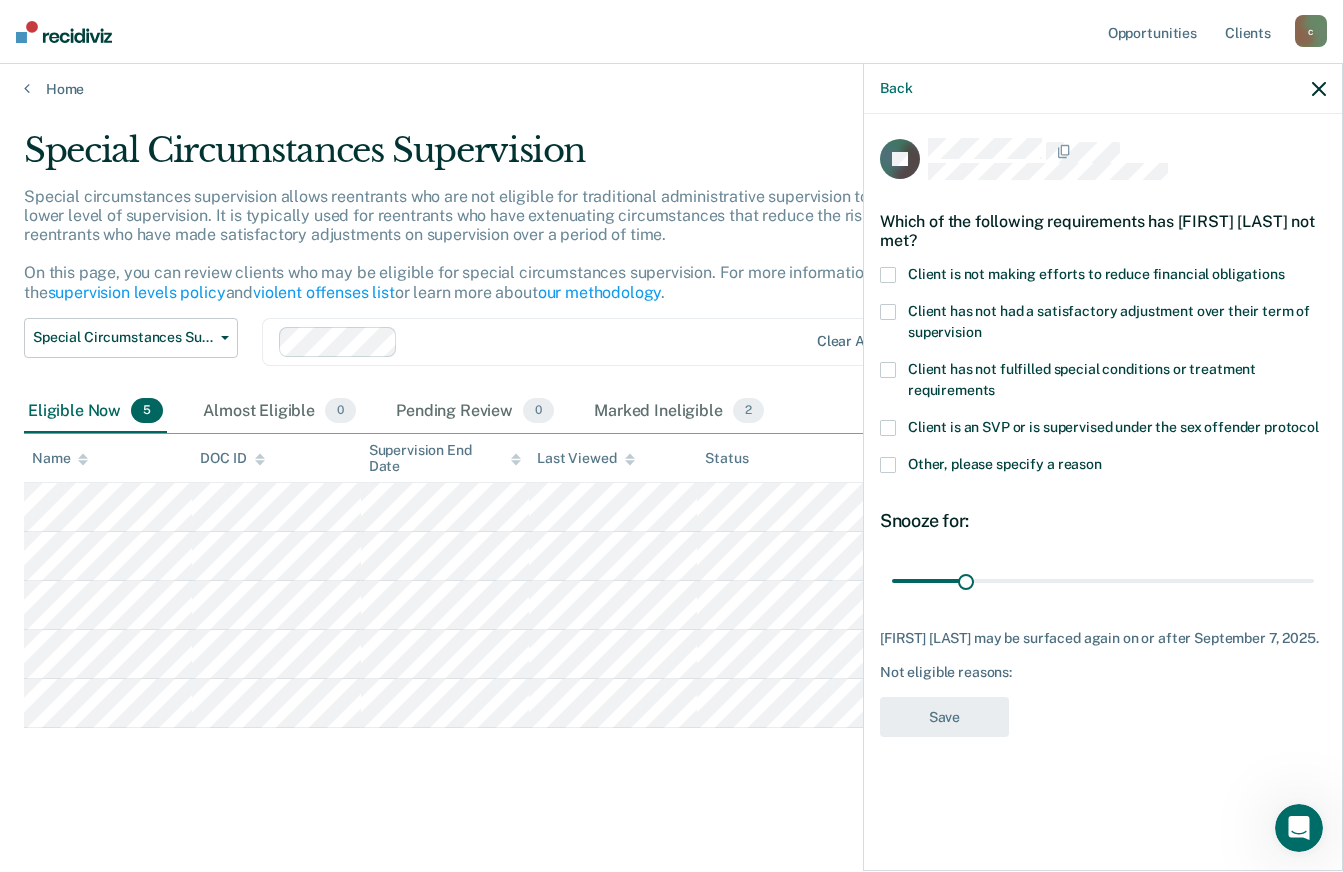 click at bounding box center [888, 312] 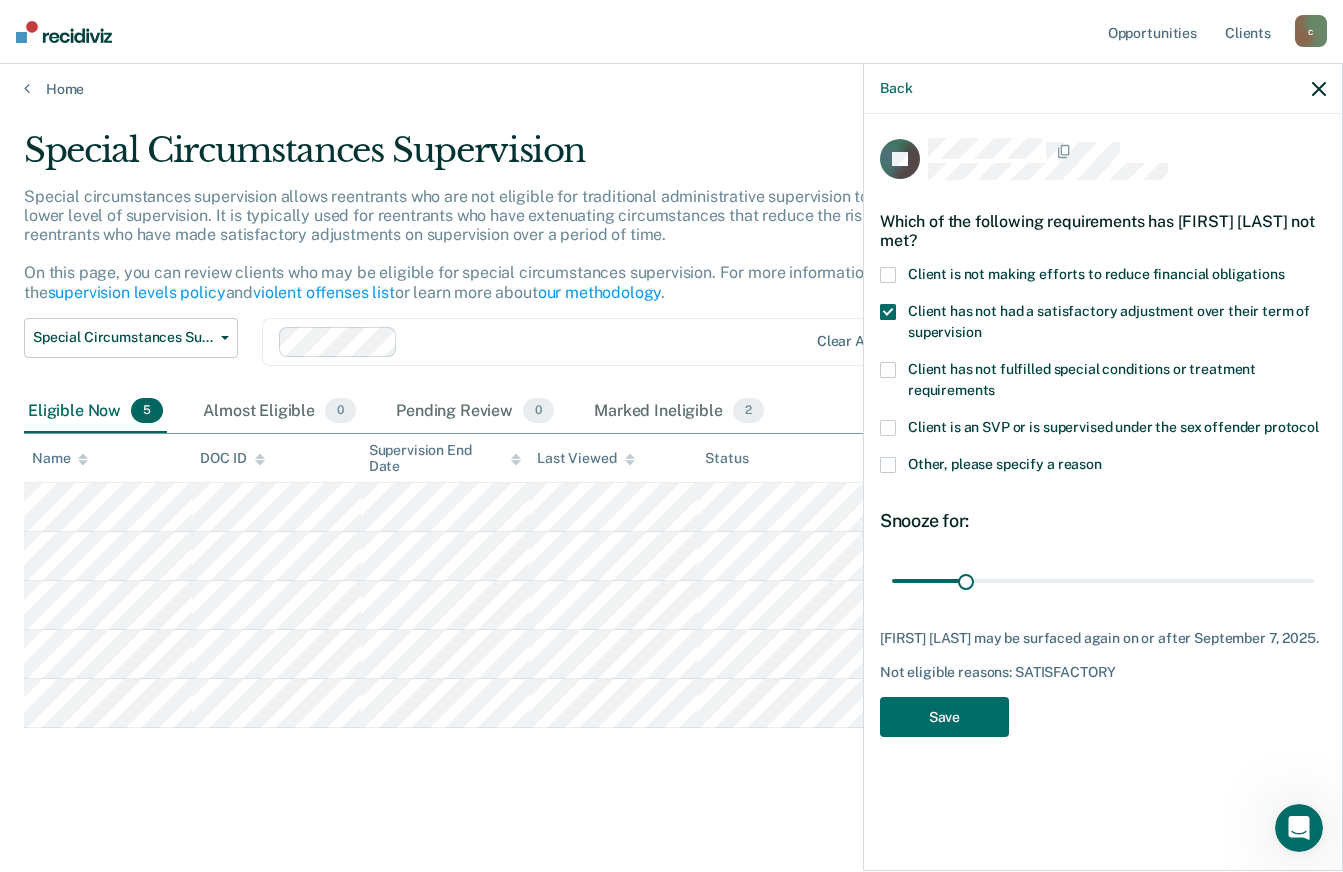 click at bounding box center [888, 370] 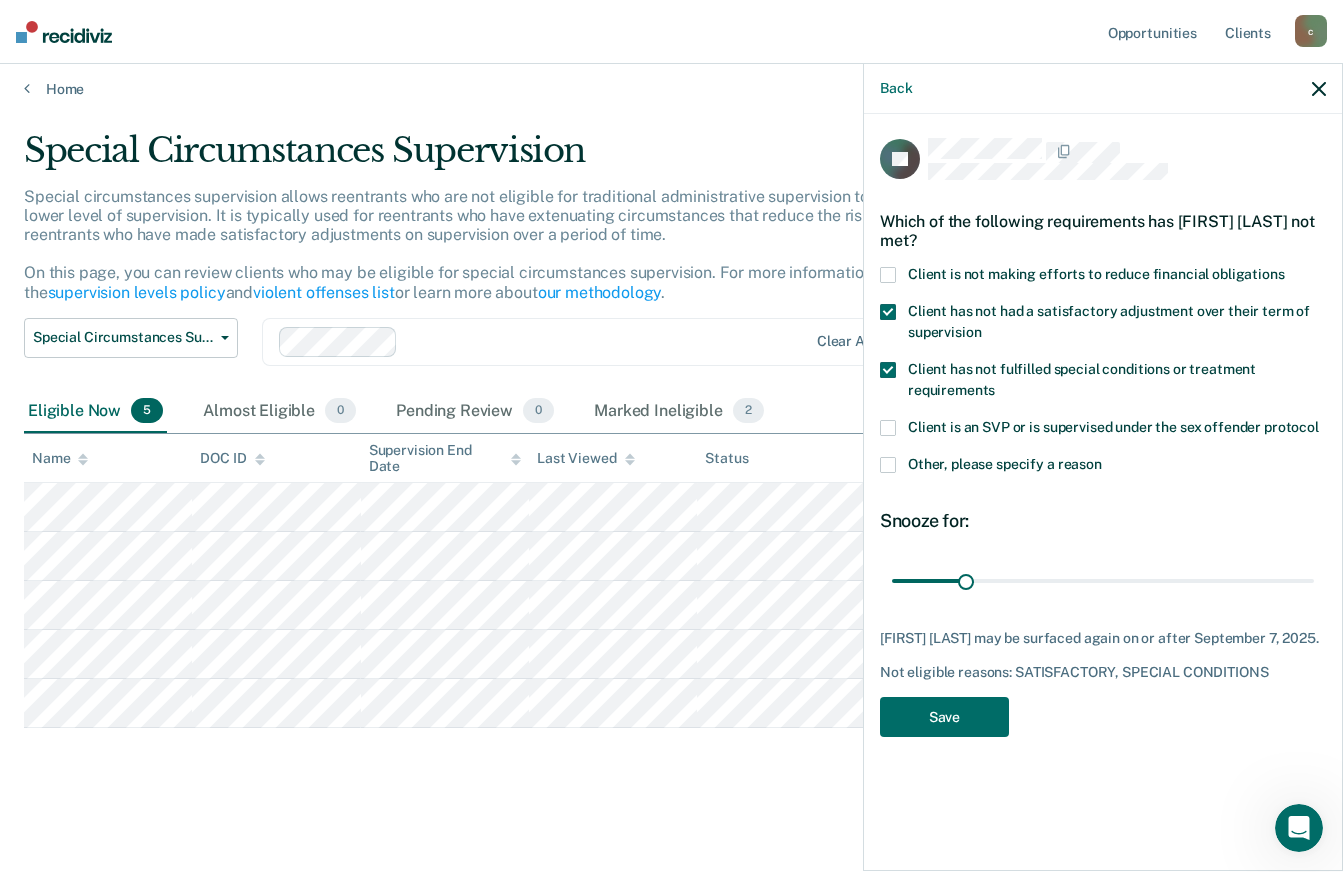 click at bounding box center [888, 370] 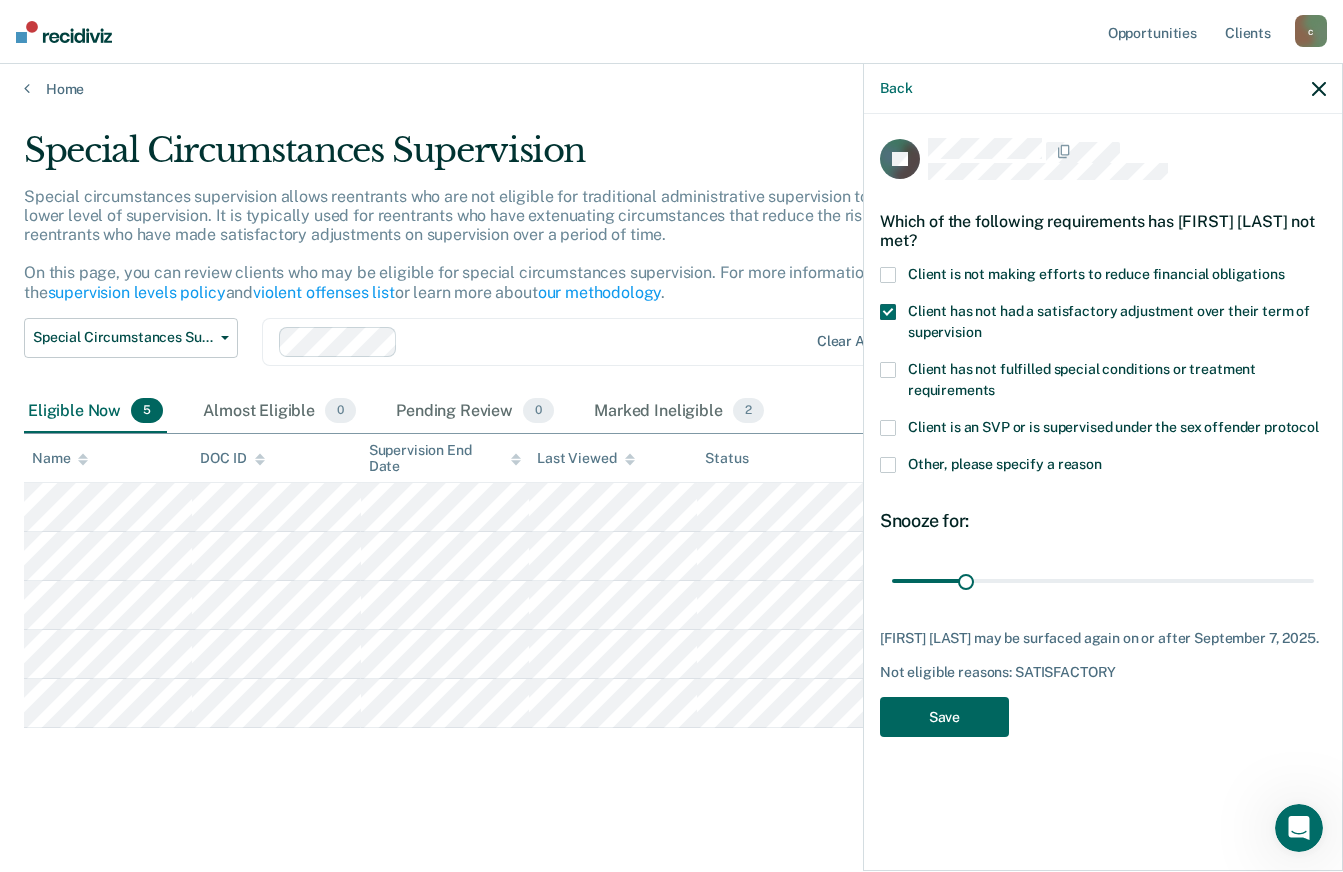 click on "Save" at bounding box center [944, 717] 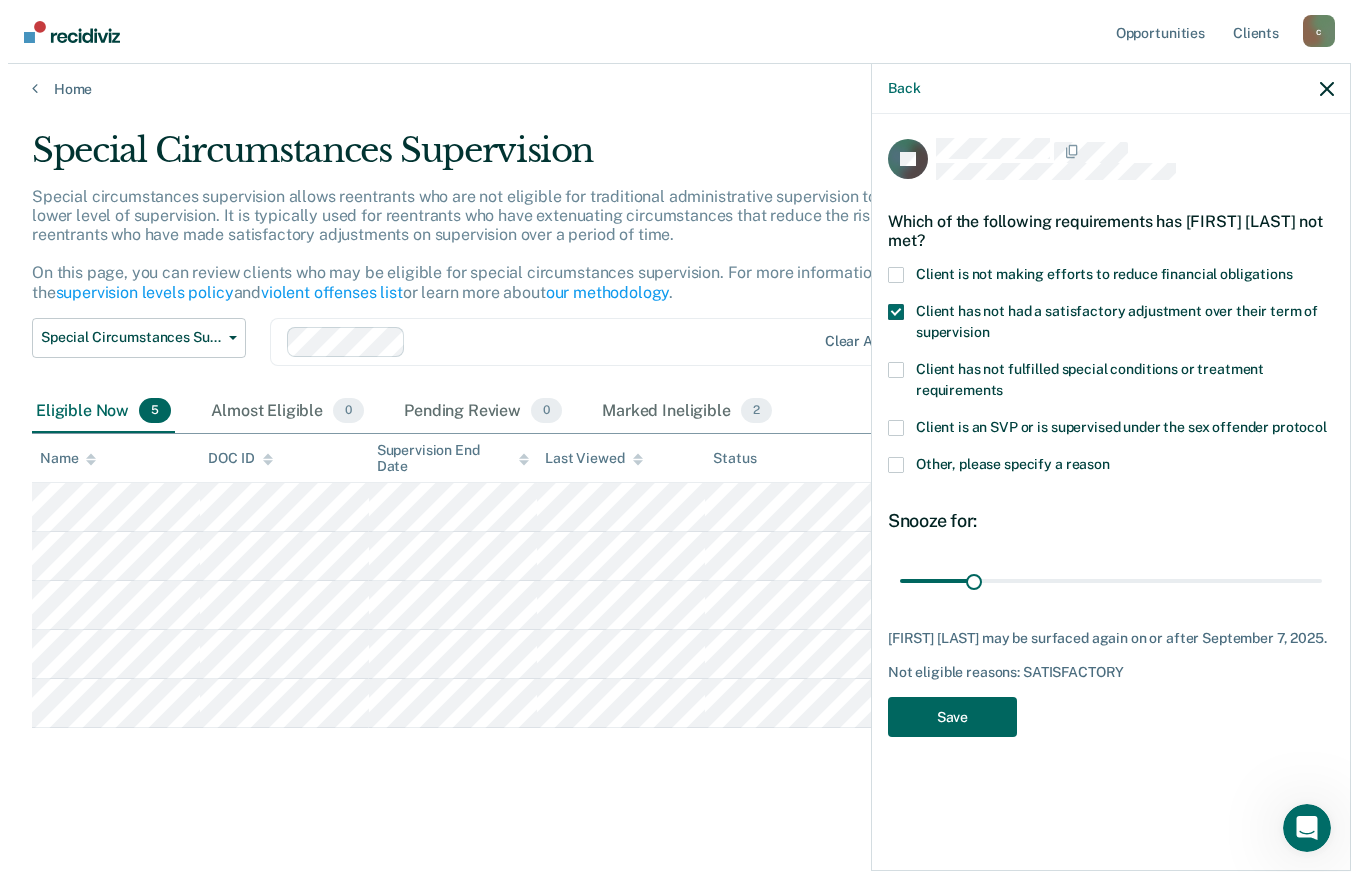 scroll, scrollTop: 0, scrollLeft: 0, axis: both 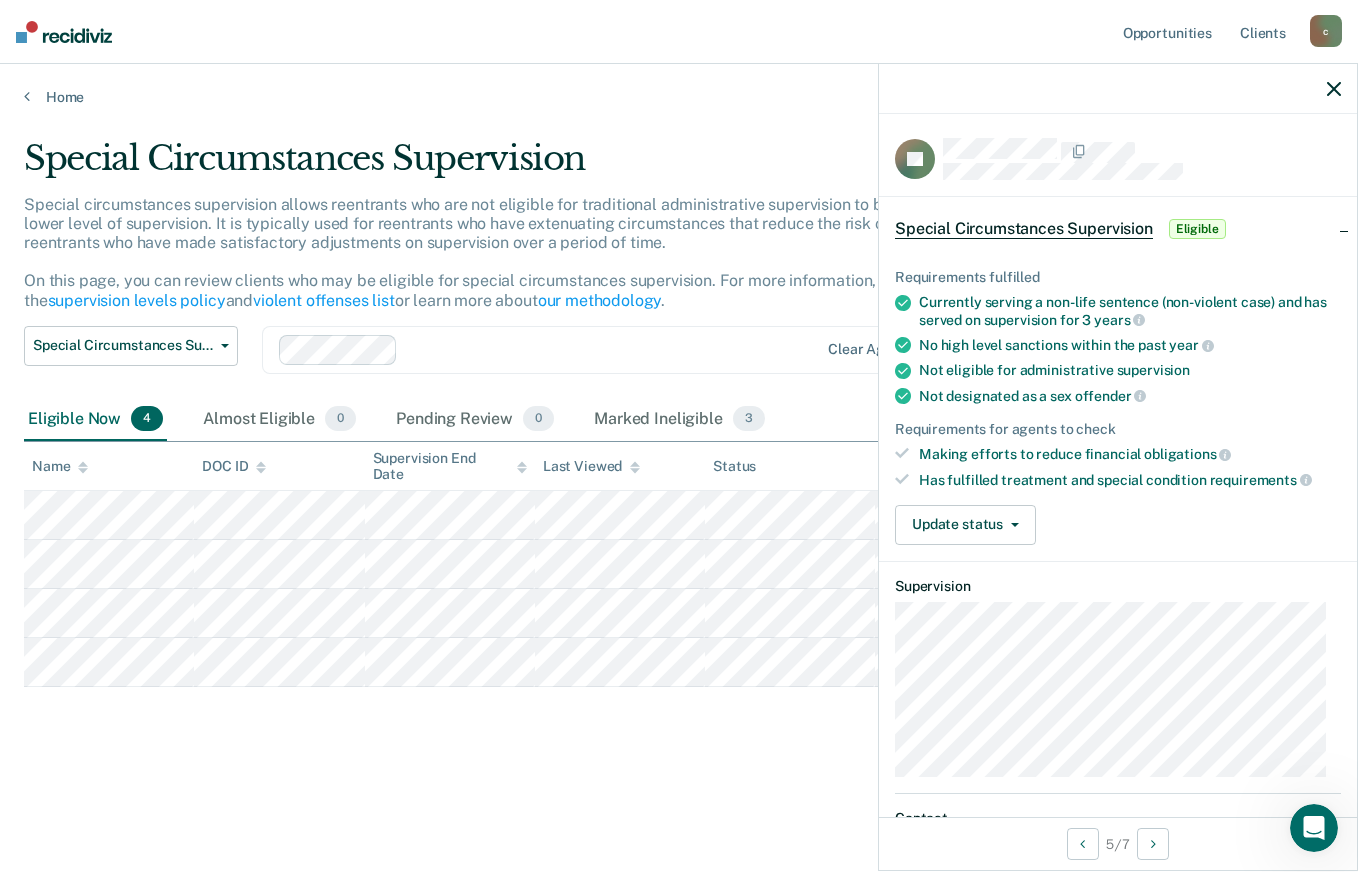 click on "Update status" at bounding box center [965, 525] 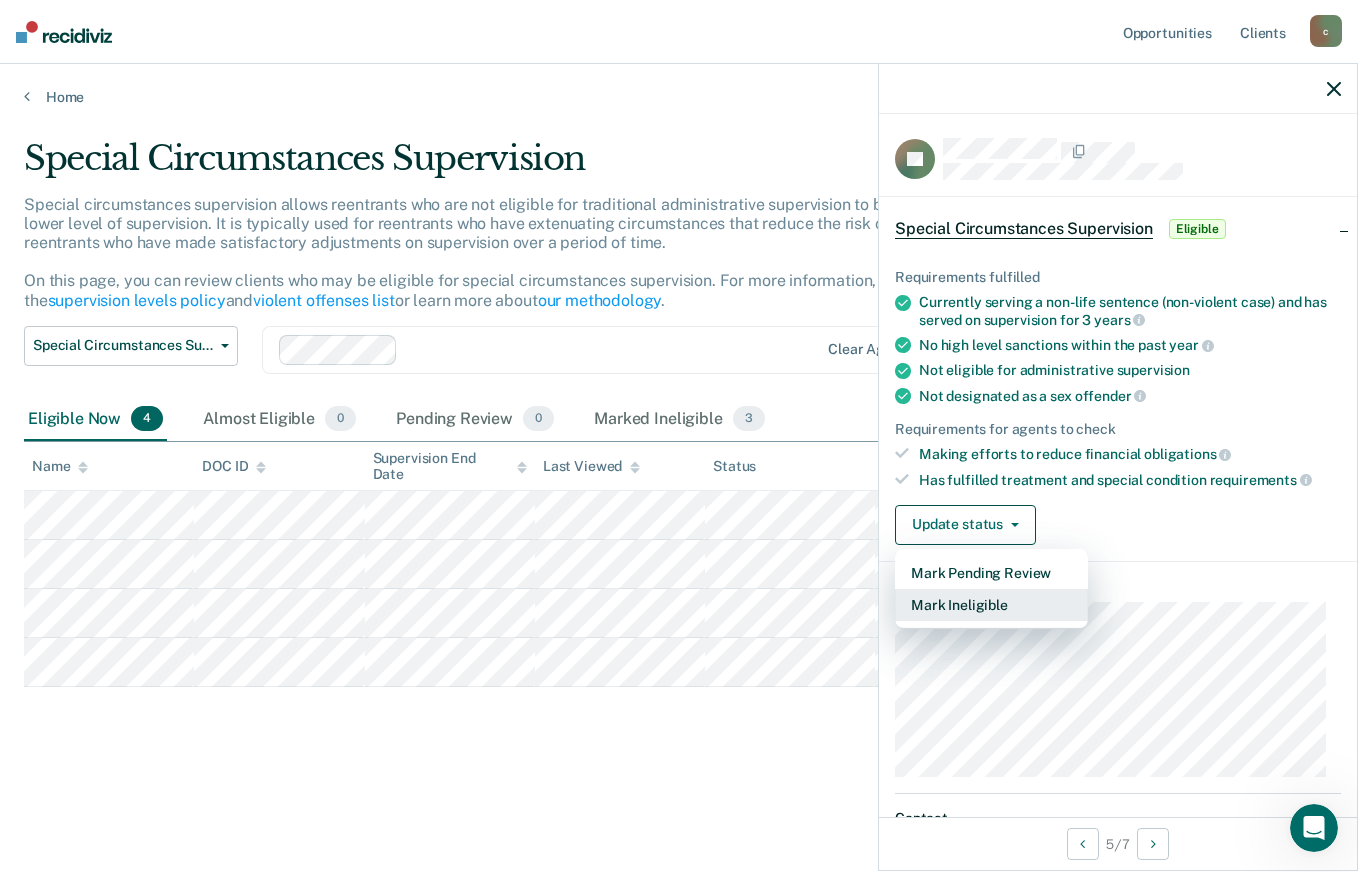 click on "Mark Ineligible" at bounding box center [991, 605] 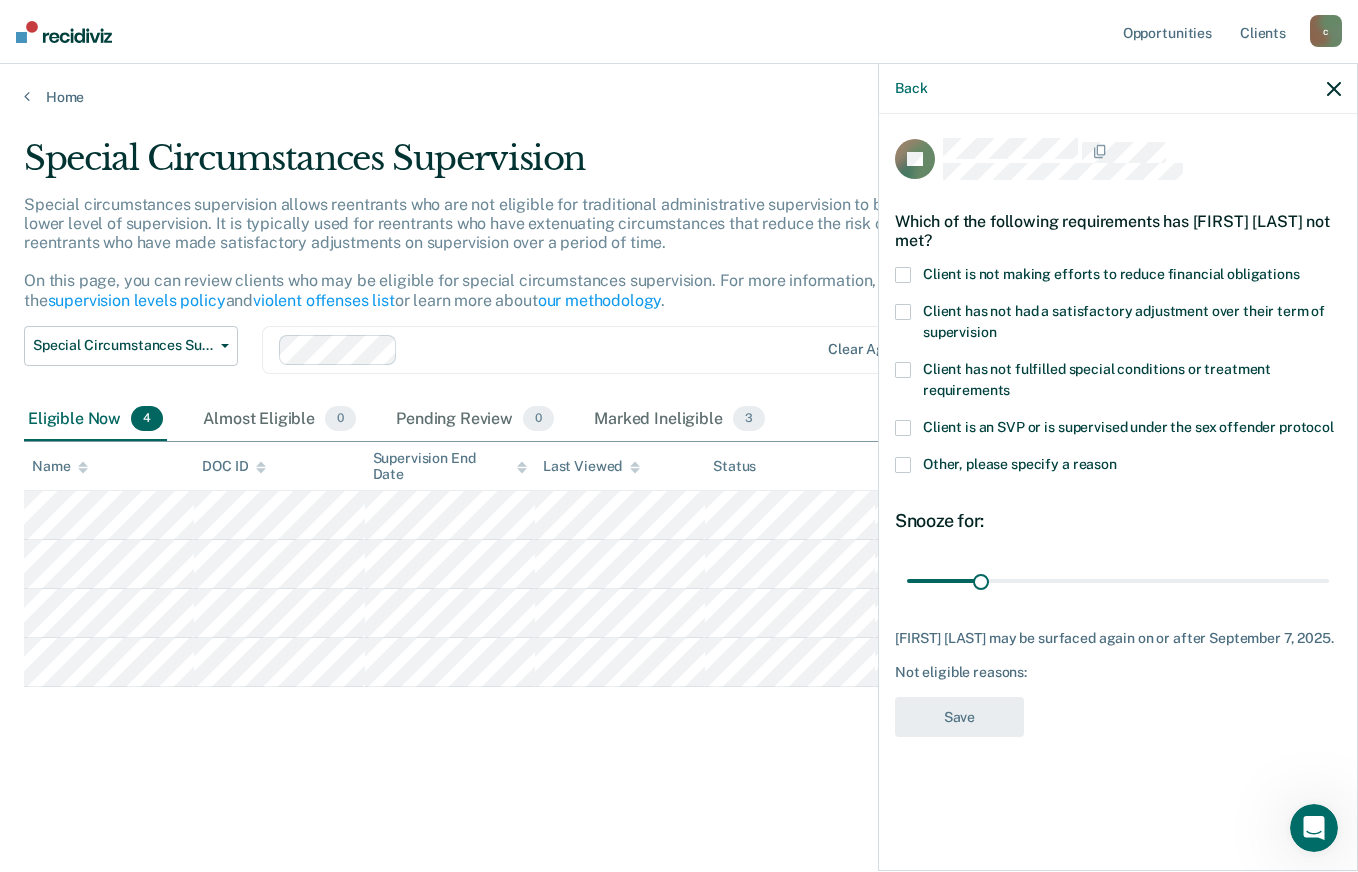 click at bounding box center (903, 275) 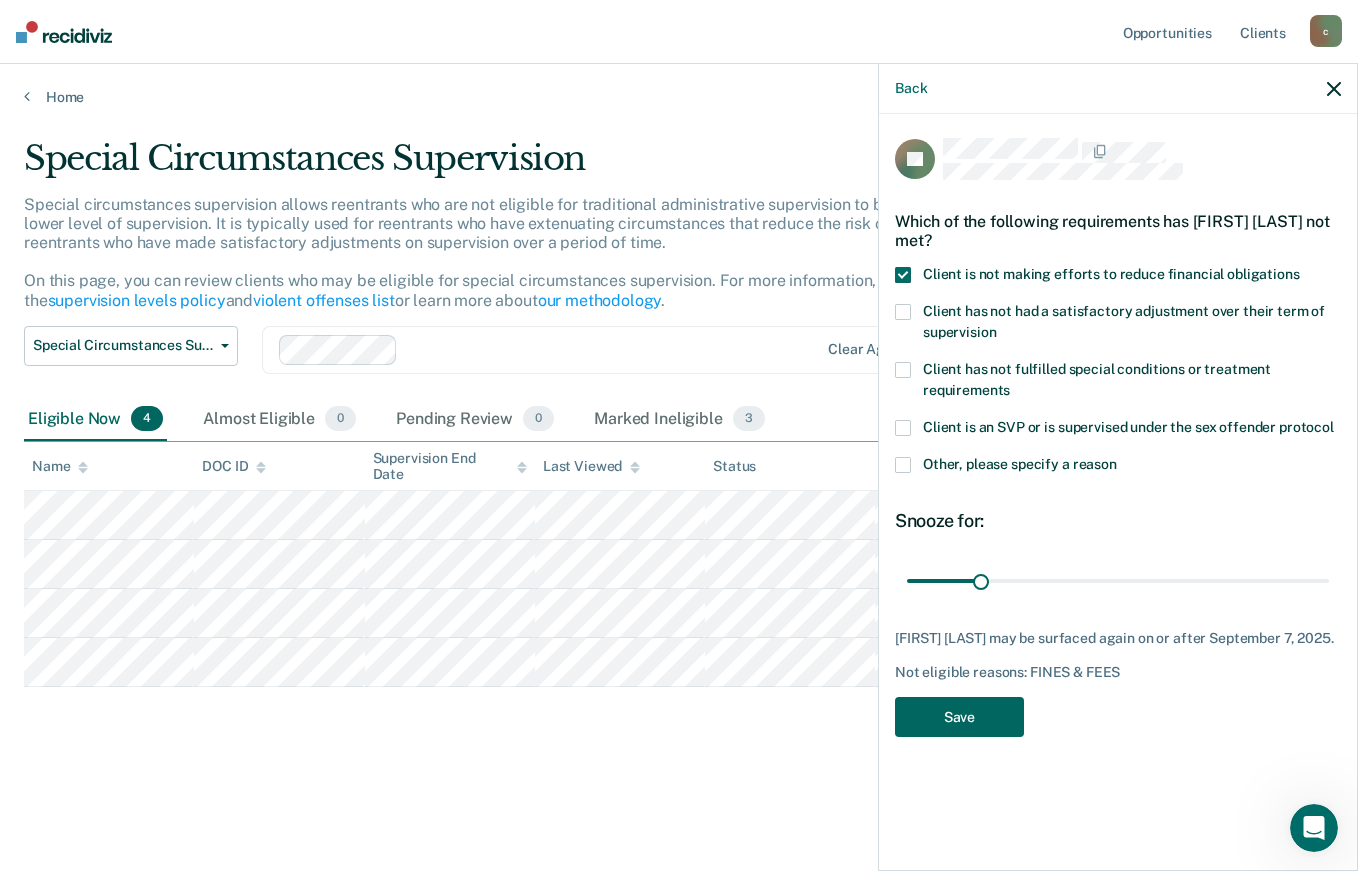 click on "Save" at bounding box center (959, 717) 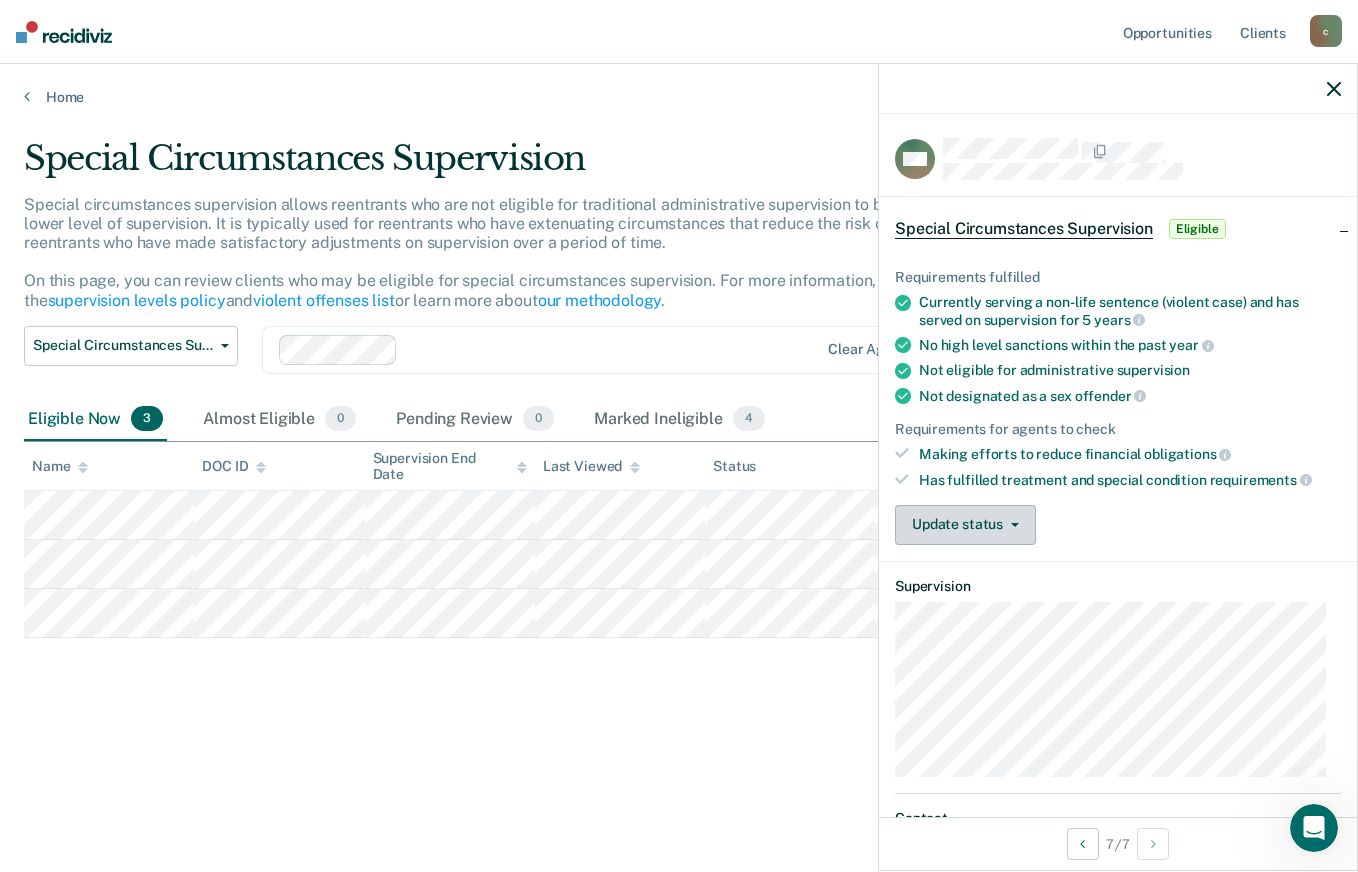 click on "Update status" at bounding box center (965, 525) 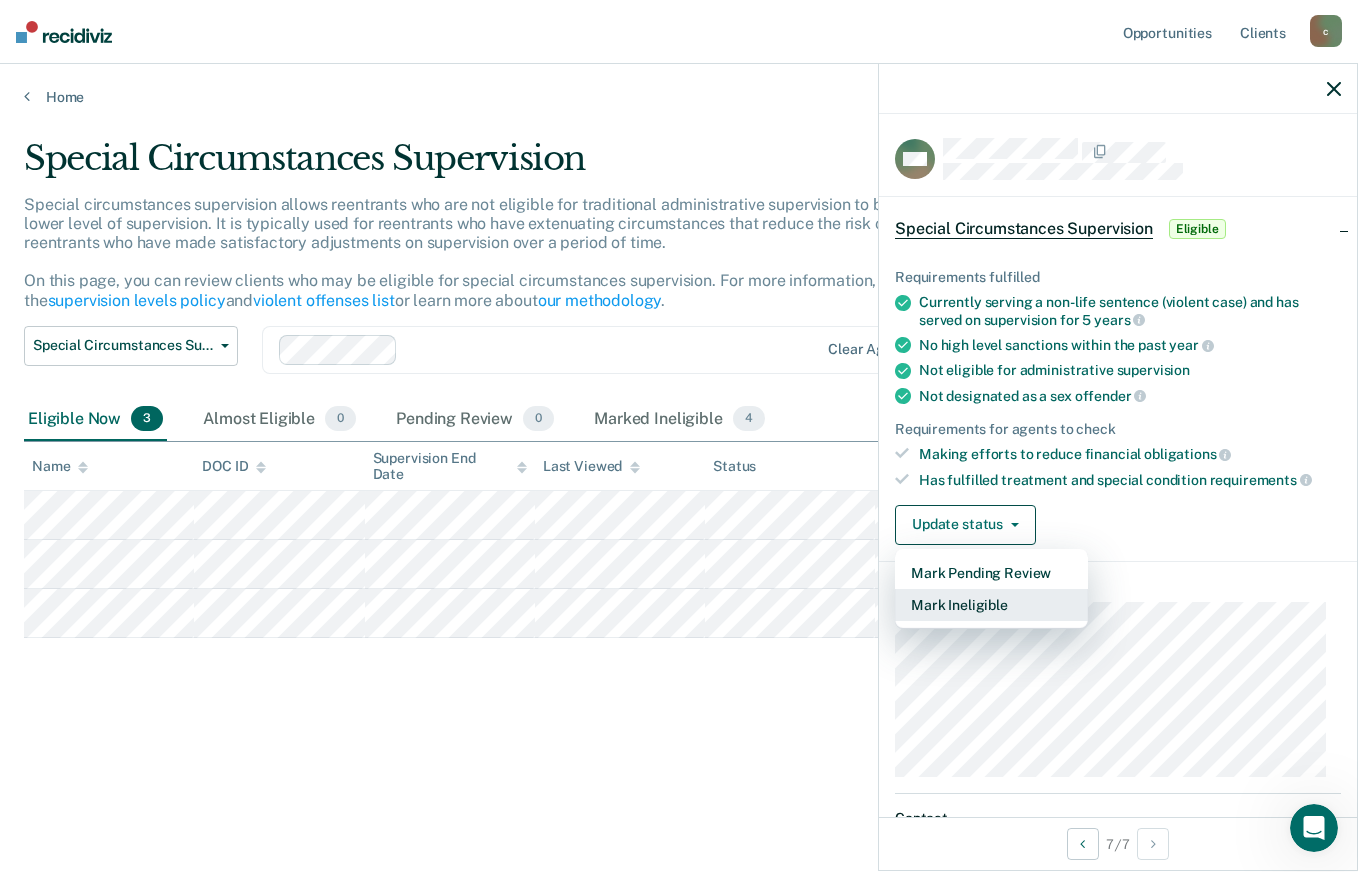 click on "Mark Ineligible" at bounding box center [991, 605] 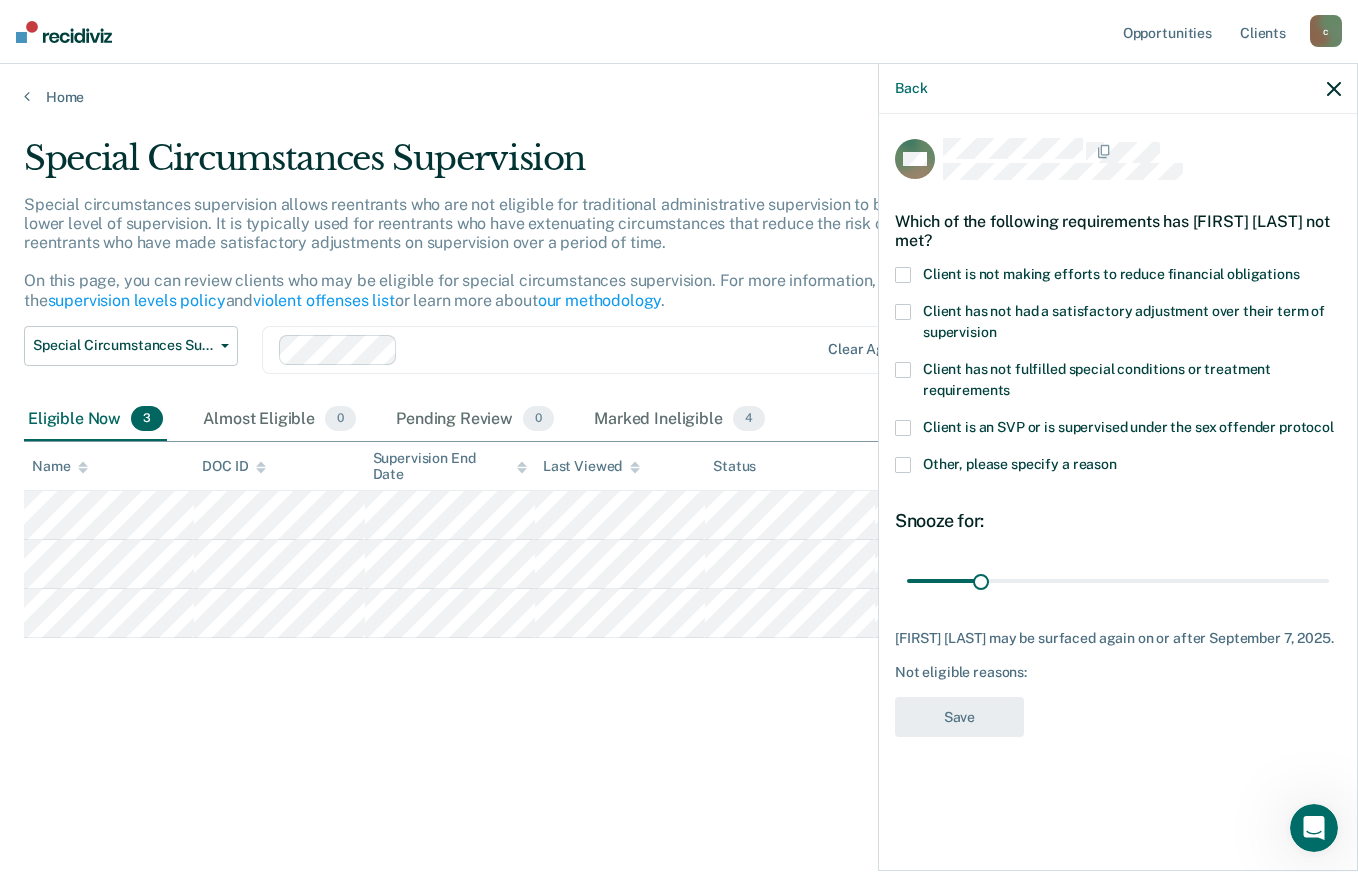 click on "Client is not making efforts to reduce financial obligations" at bounding box center (1118, 277) 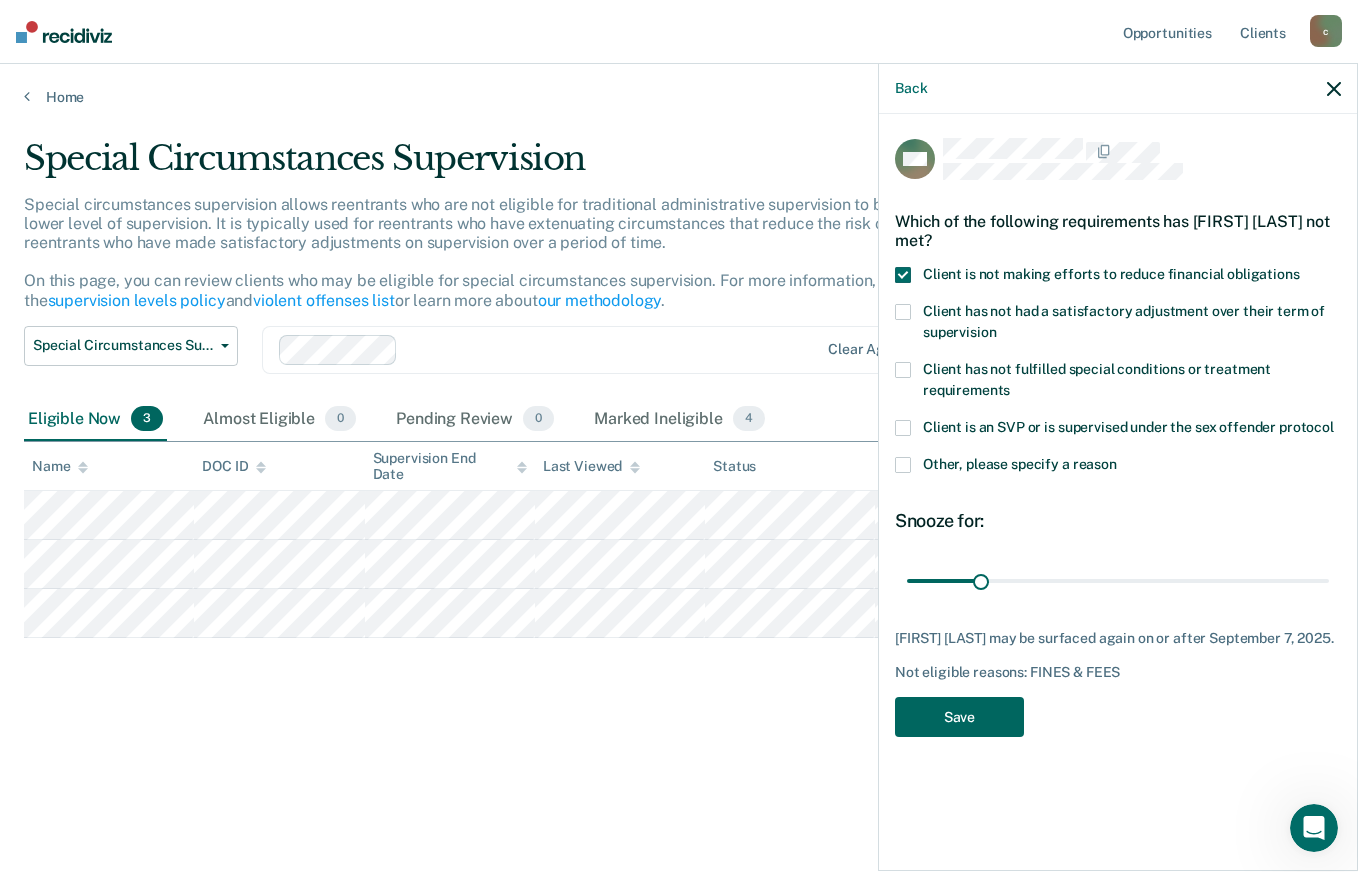 click on "Save" at bounding box center (959, 717) 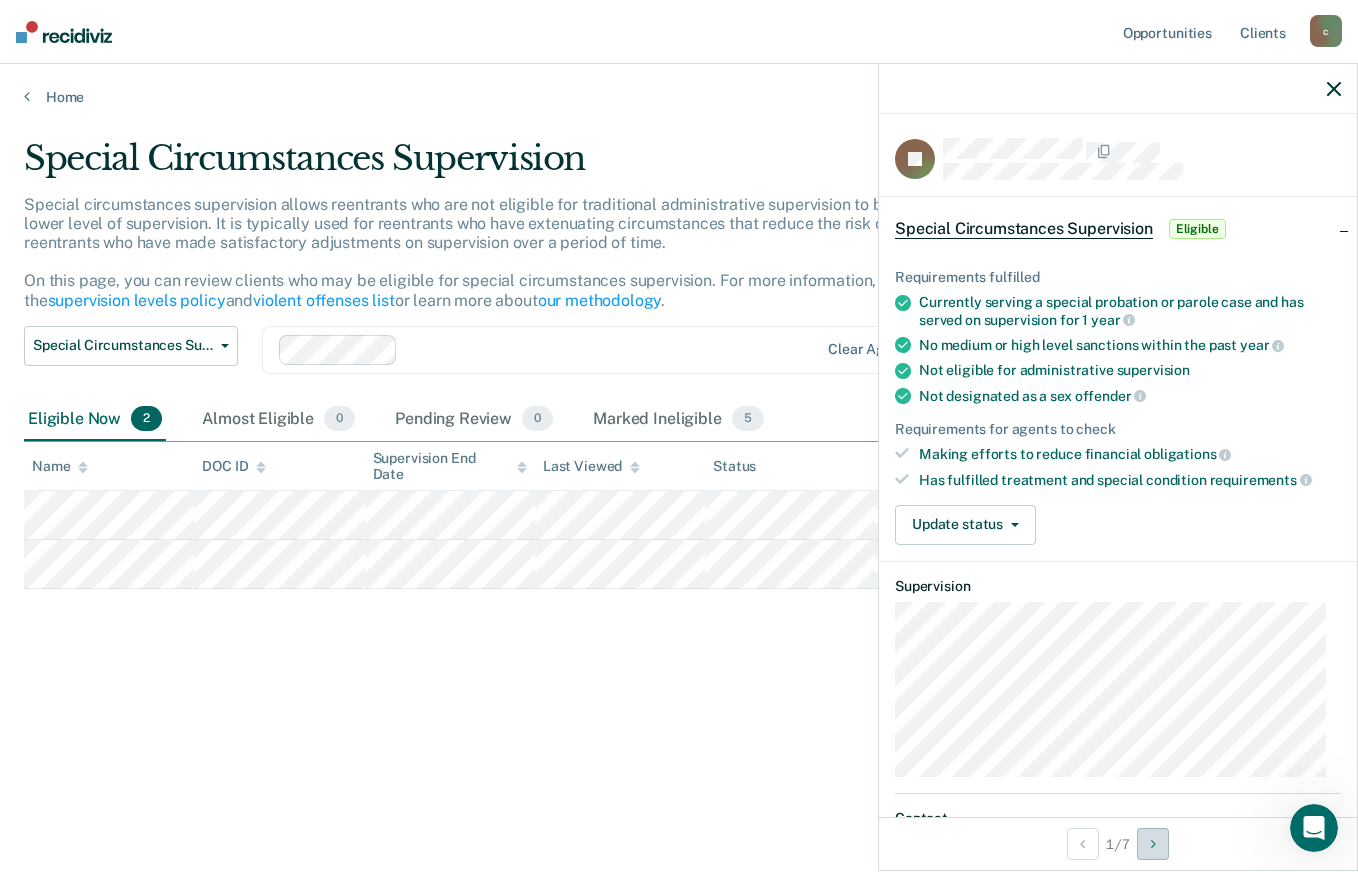 click at bounding box center (1153, 844) 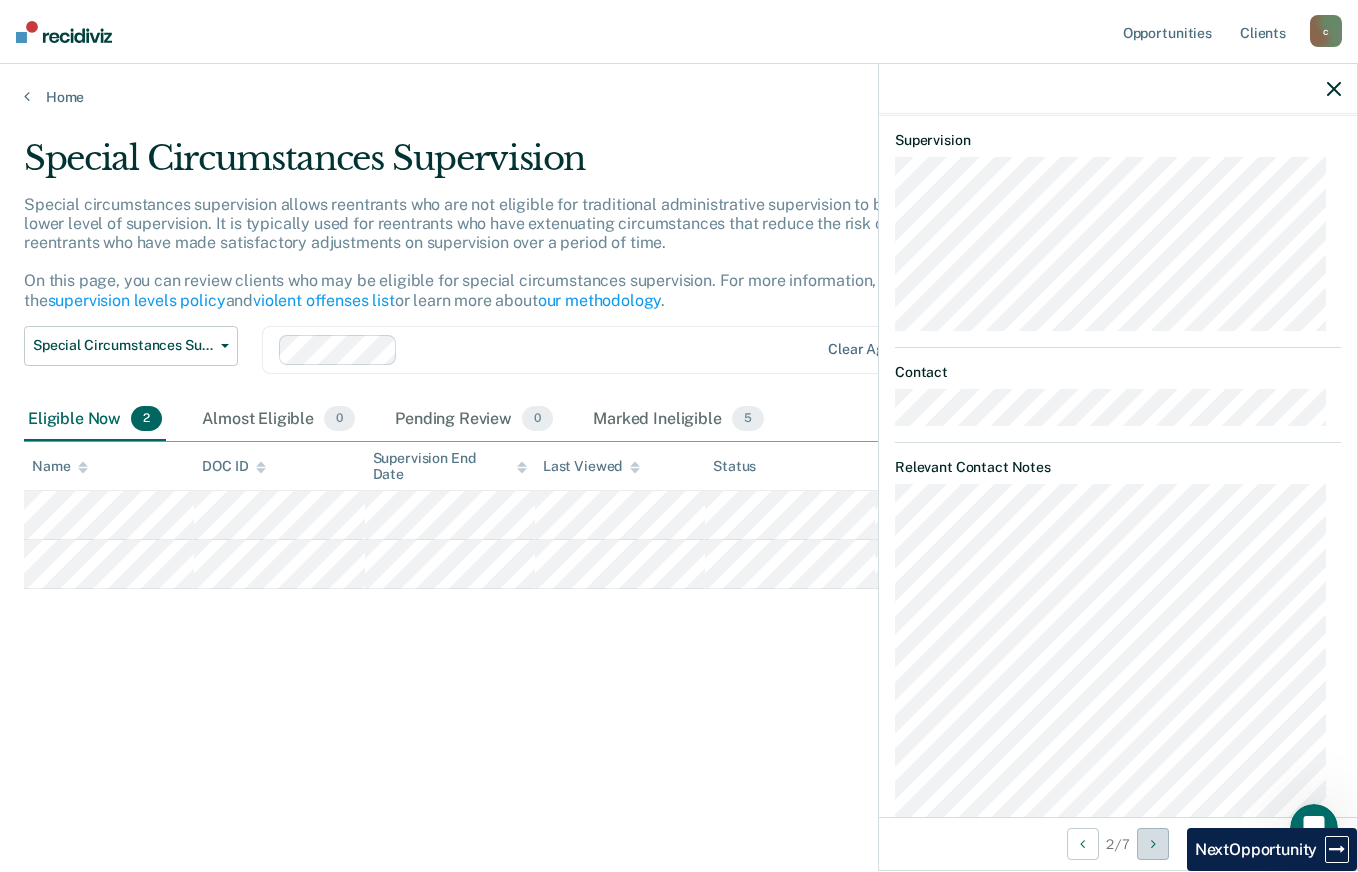 scroll, scrollTop: 652, scrollLeft: 0, axis: vertical 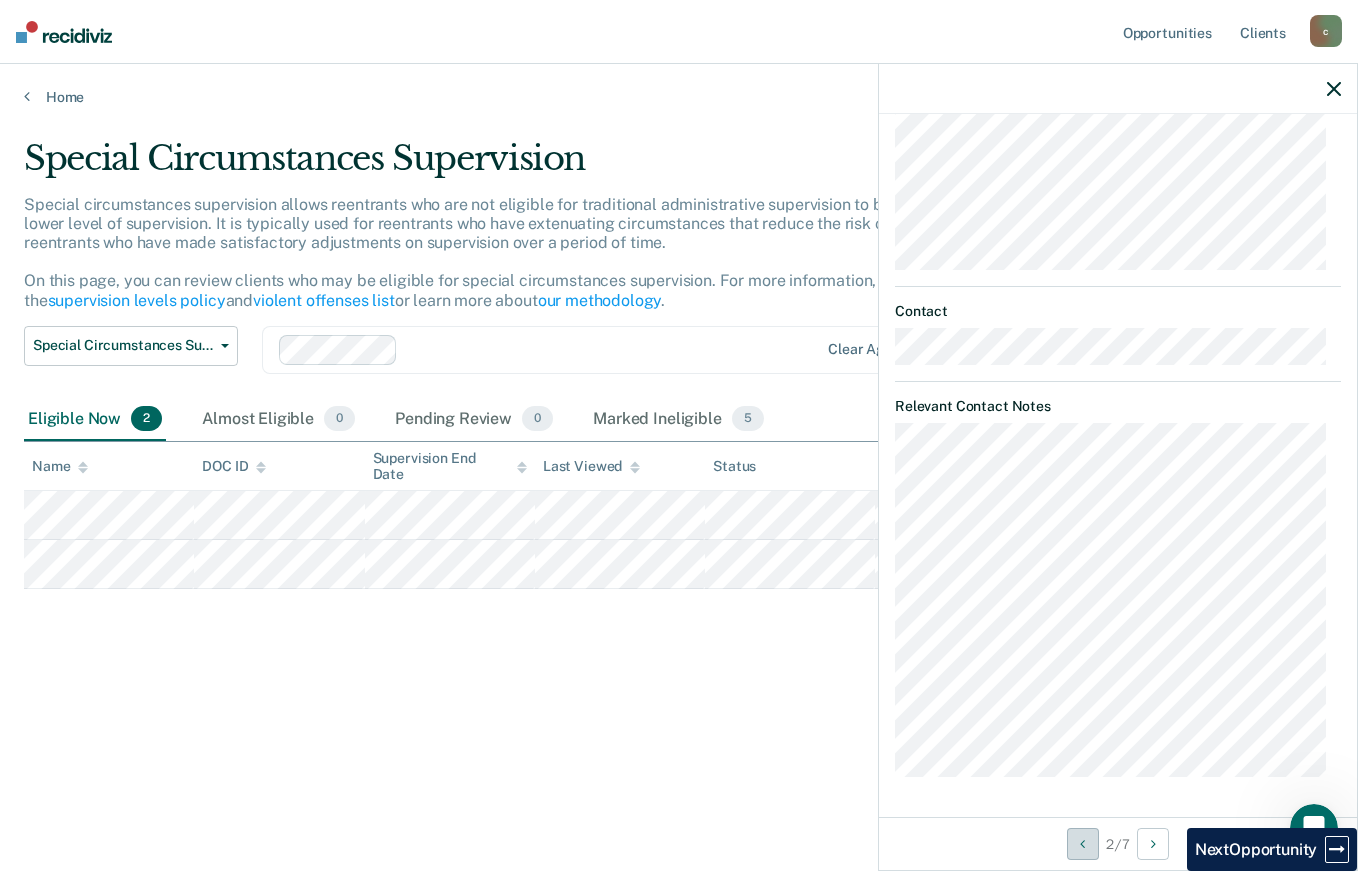 click at bounding box center [1082, 844] 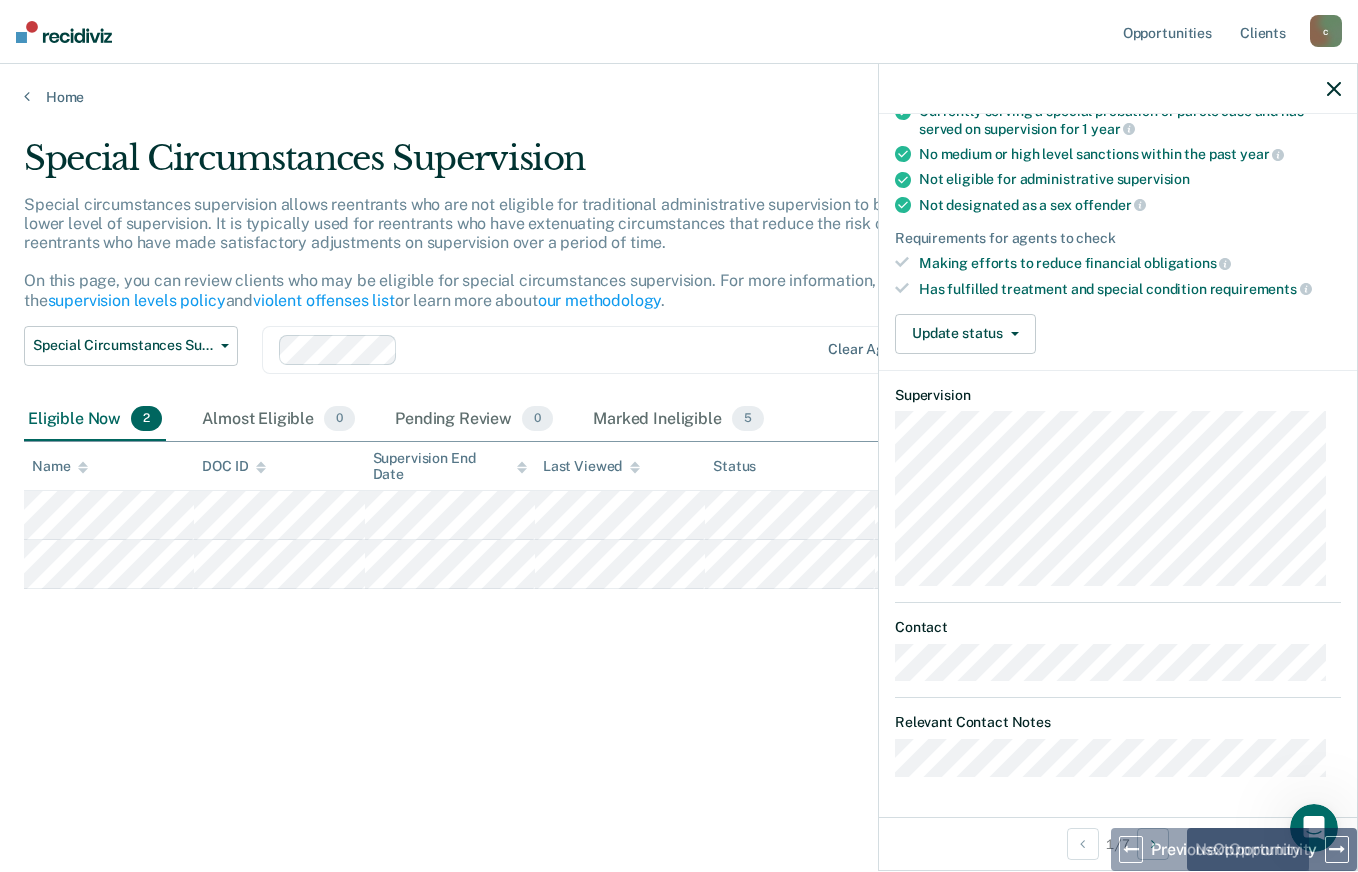 scroll, scrollTop: 188, scrollLeft: 0, axis: vertical 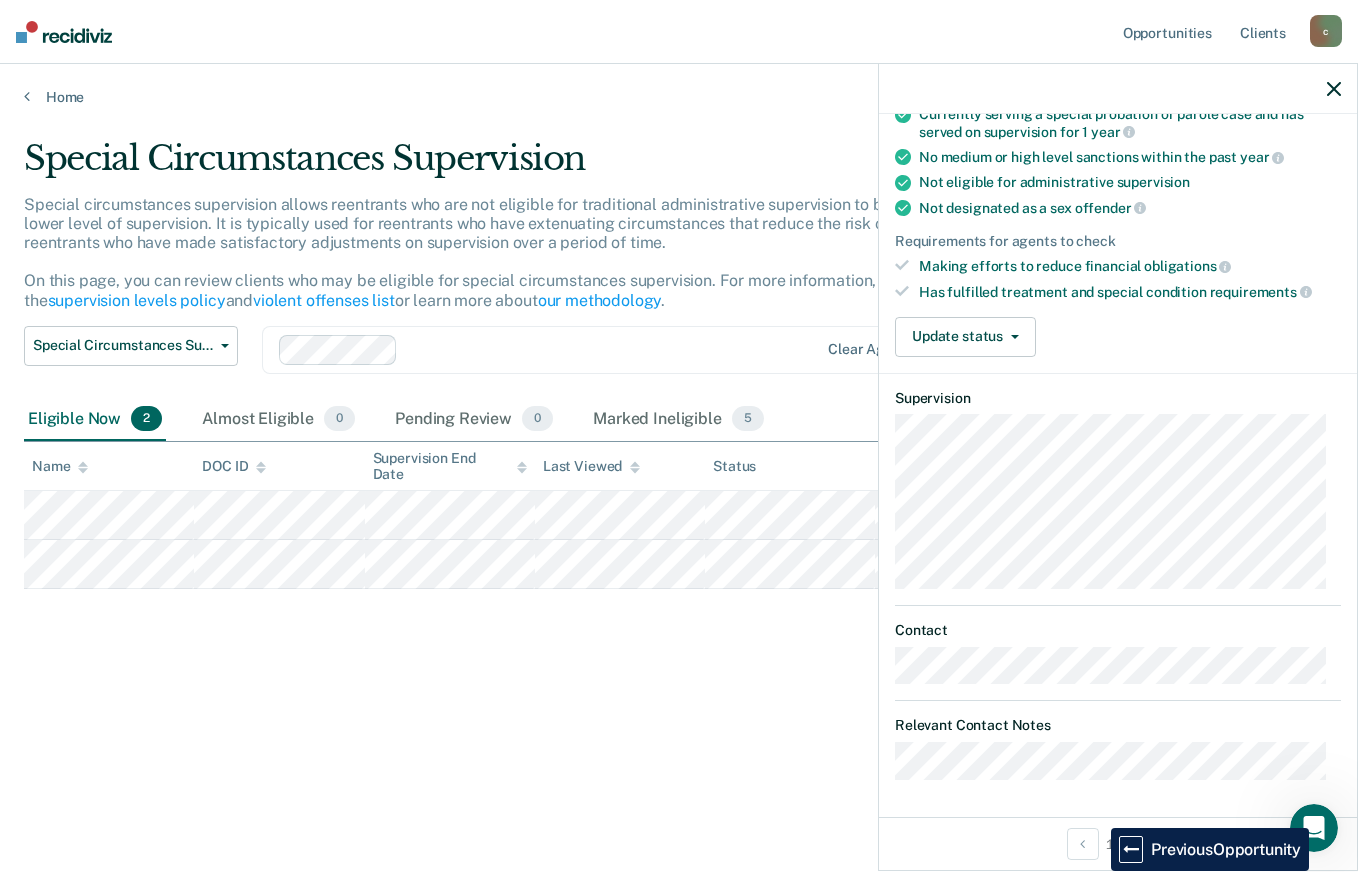 click on "1  /  7" at bounding box center (1118, 843) 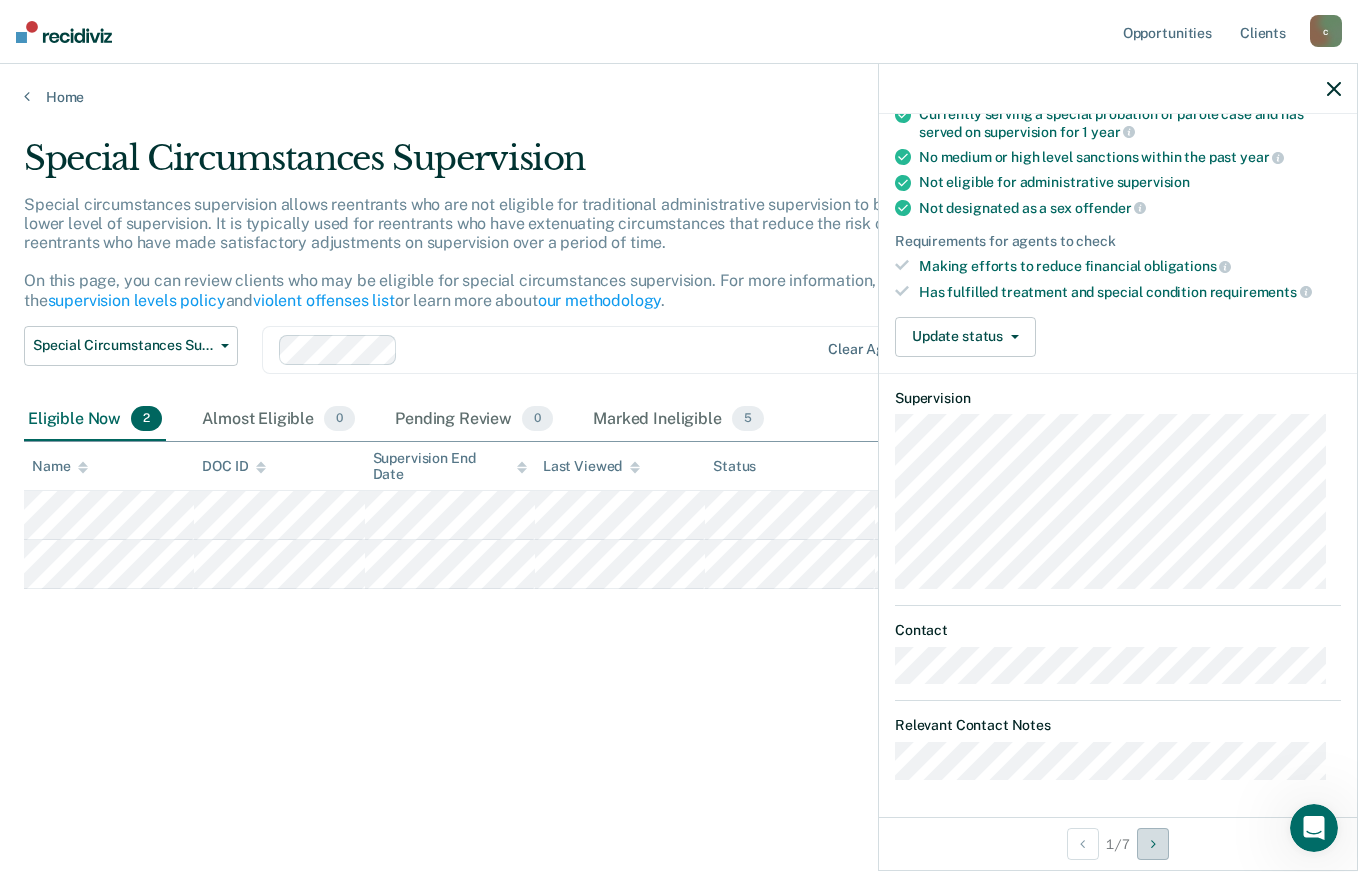 click at bounding box center (1153, 844) 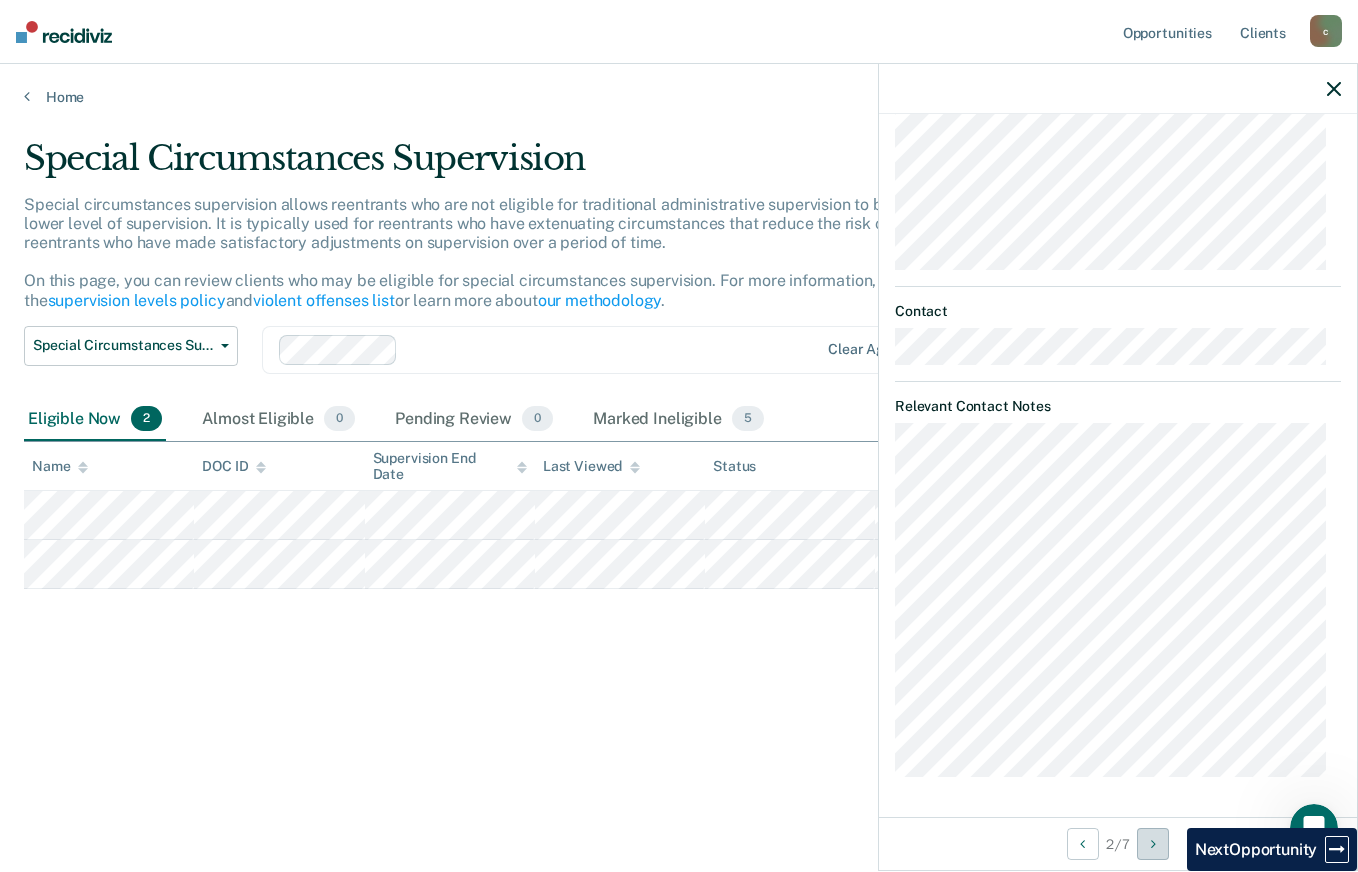 click at bounding box center (1153, 844) 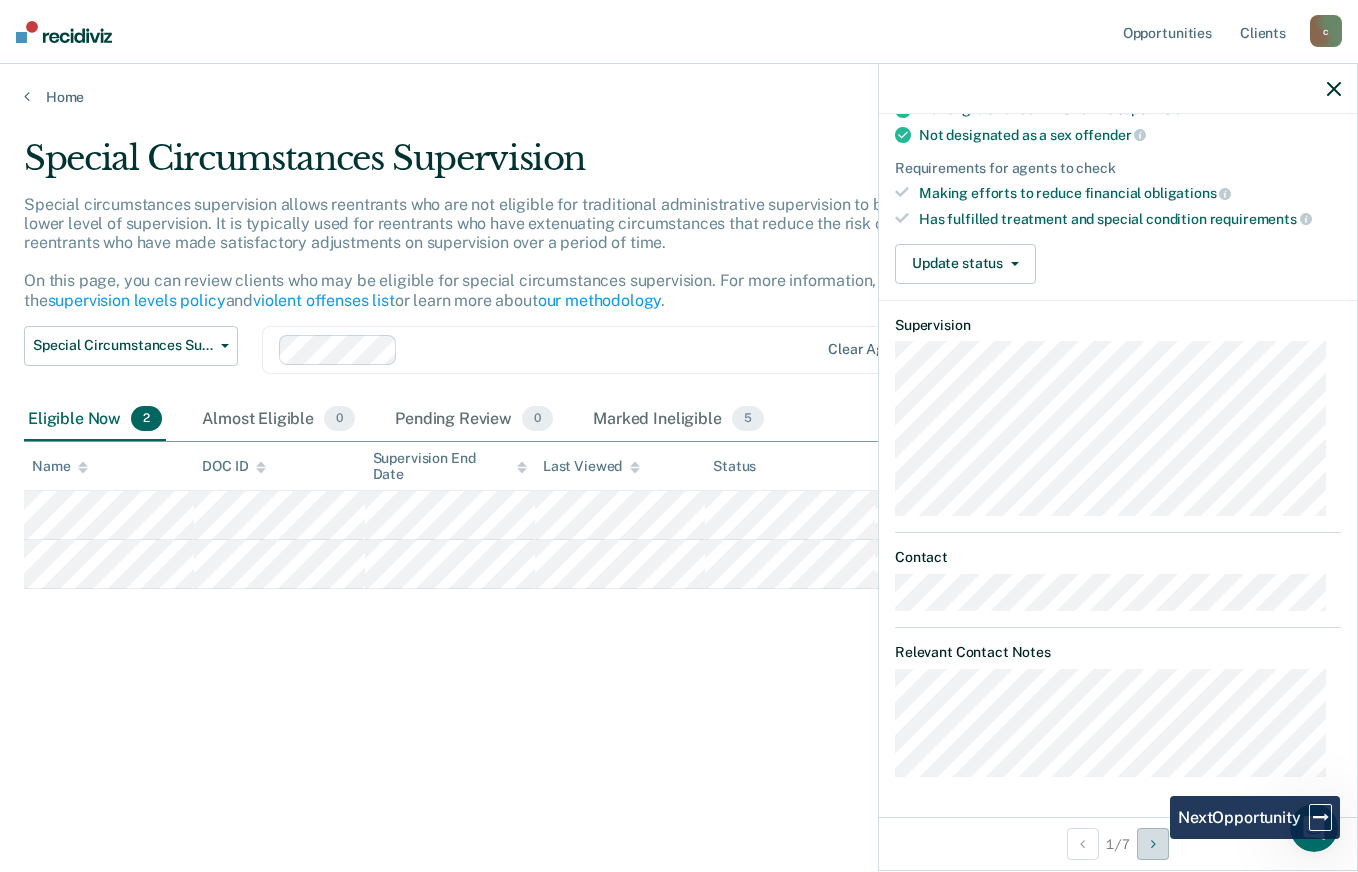 scroll, scrollTop: 188, scrollLeft: 0, axis: vertical 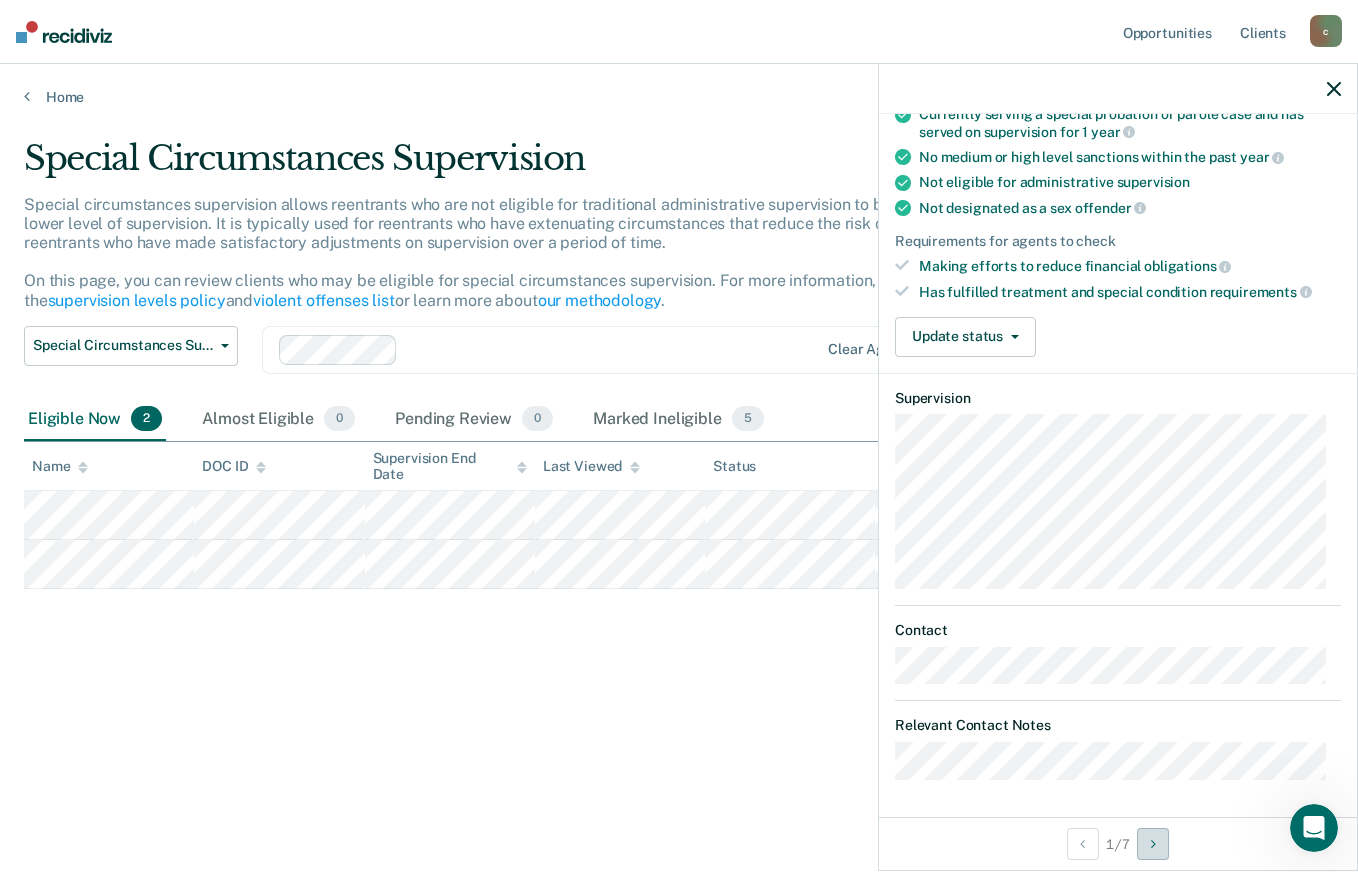 click at bounding box center (1153, 844) 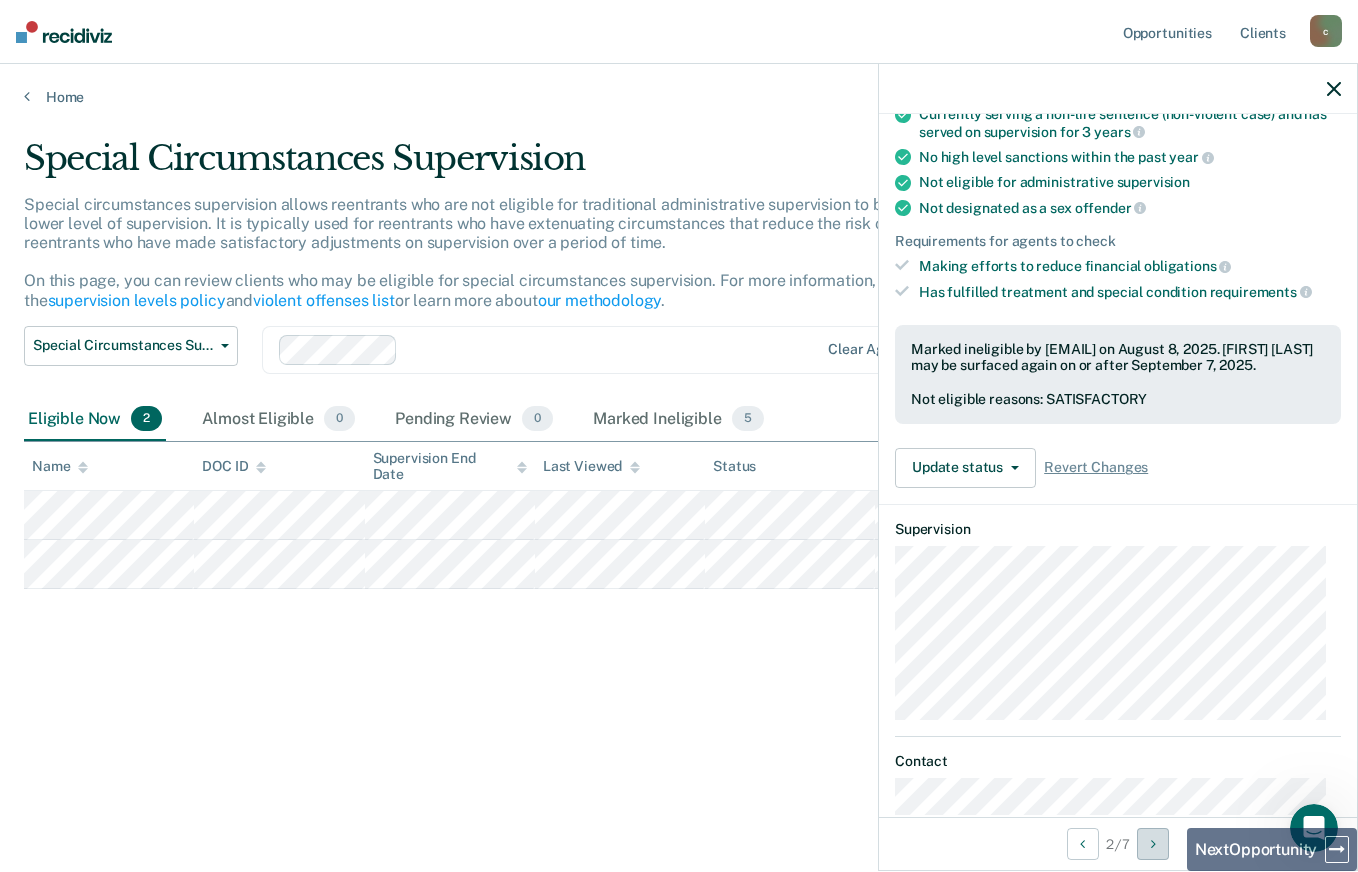 scroll, scrollTop: 652, scrollLeft: 0, axis: vertical 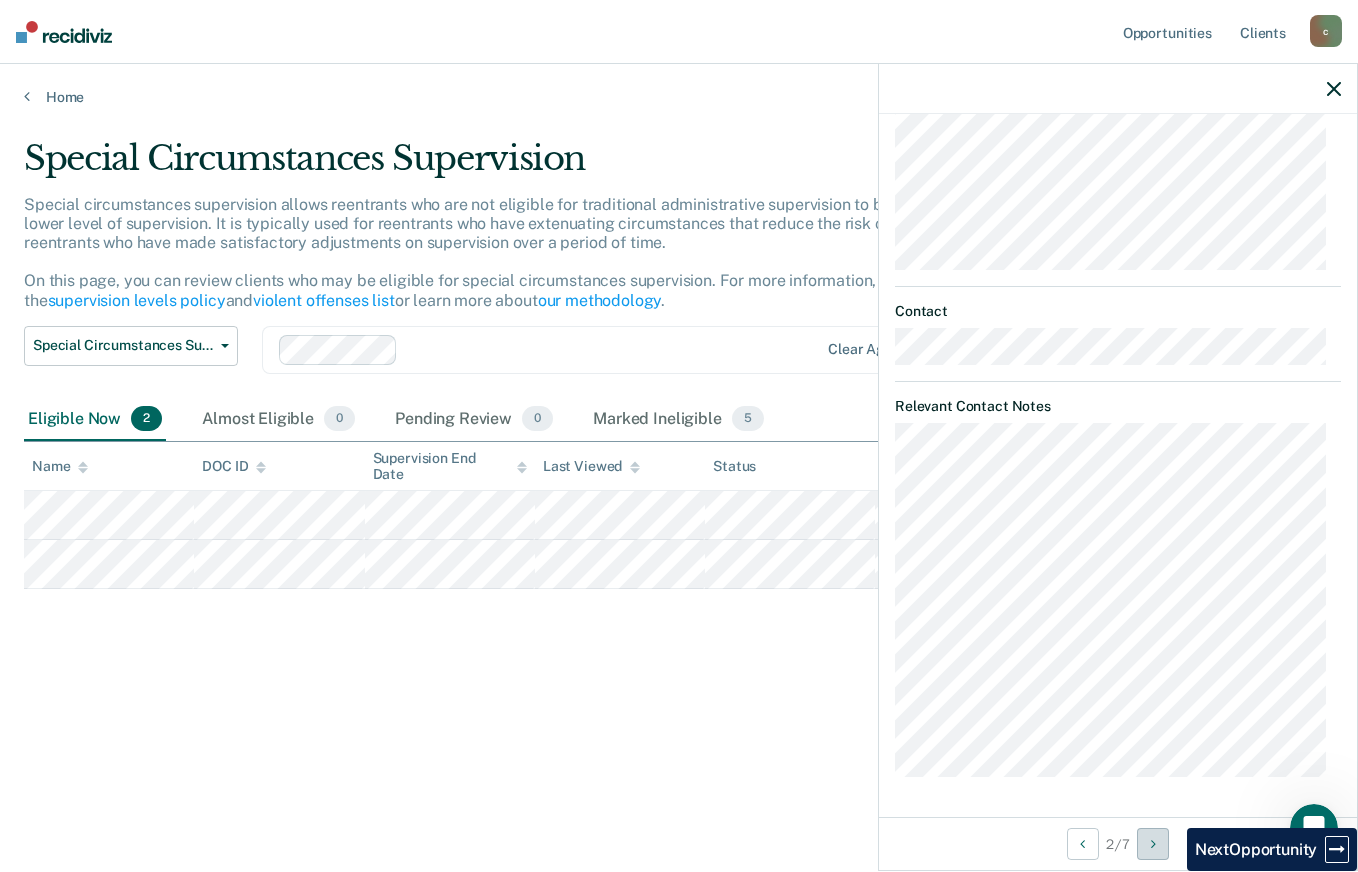 click at bounding box center (1153, 844) 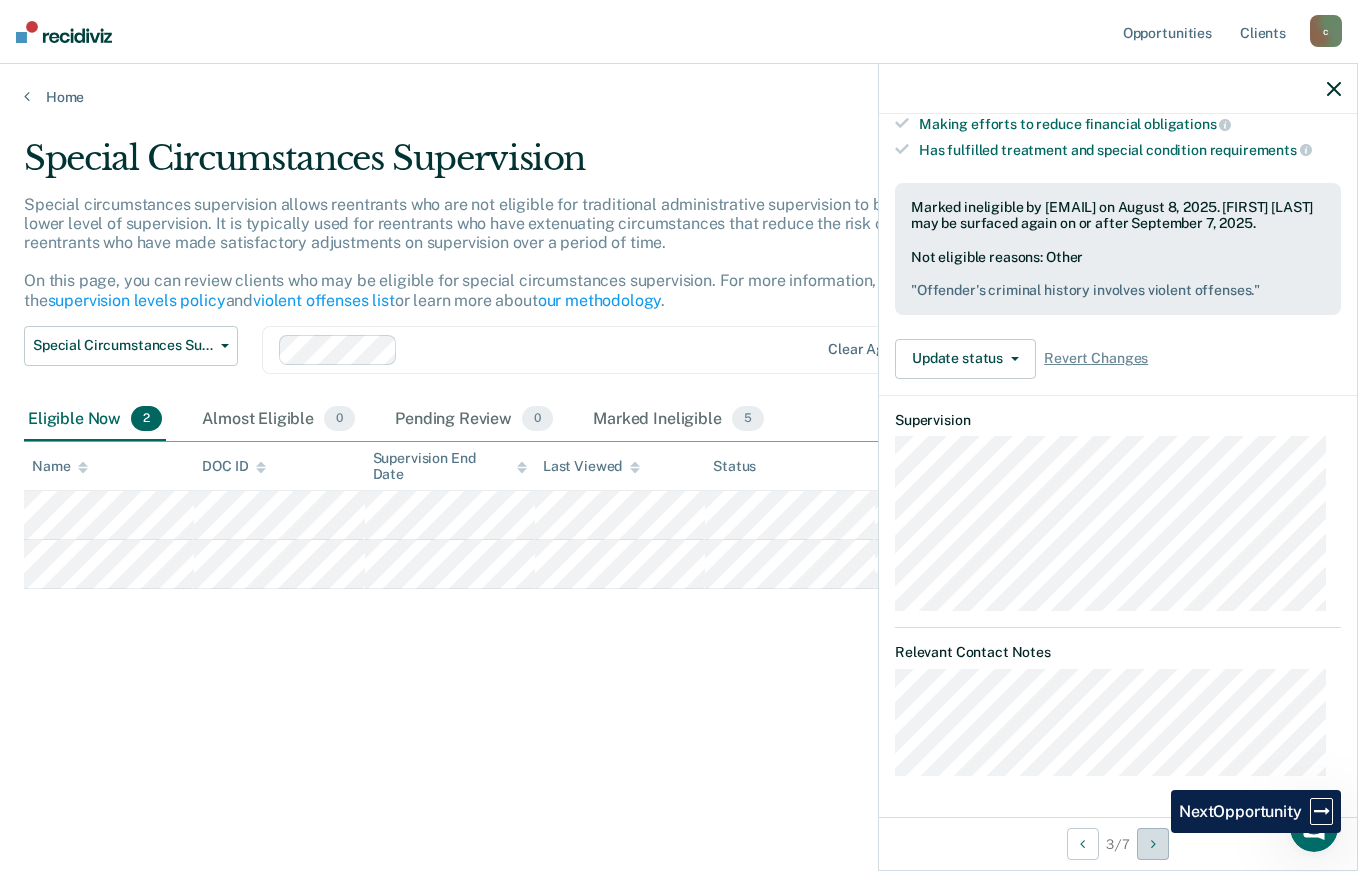 scroll, scrollTop: 344, scrollLeft: 0, axis: vertical 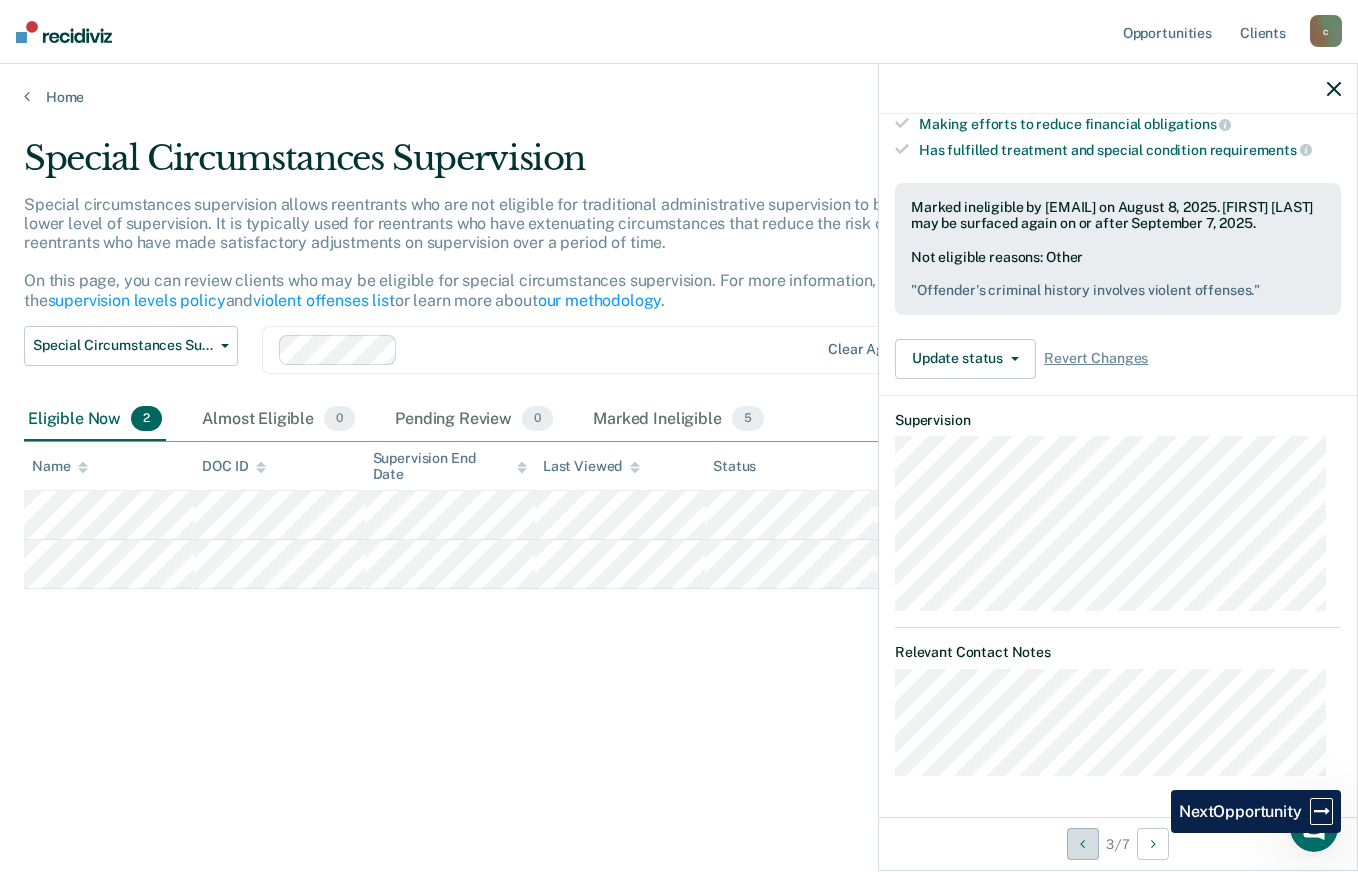 click at bounding box center [1082, 844] 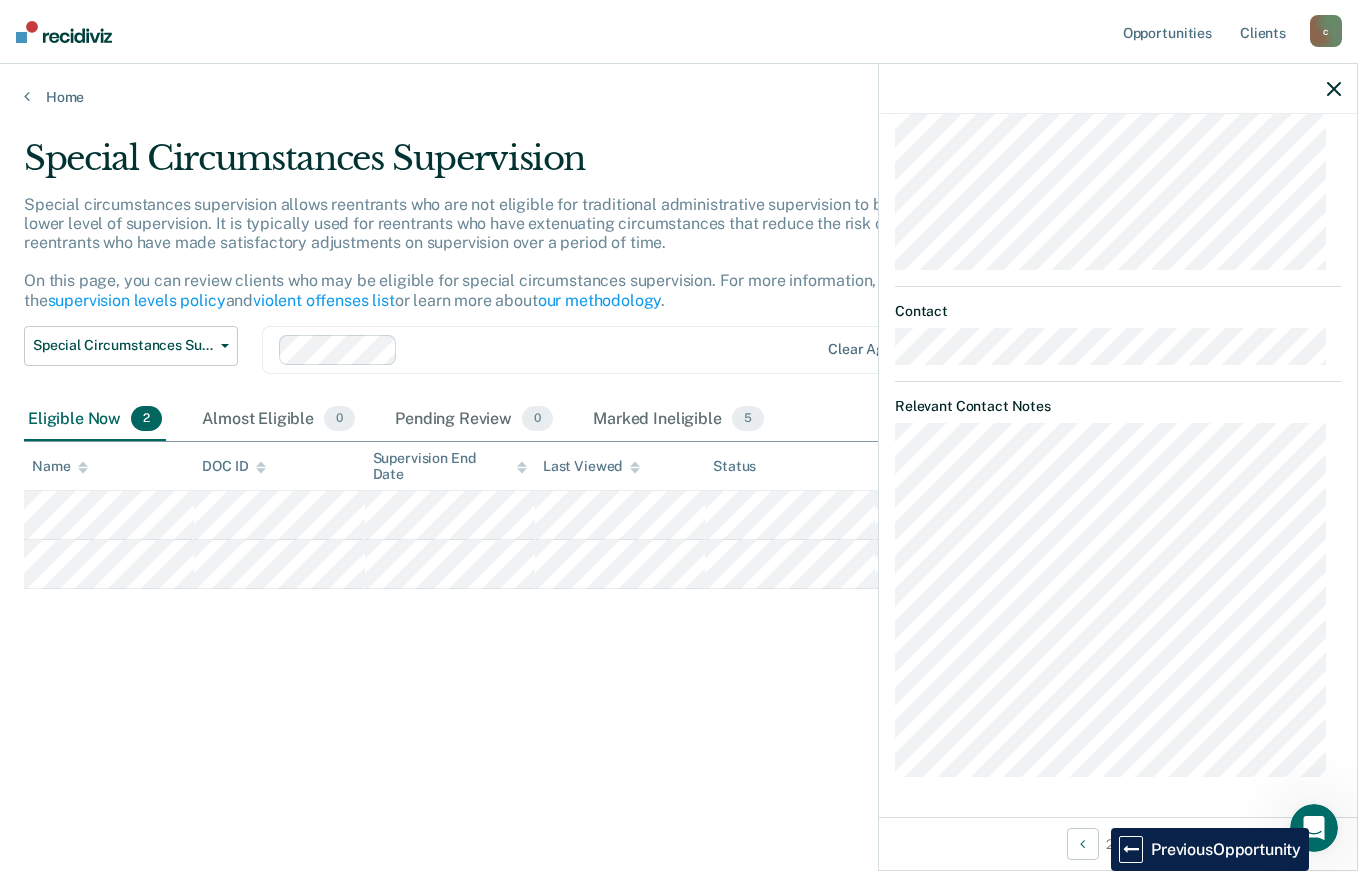 click on "2  /  7" at bounding box center (1118, 843) 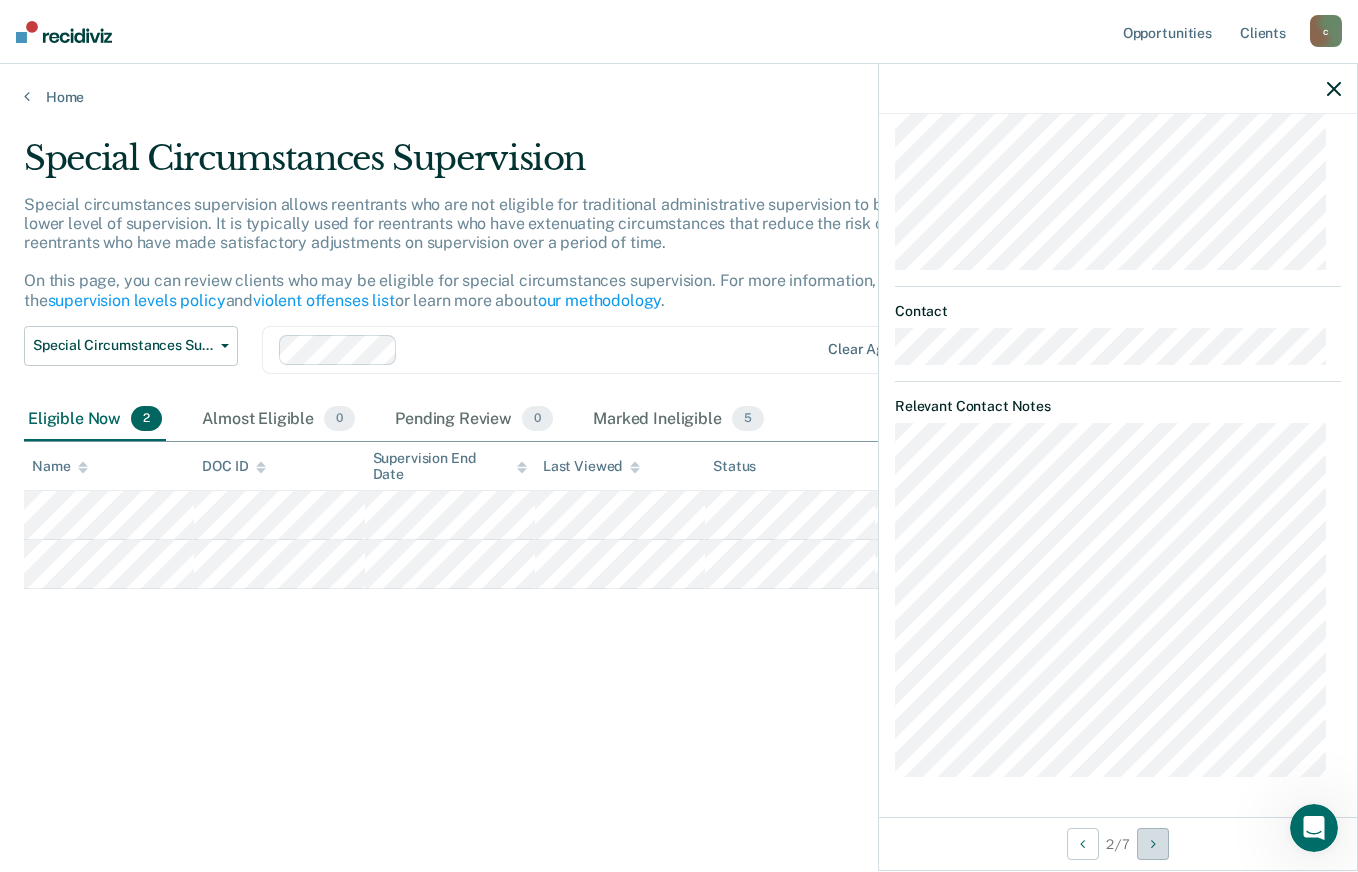 click at bounding box center (1153, 844) 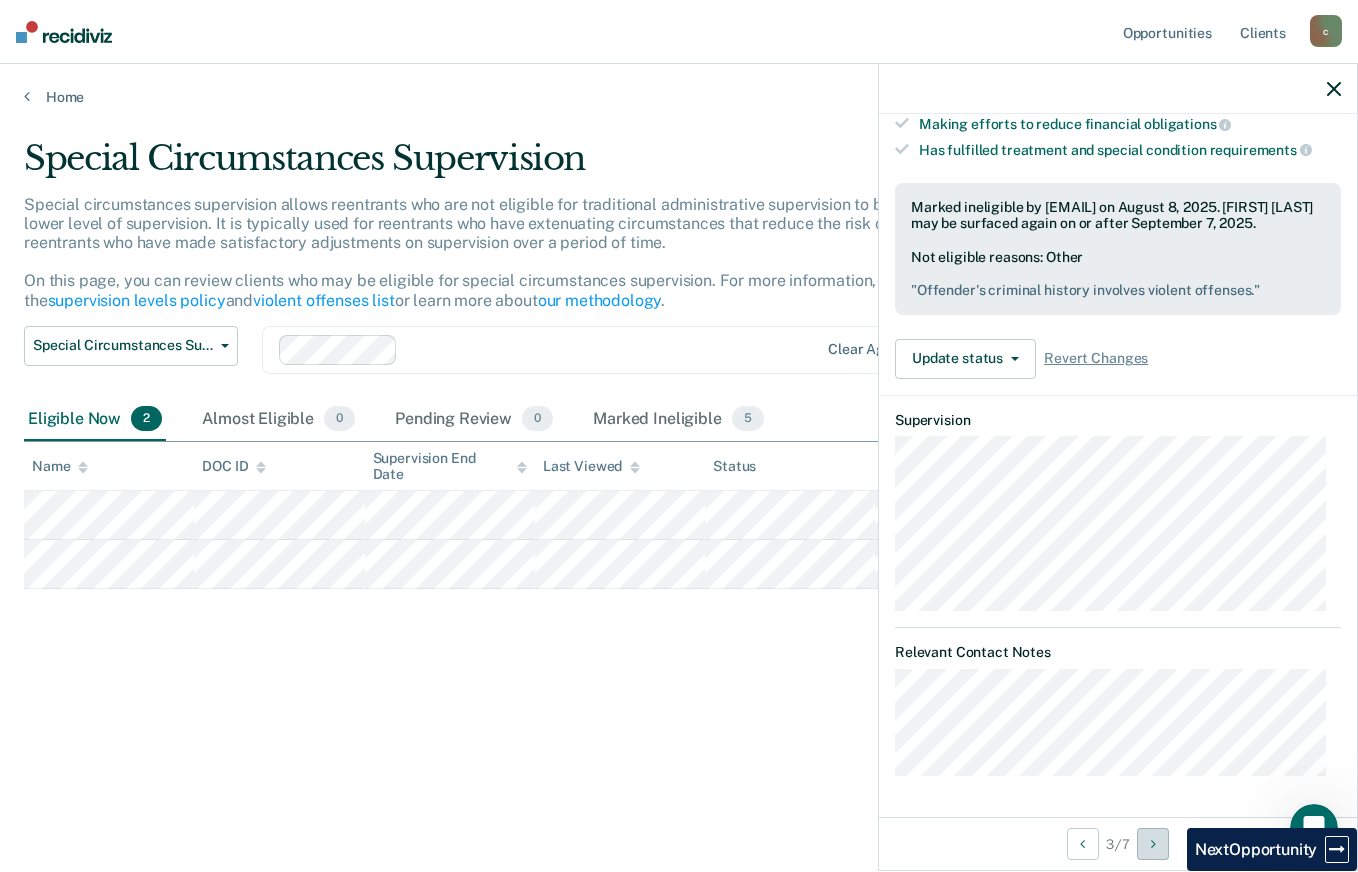 scroll, scrollTop: 344, scrollLeft: 0, axis: vertical 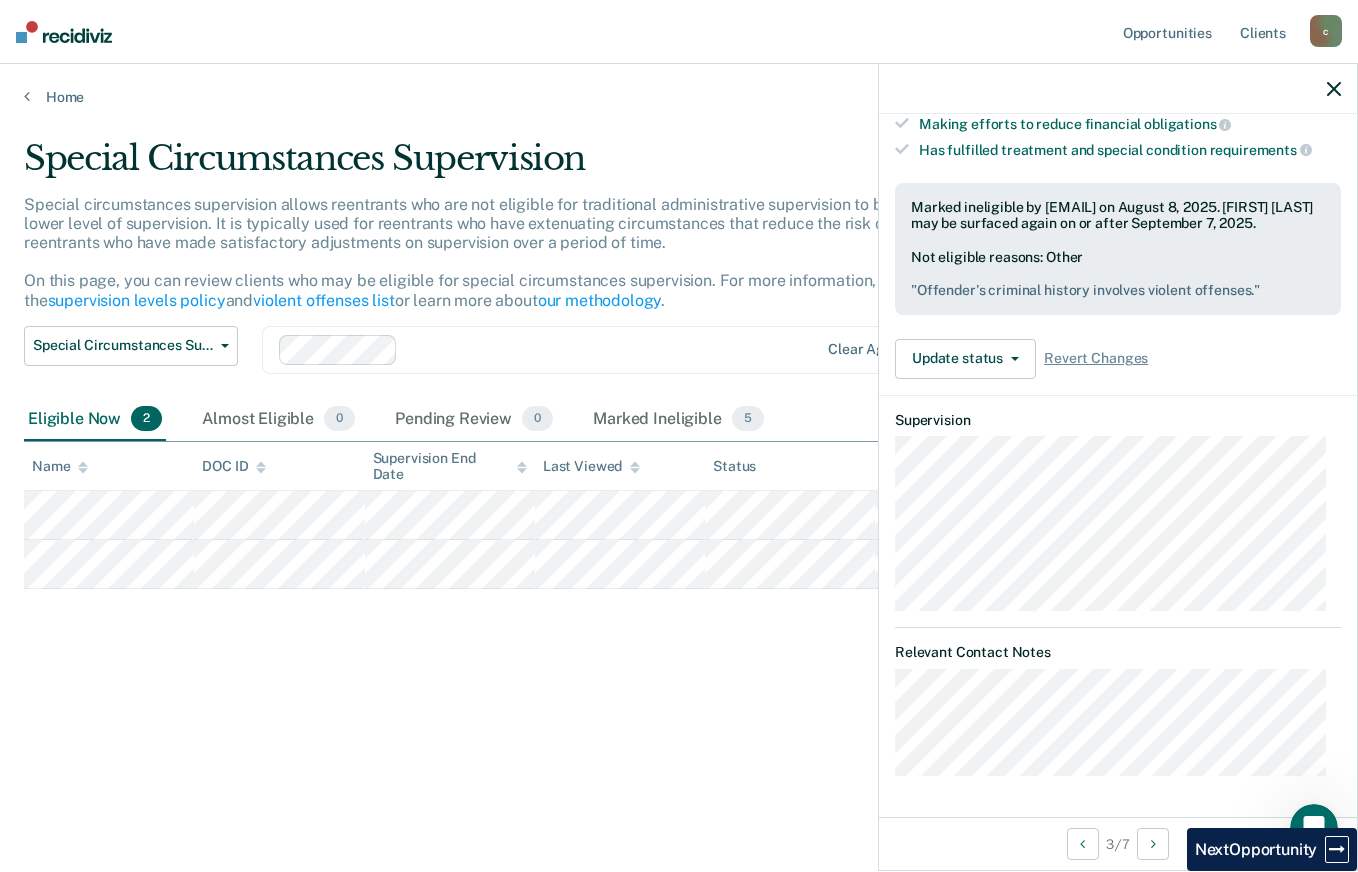 click on "3  /  7" at bounding box center (1118, 843) 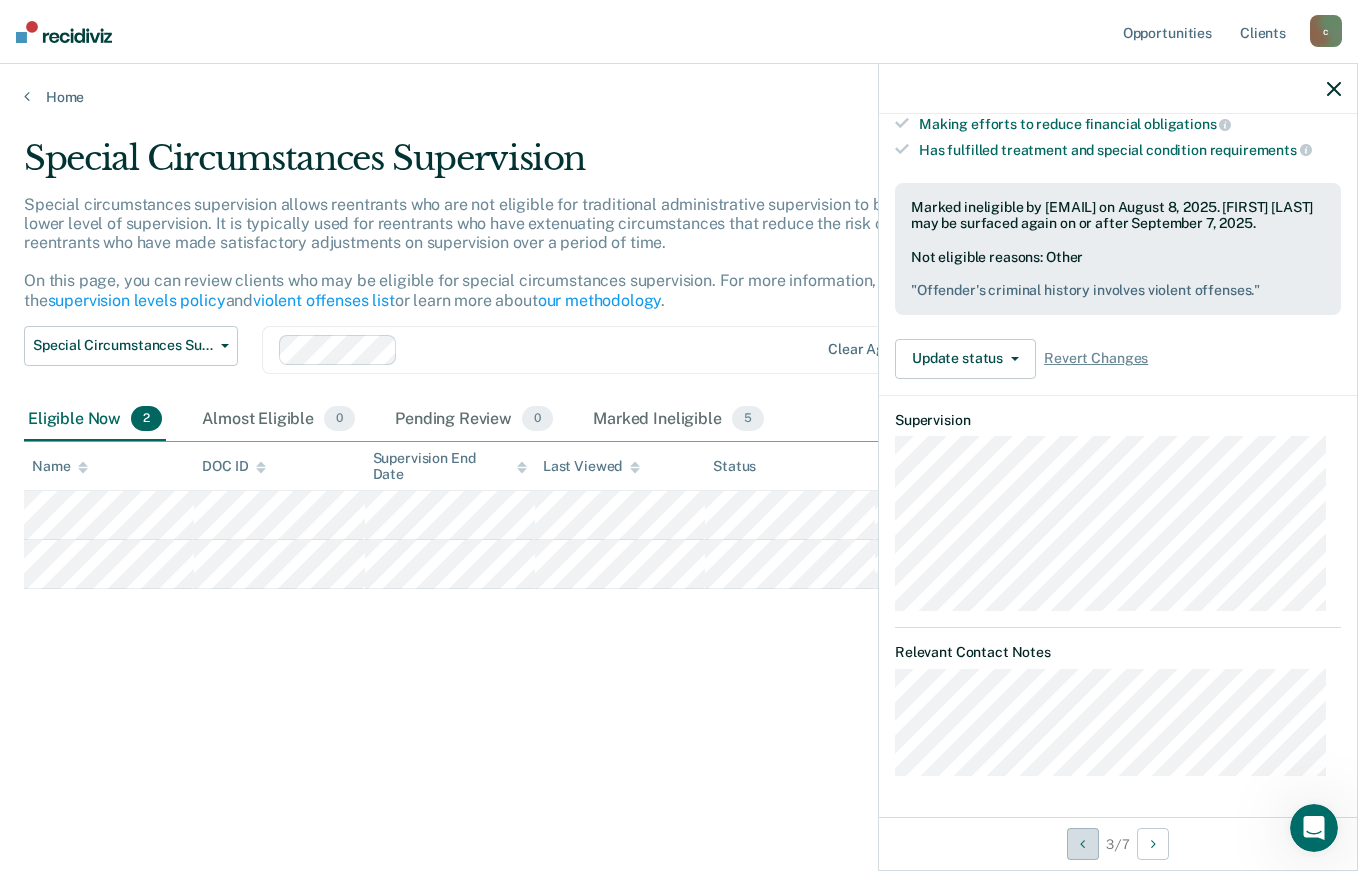 click at bounding box center [1082, 844] 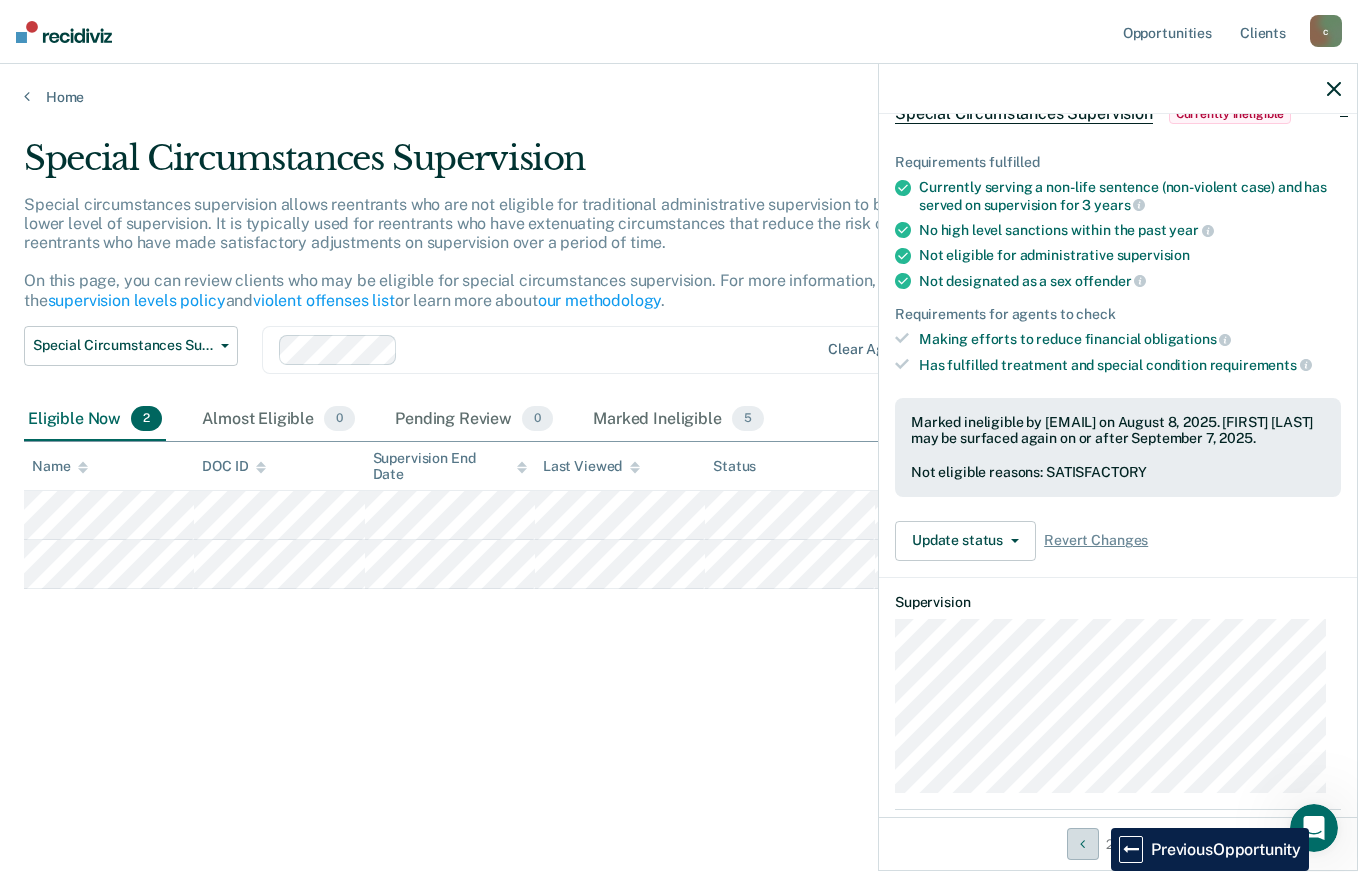 scroll, scrollTop: 0, scrollLeft: 0, axis: both 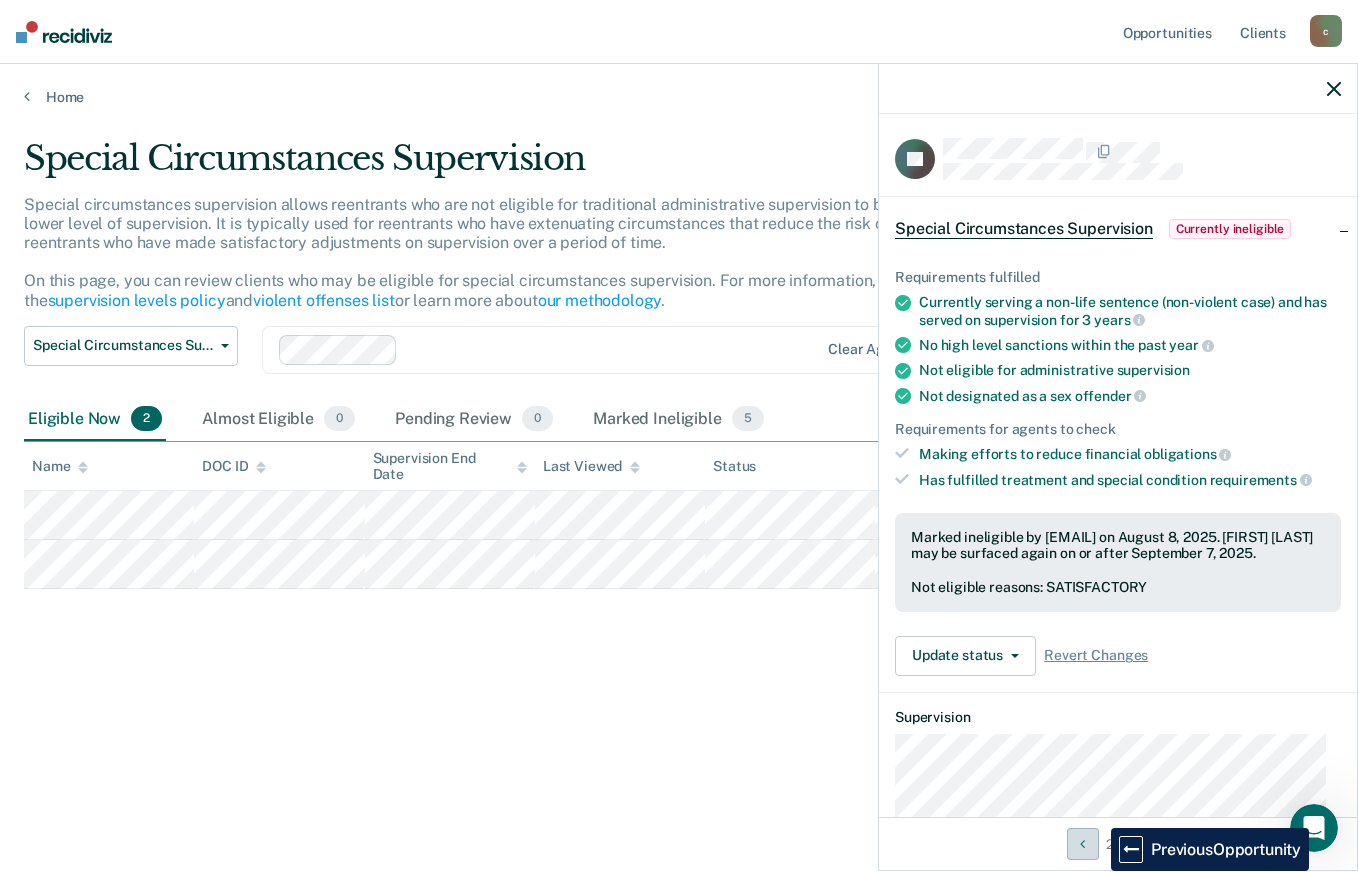 click at bounding box center [1082, 844] 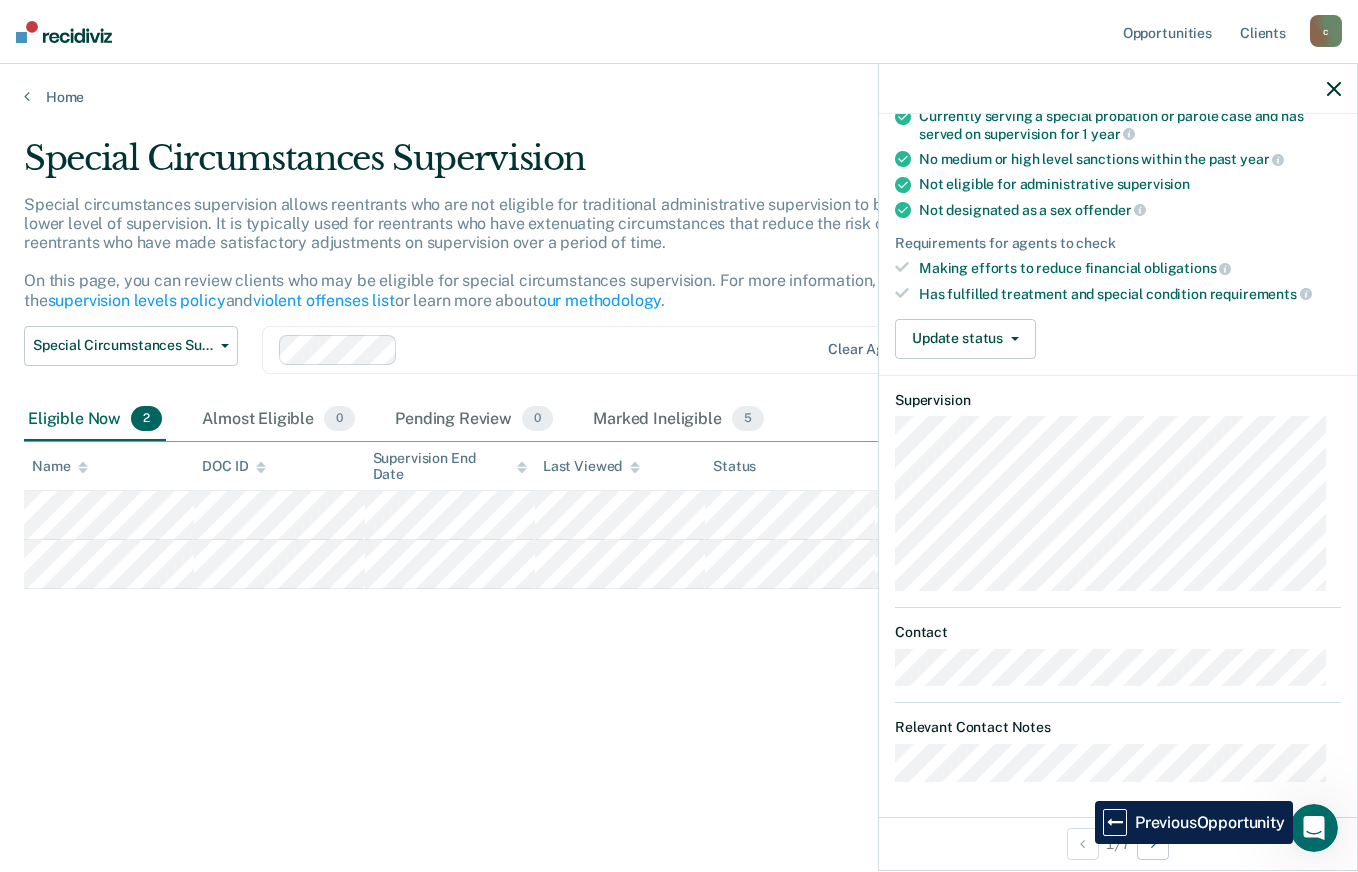 scroll, scrollTop: 188, scrollLeft: 0, axis: vertical 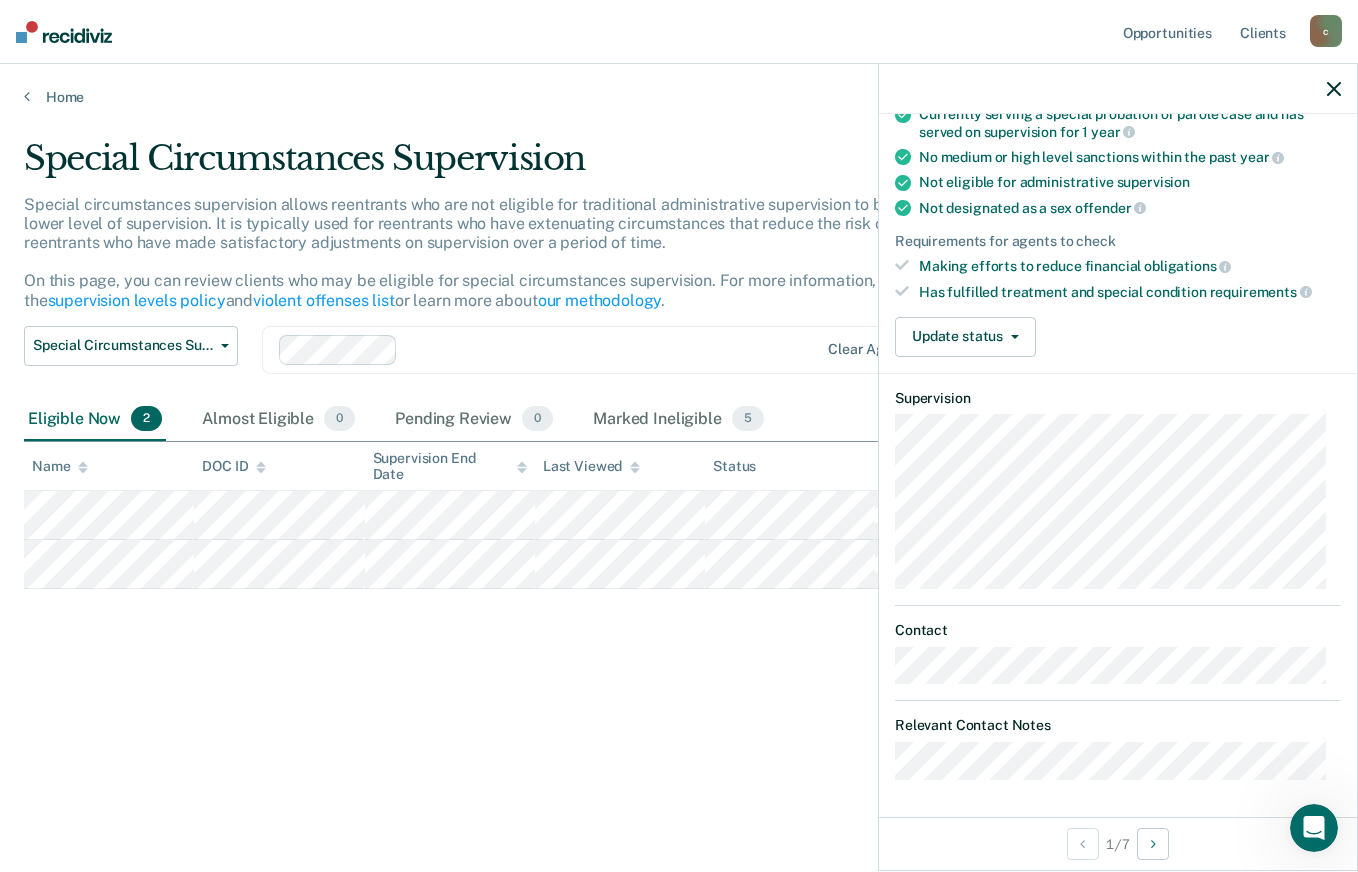 click on "Update status" at bounding box center [965, 337] 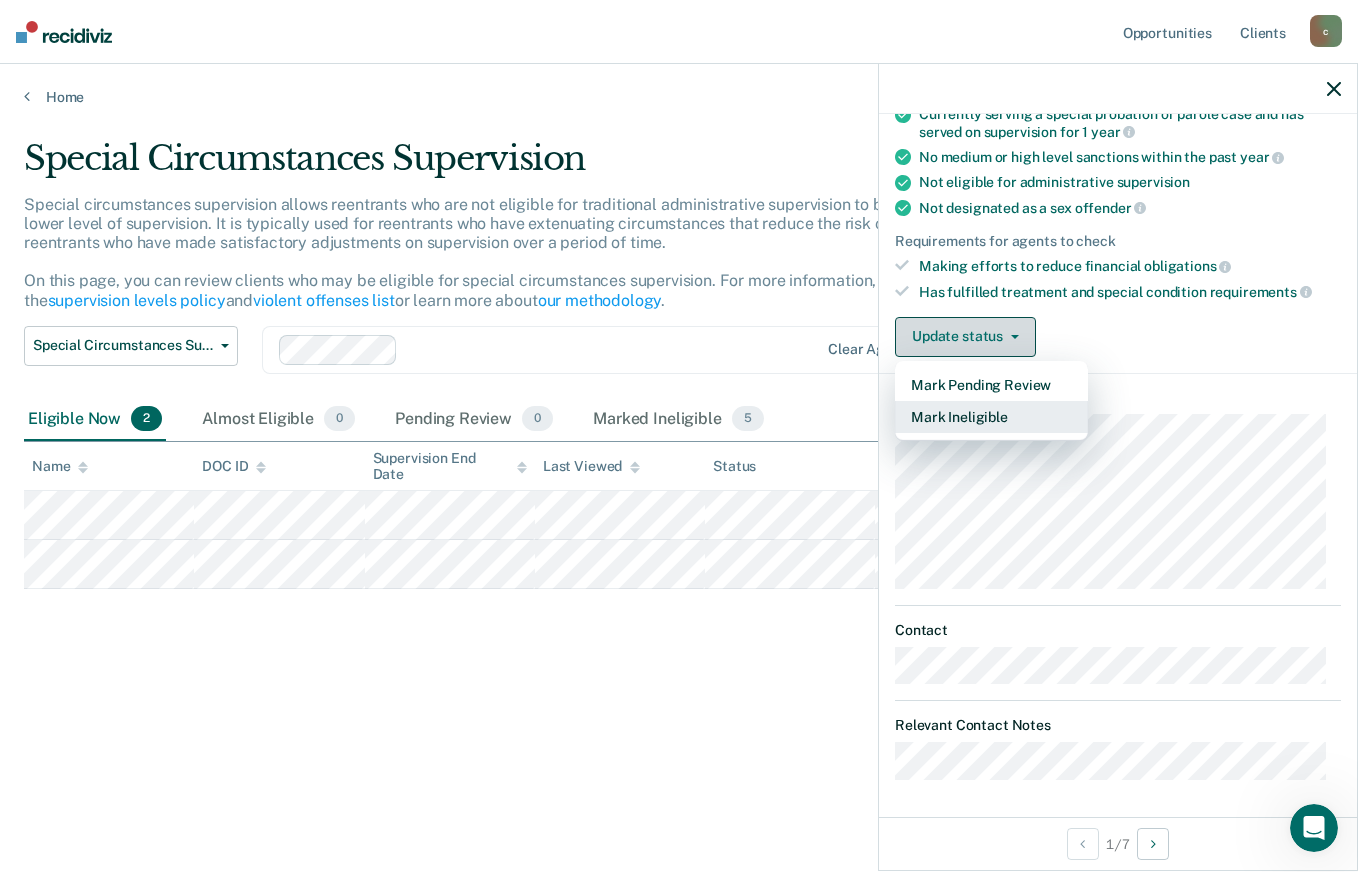 click on "Mark Ineligible" at bounding box center (991, 417) 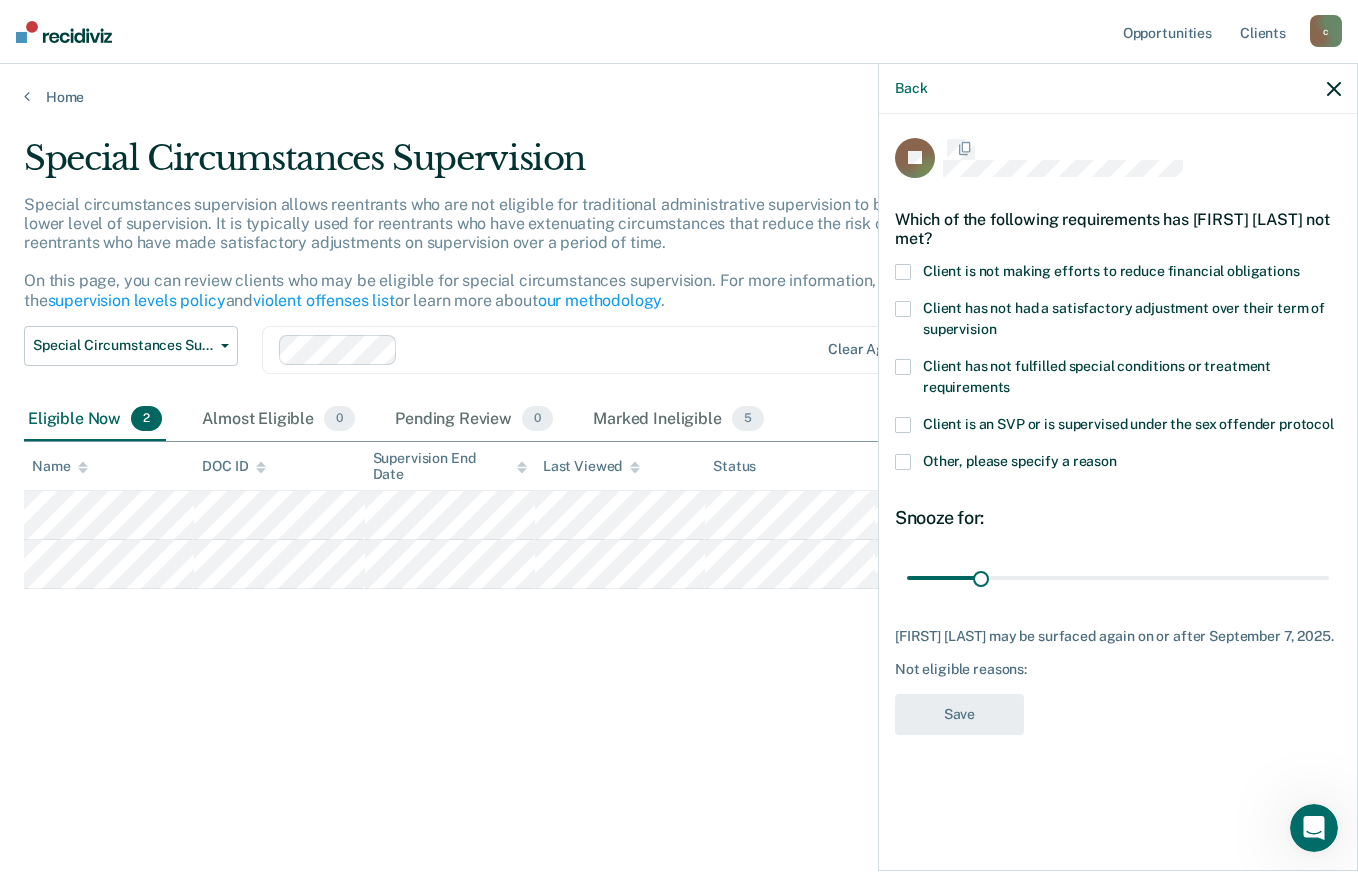 scroll, scrollTop: 0, scrollLeft: 0, axis: both 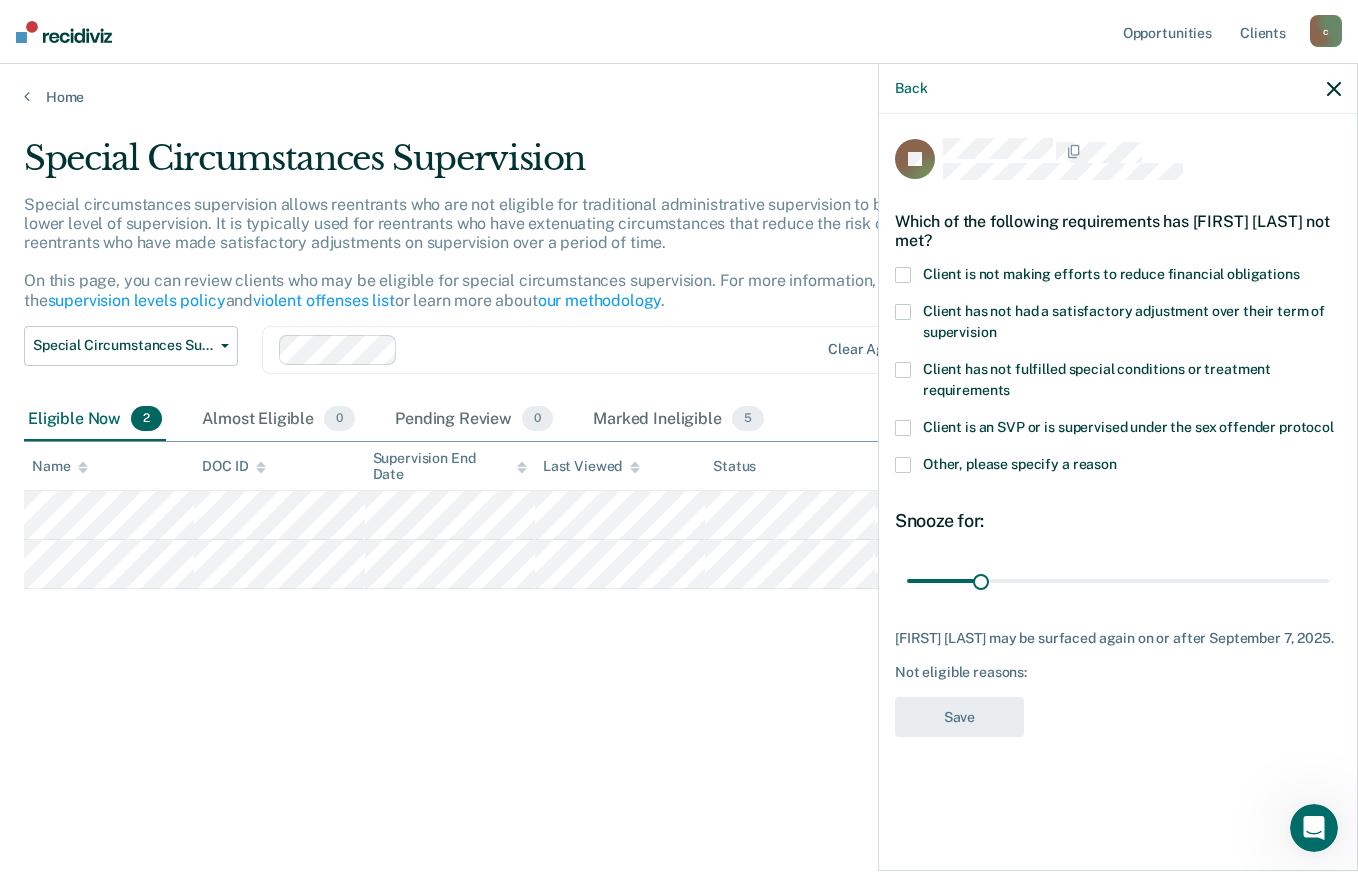 click at bounding box center (903, 465) 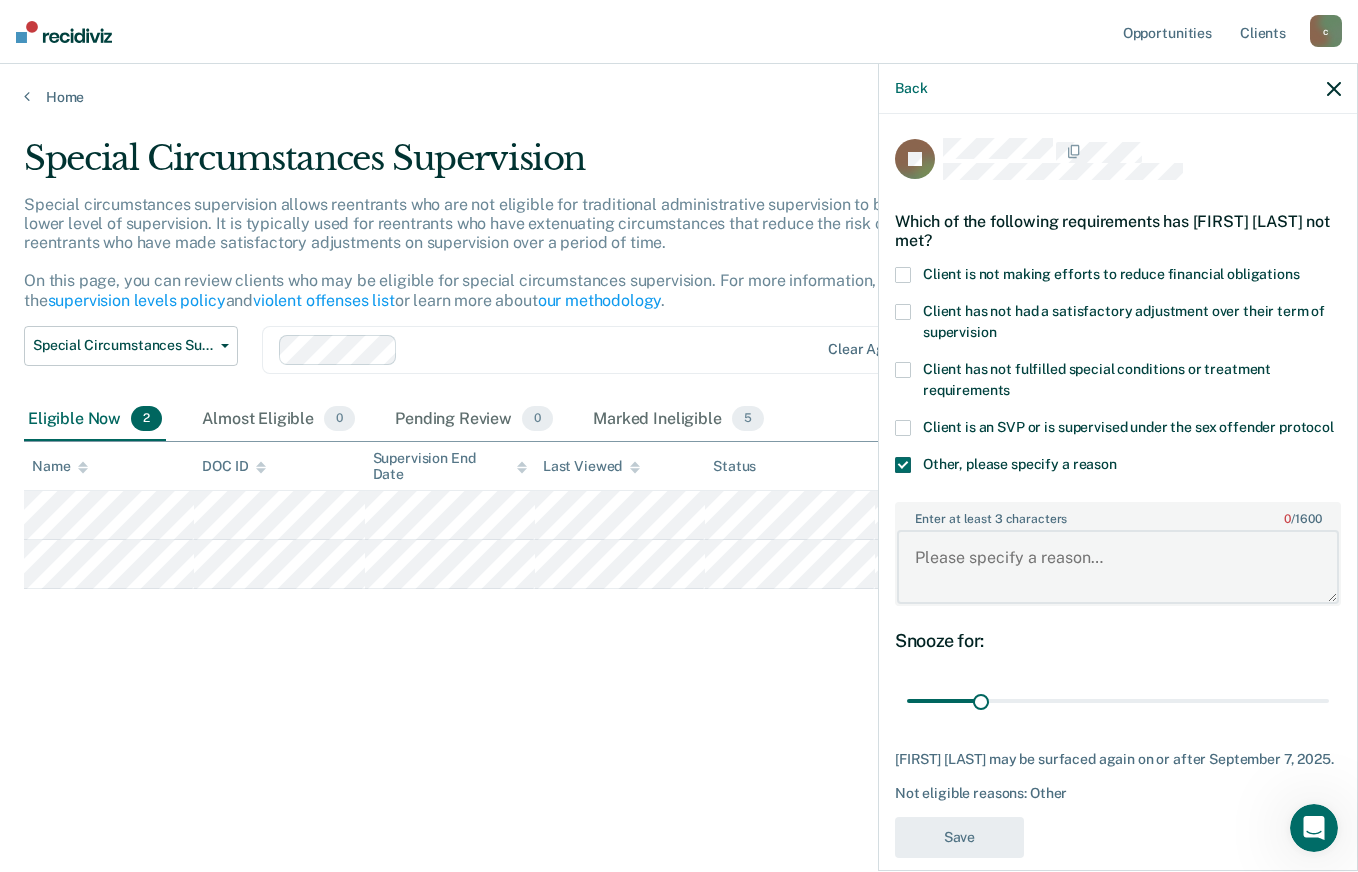 click on "Enter at least 3 characters 0  /  1600" at bounding box center [1118, 567] 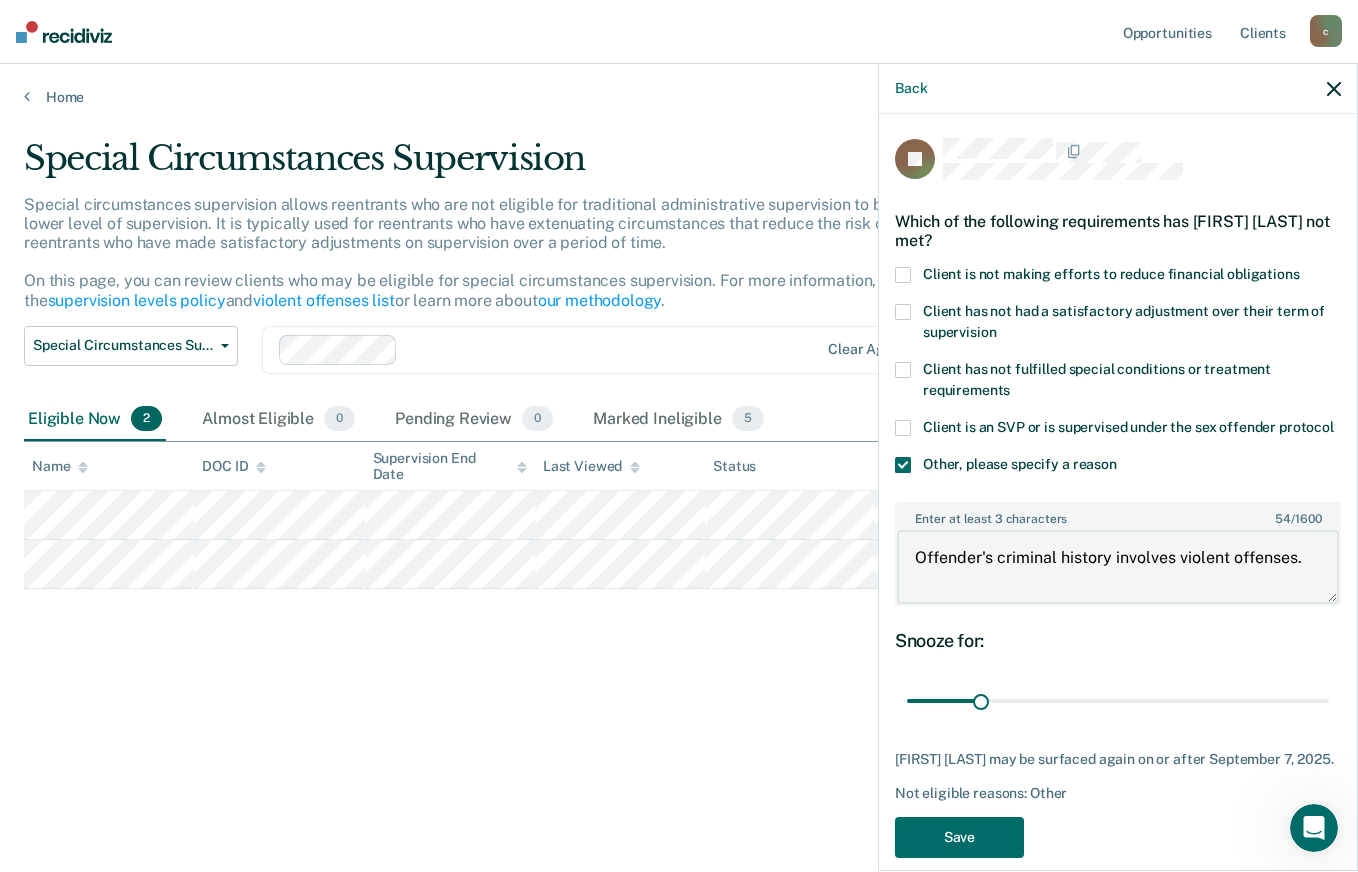 scroll, scrollTop: 63, scrollLeft: 0, axis: vertical 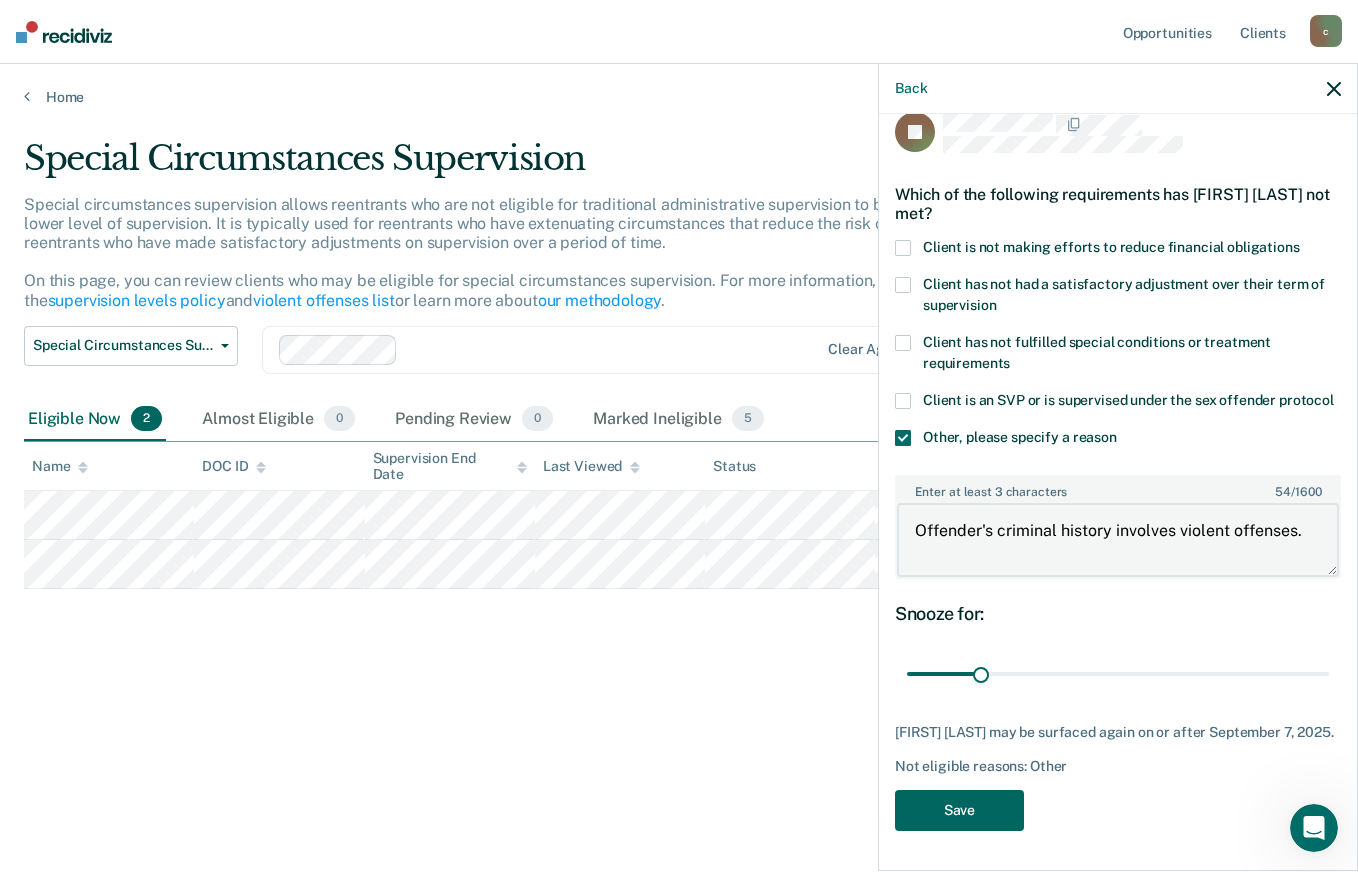 type on "Offender's criminal history involves violent offenses." 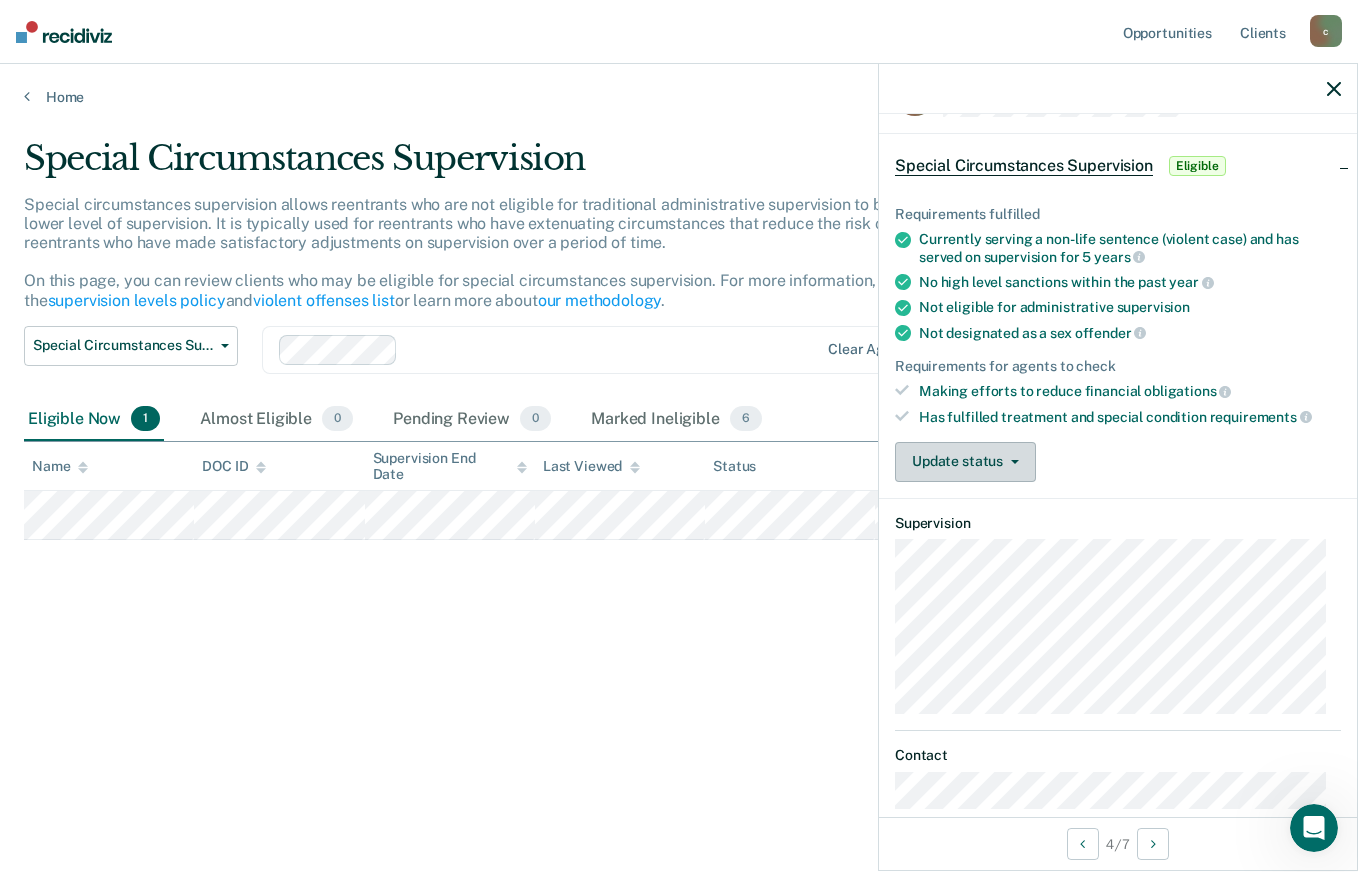 click on "Update status" at bounding box center (965, 462) 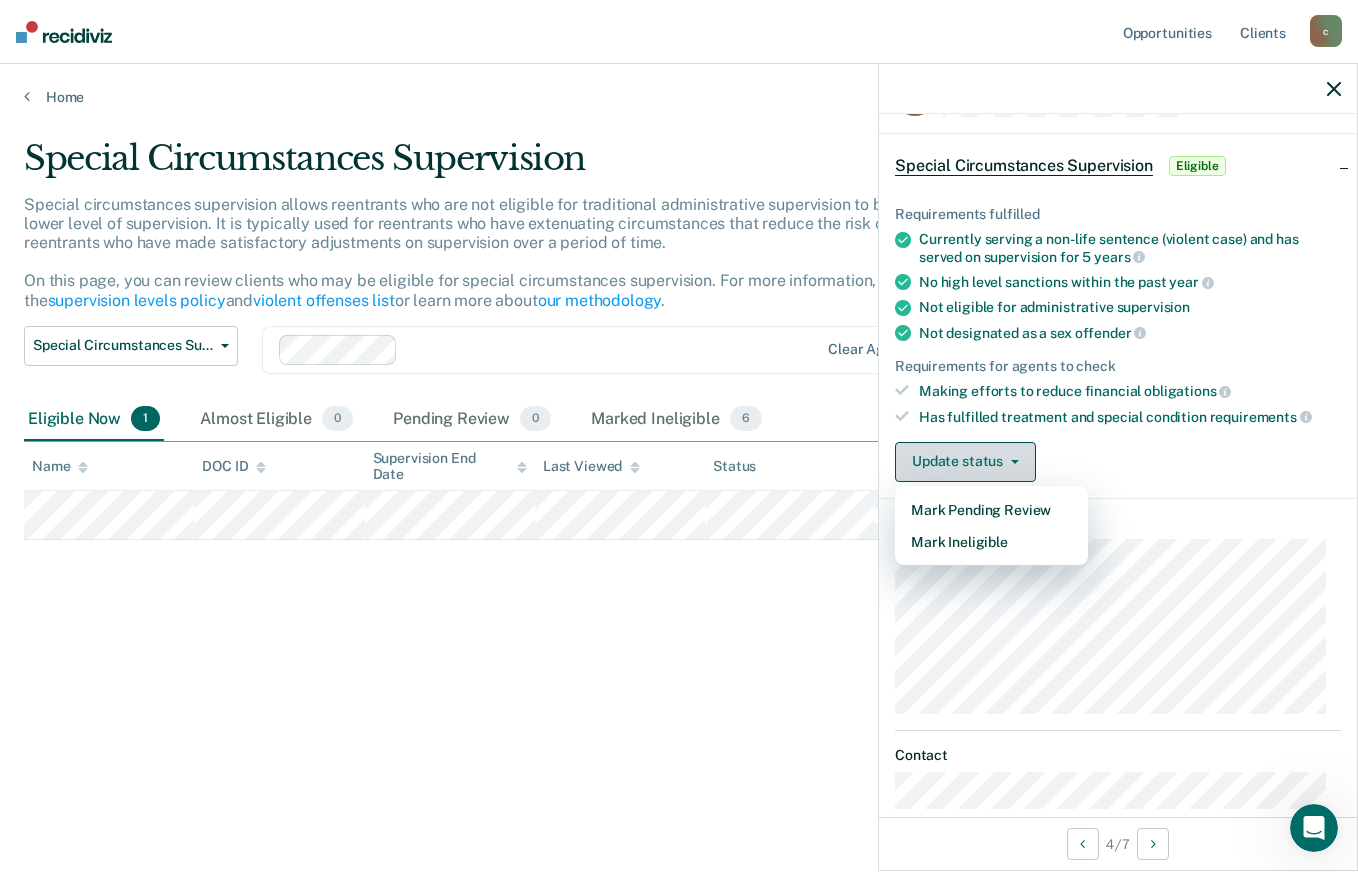 click on "Mark Ineligible" at bounding box center (991, 542) 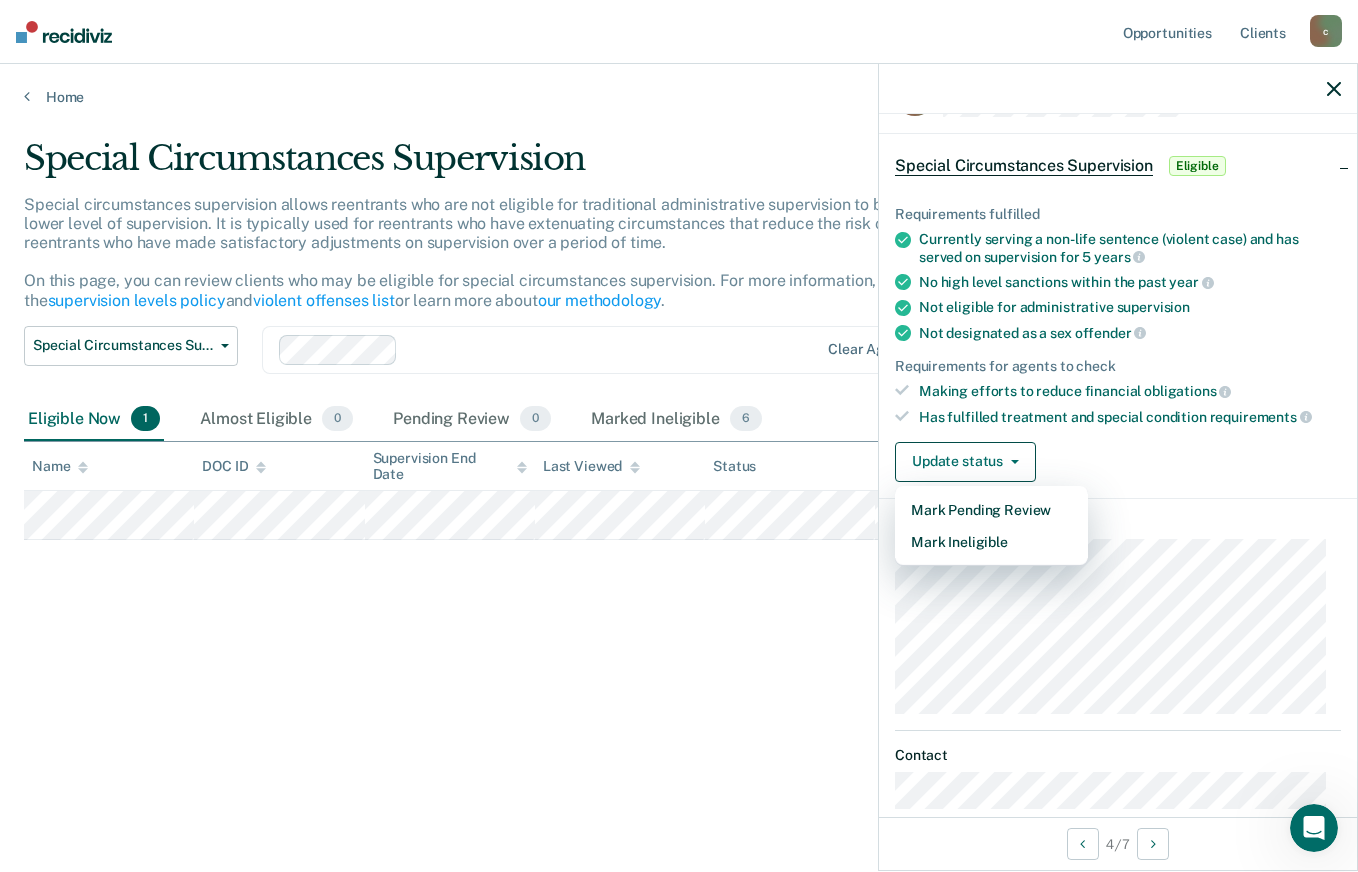 scroll, scrollTop: 0, scrollLeft: 0, axis: both 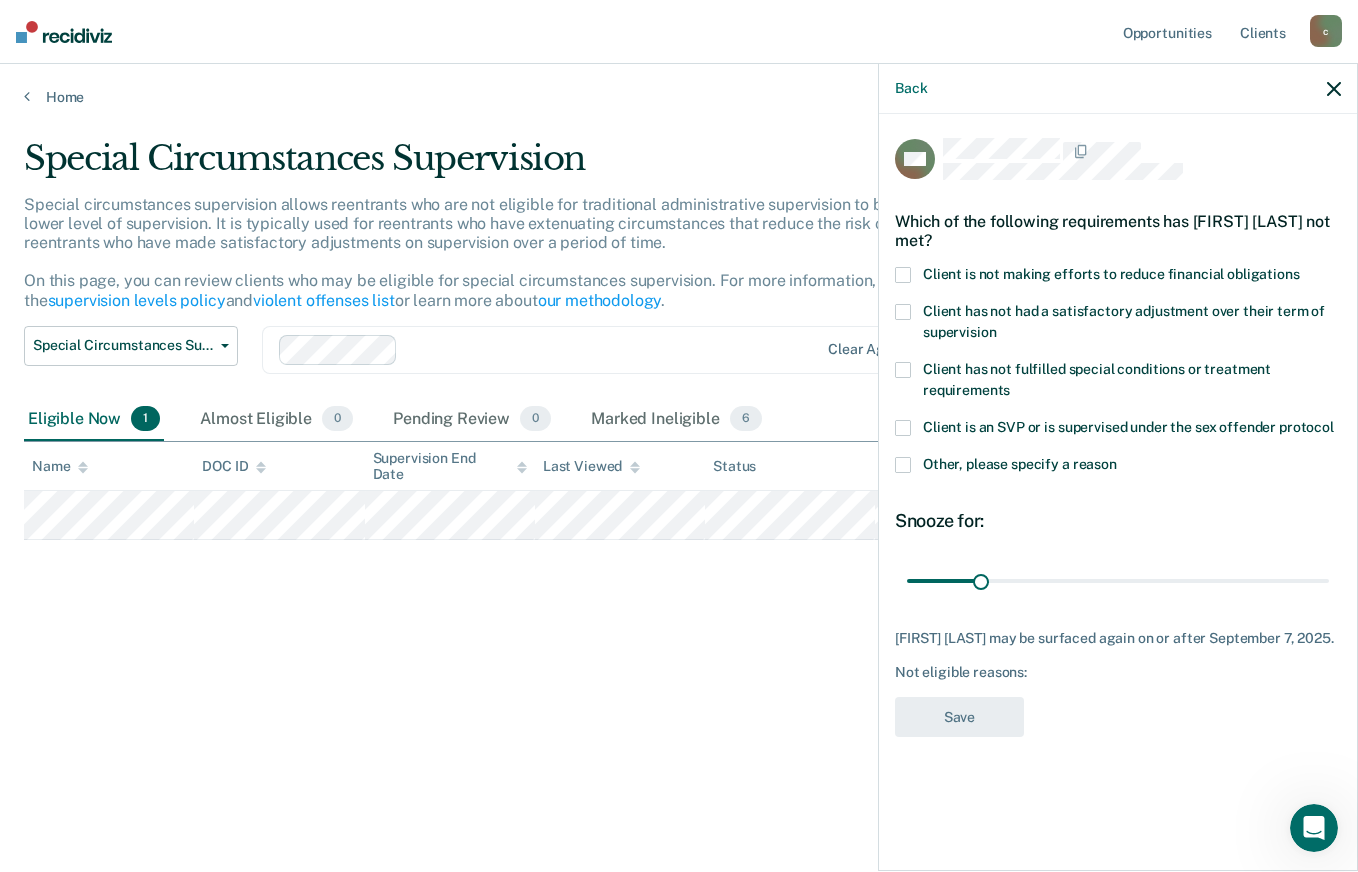 click at bounding box center (903, 465) 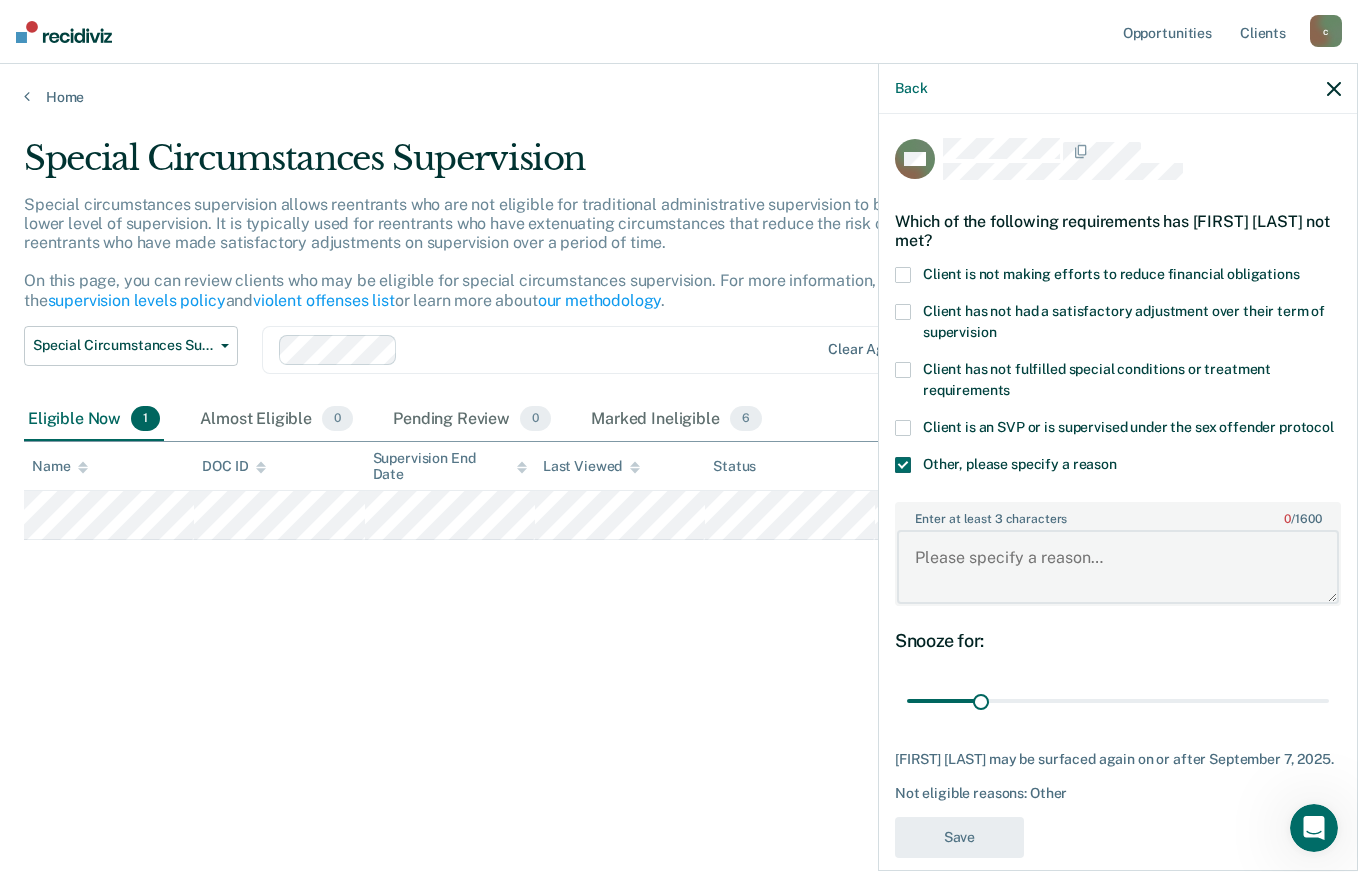 click on "Enter at least 3 characters 0  /  1600" at bounding box center [1118, 567] 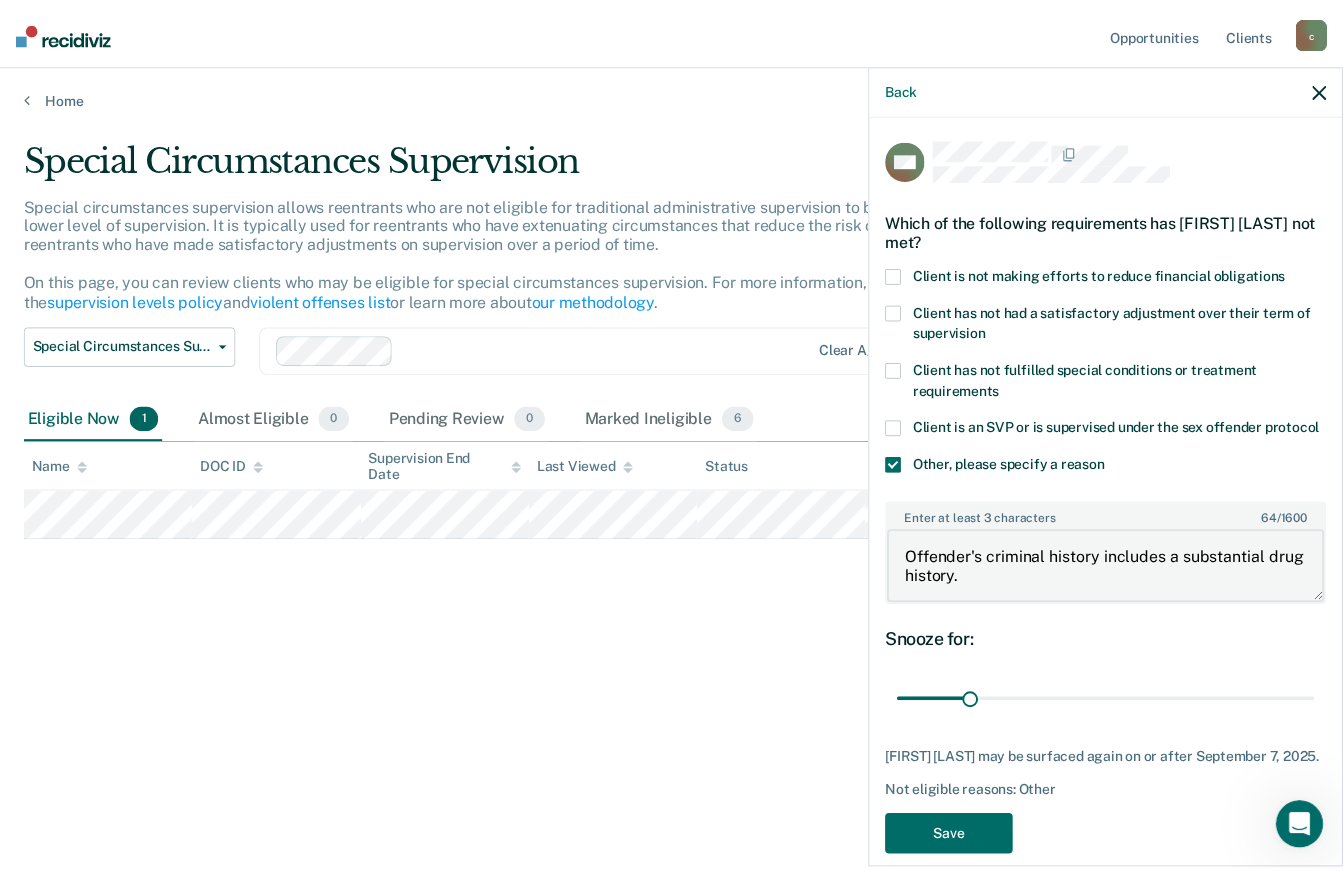 scroll, scrollTop: 63, scrollLeft: 0, axis: vertical 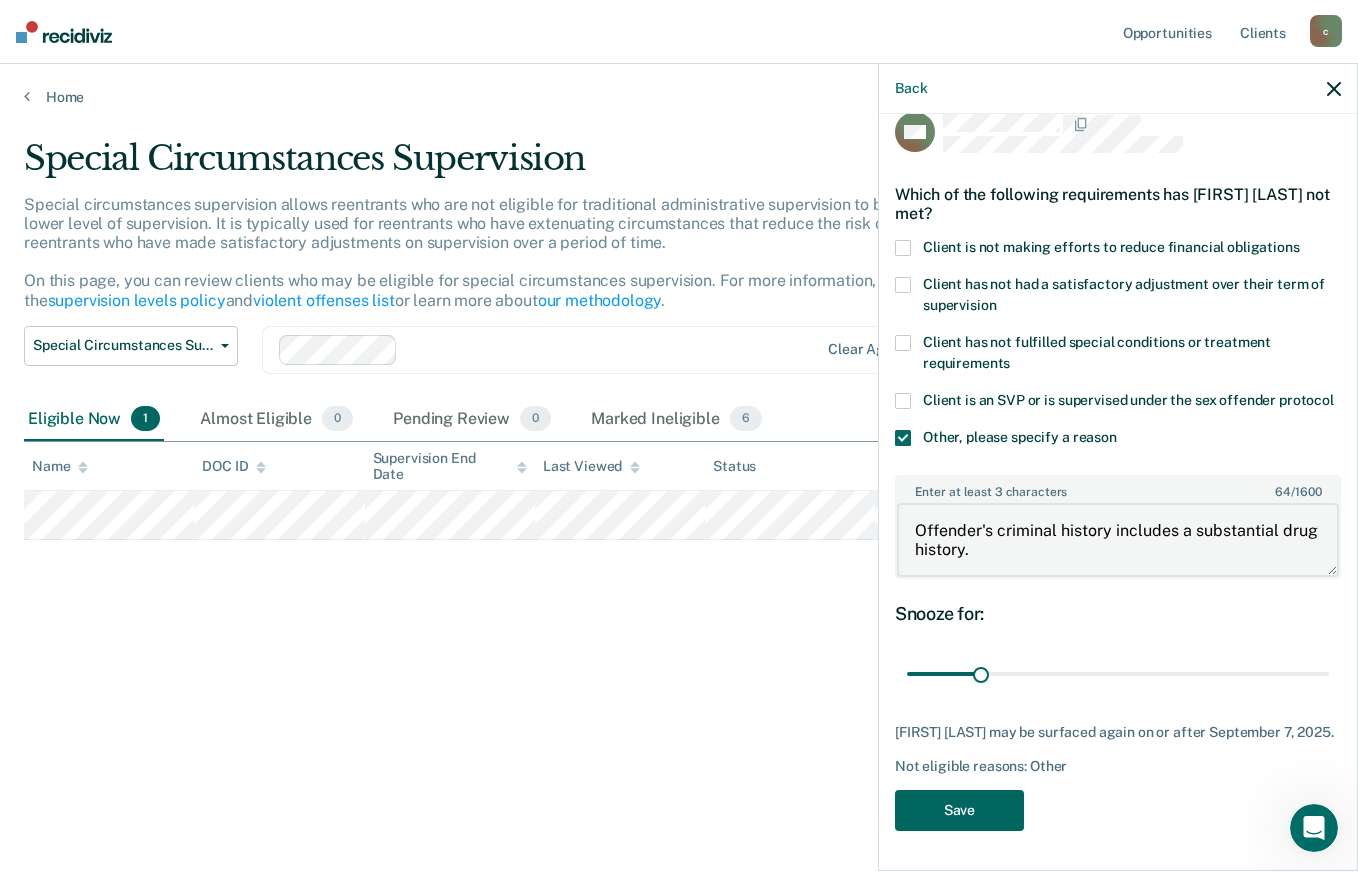 type on "Offender's criminal history includes a substantial drug history." 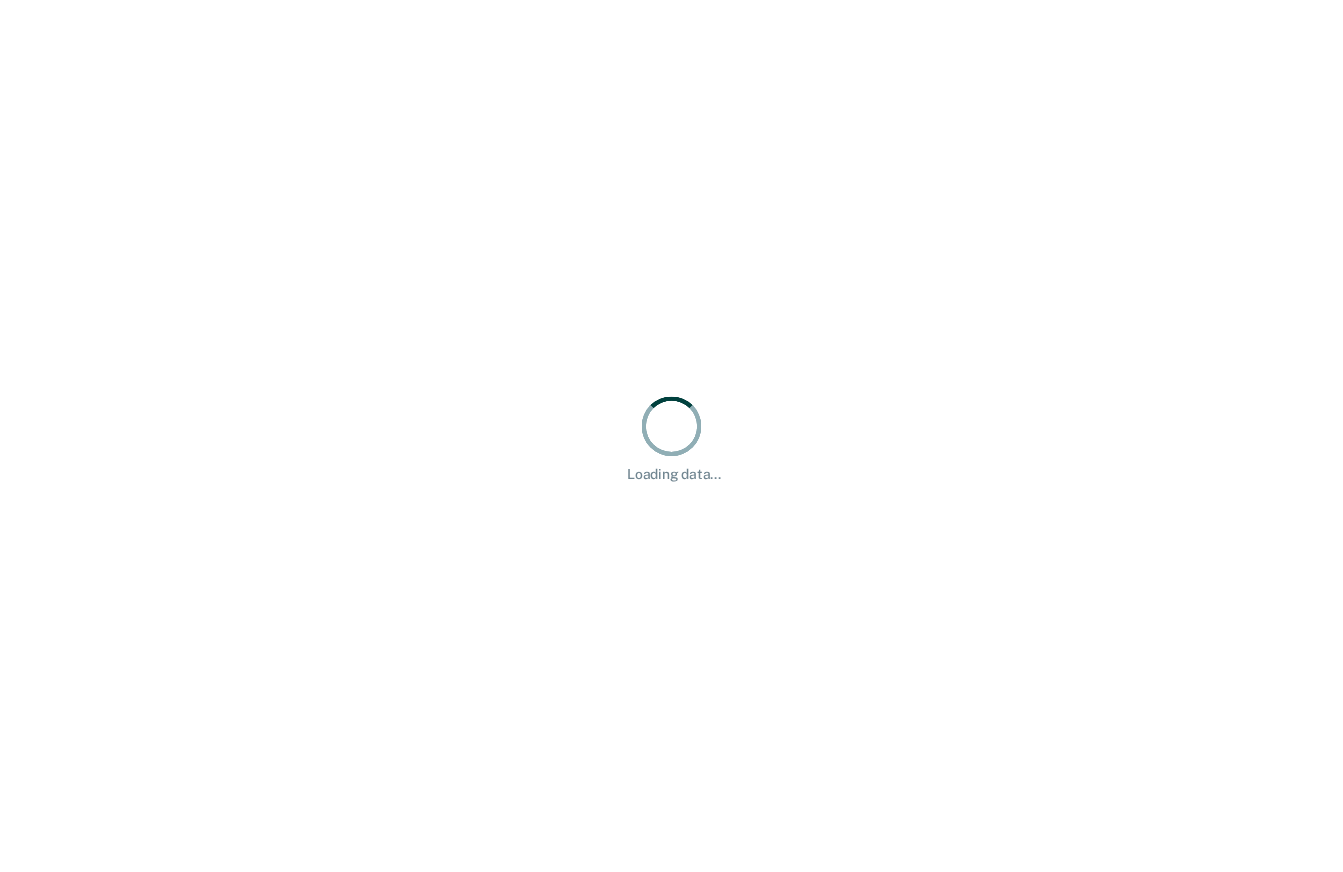 scroll, scrollTop: 0, scrollLeft: 0, axis: both 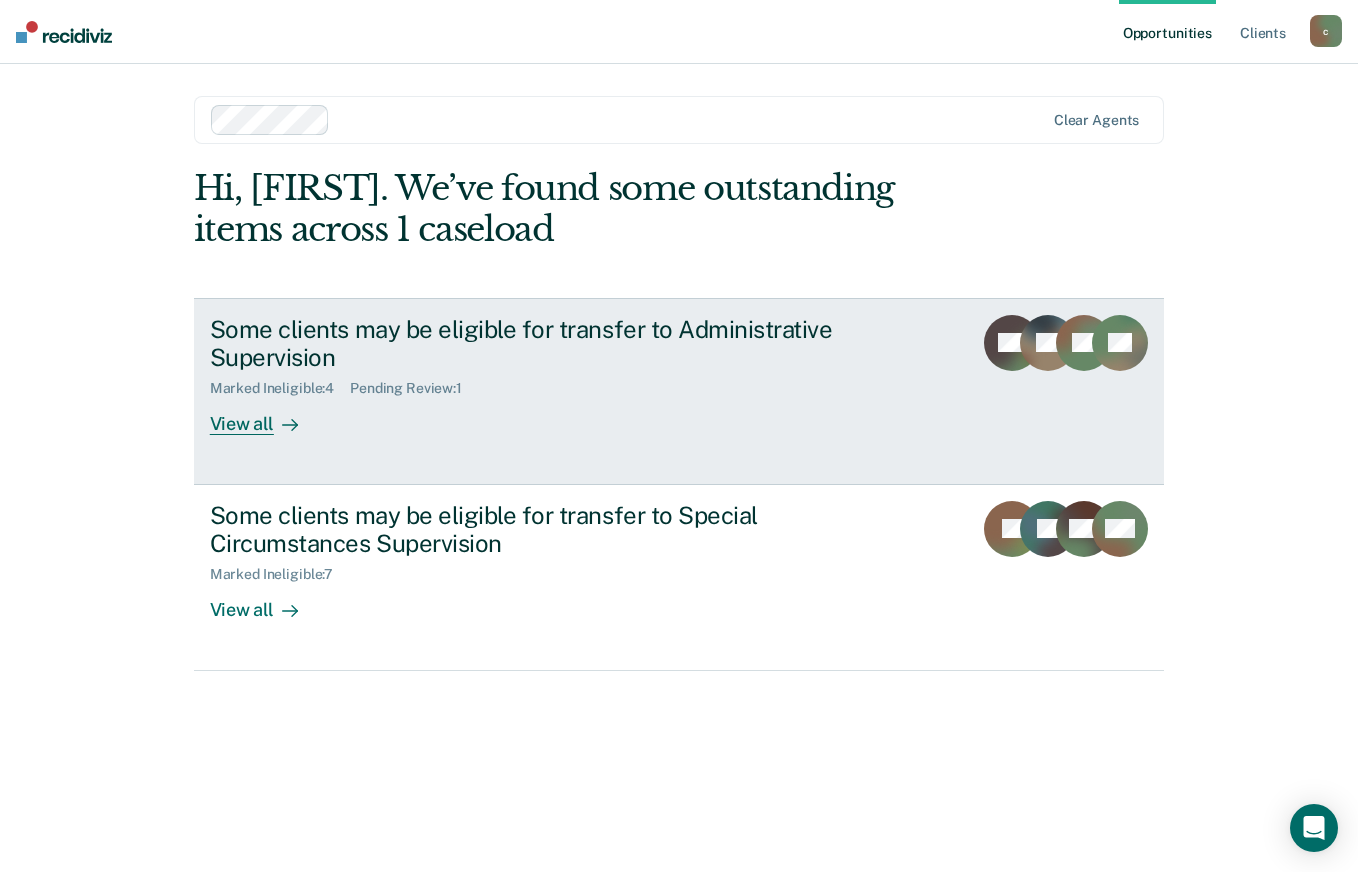 click on "View all" at bounding box center (266, 416) 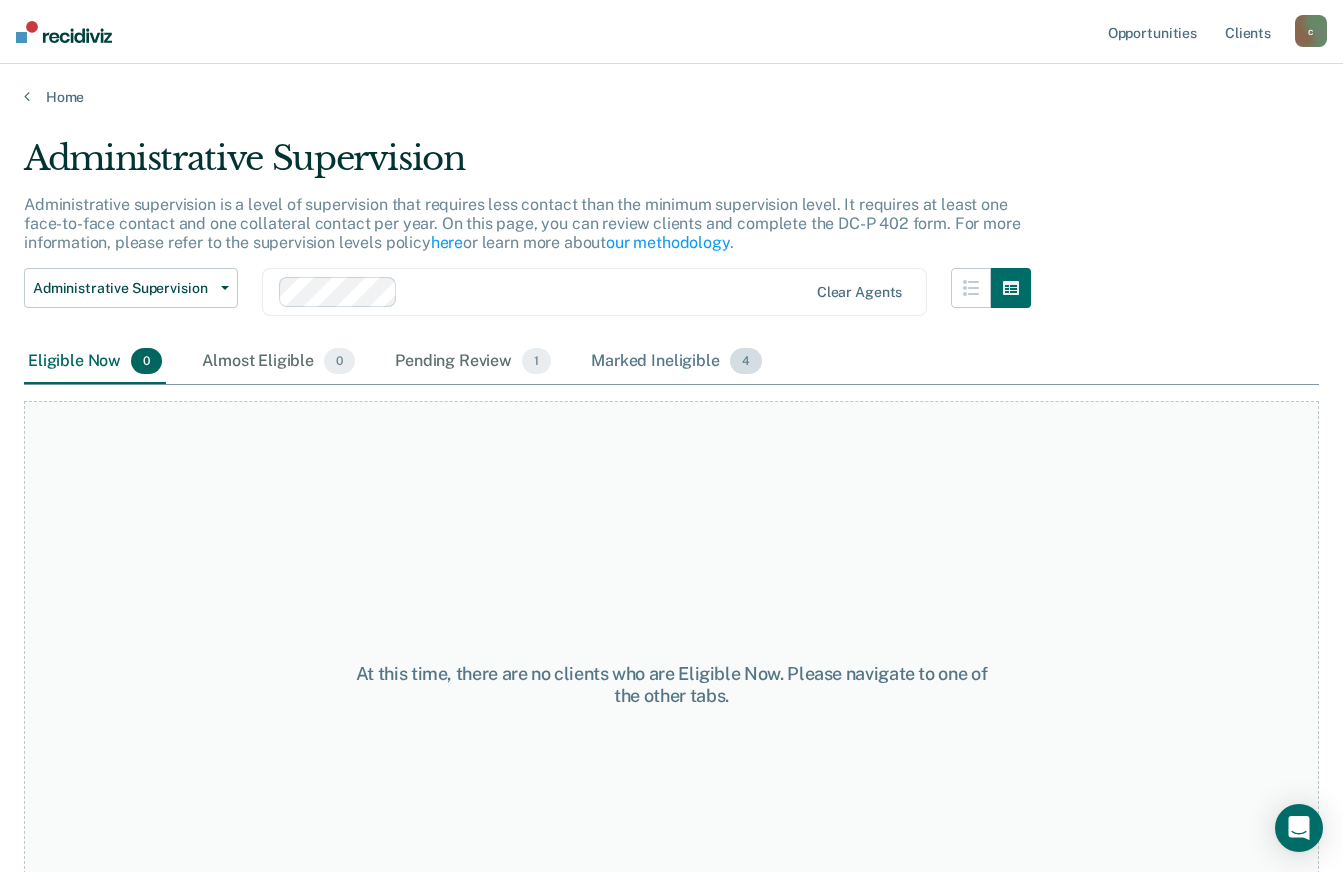click on "Marked Ineligible 4" at bounding box center [676, 362] 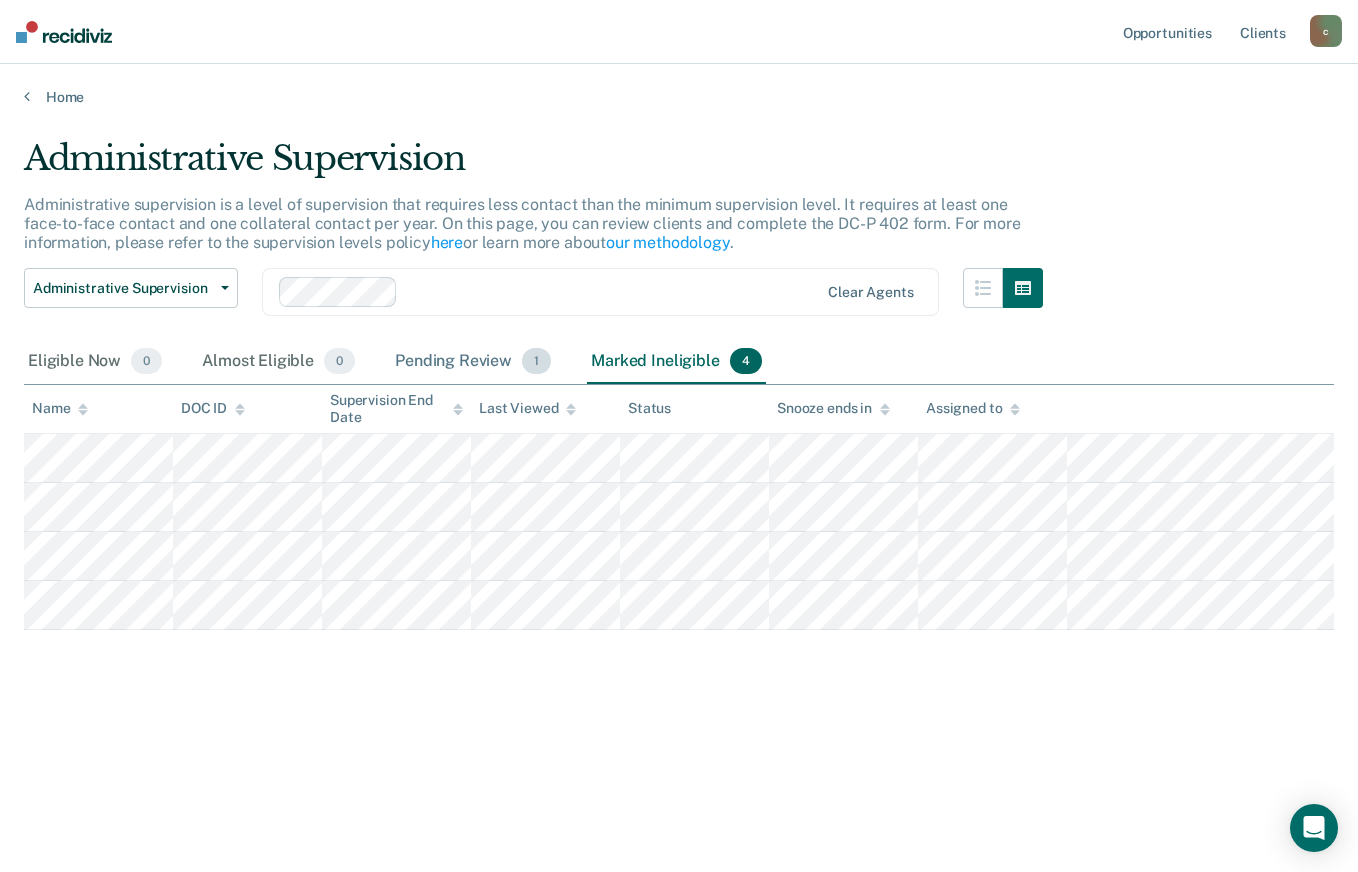 click on "Pending Review 1" at bounding box center (473, 362) 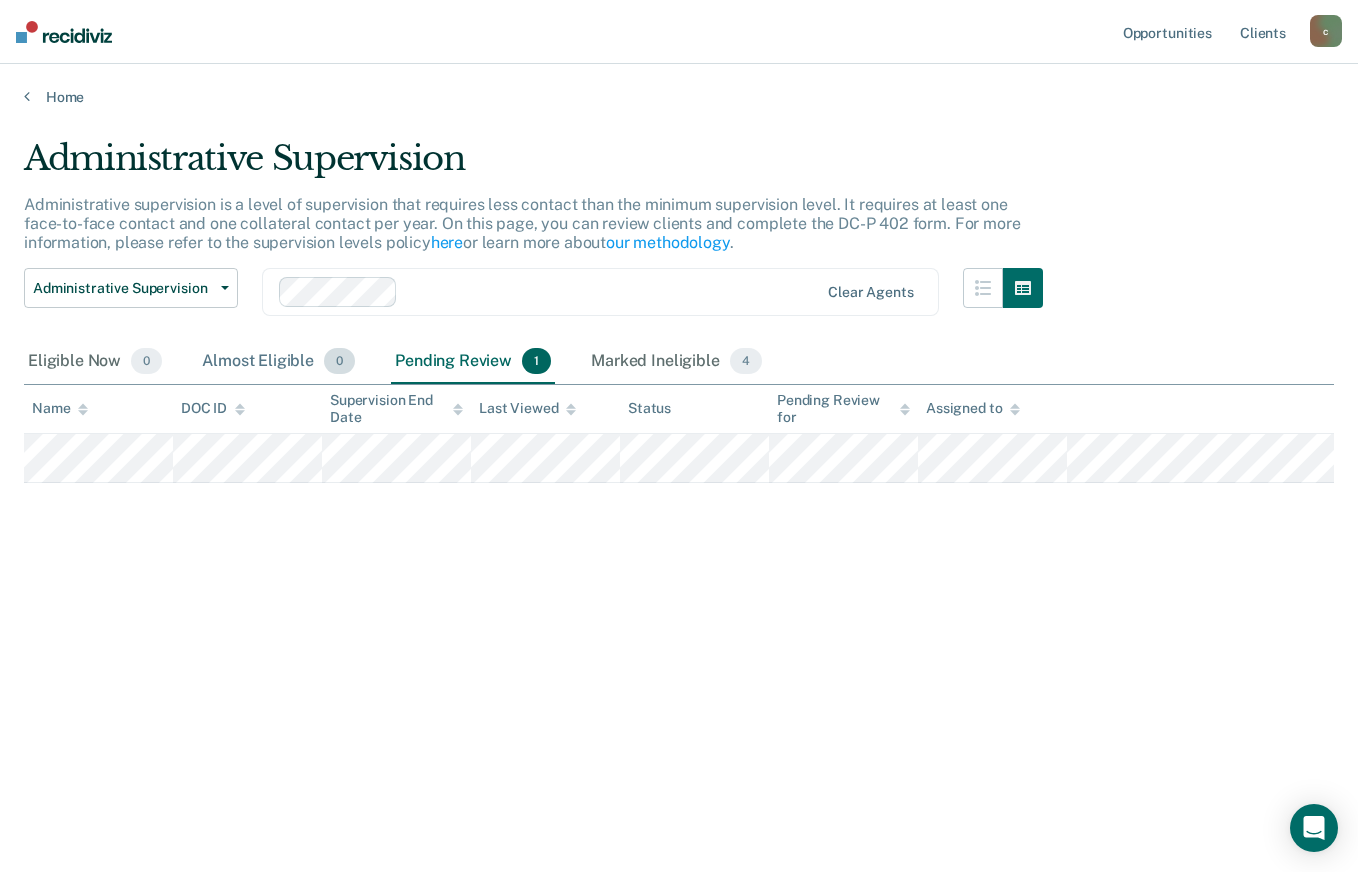 click on "Almost Eligible 0" at bounding box center [278, 362] 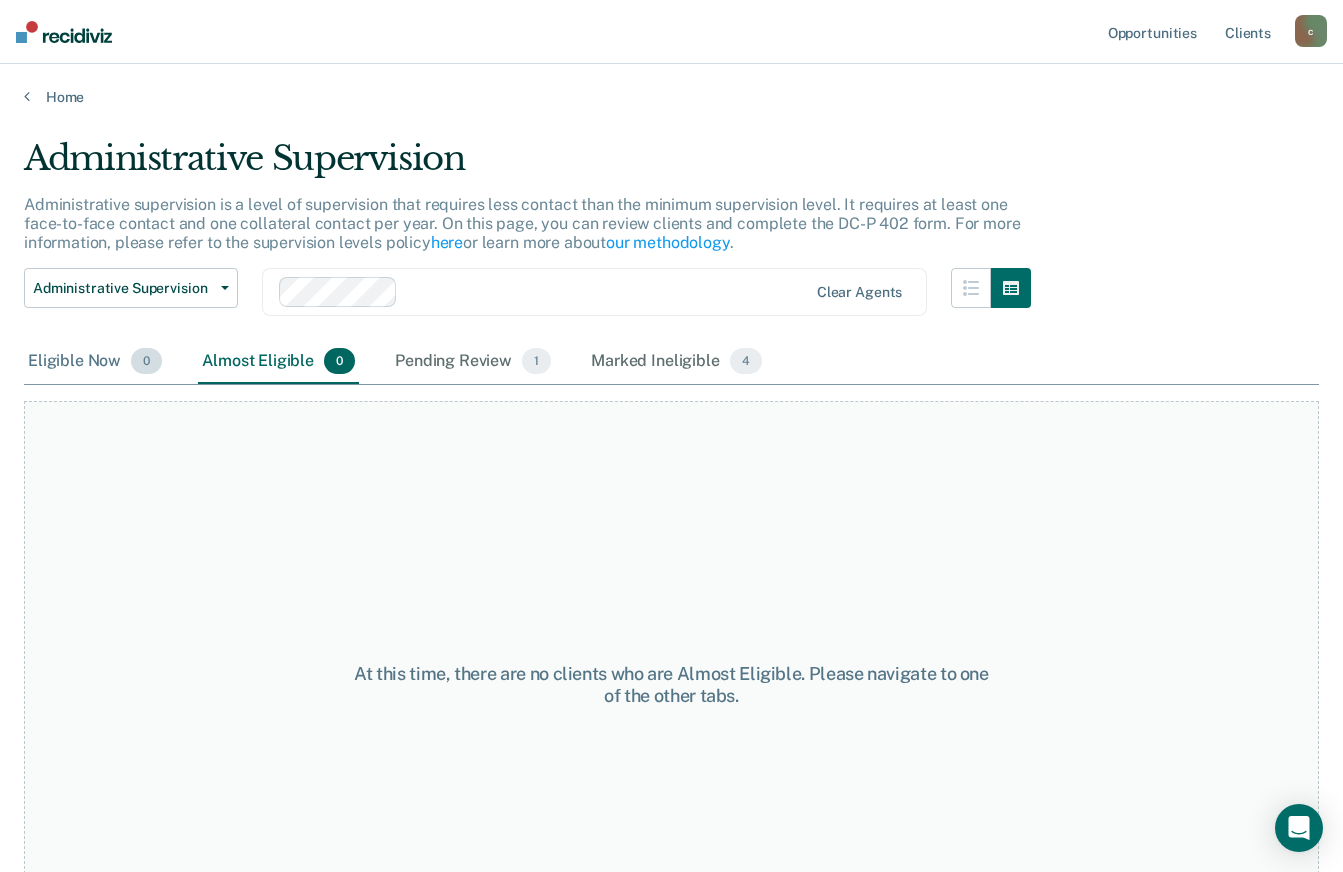 click on "Eligible Now 0" at bounding box center (95, 362) 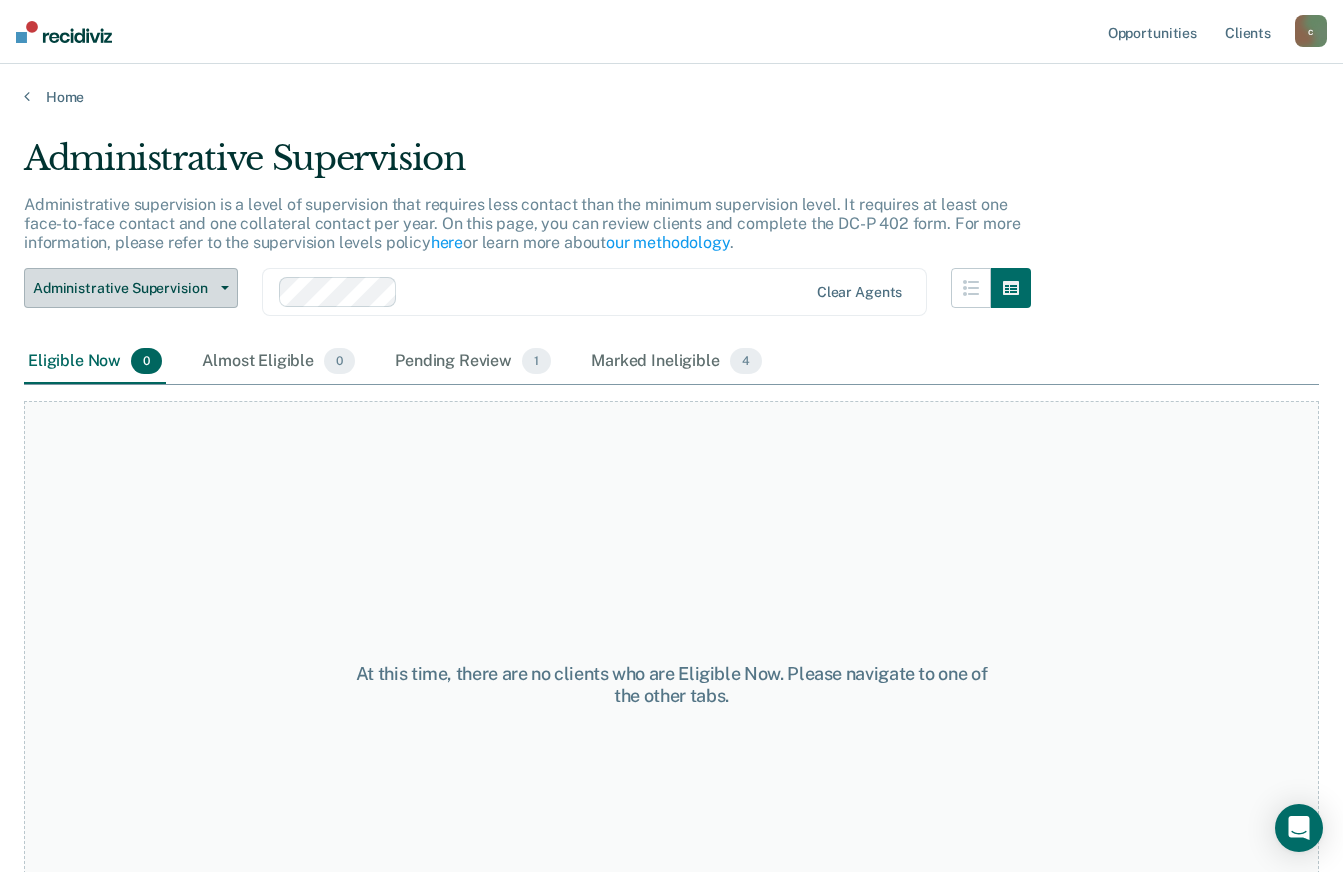 click 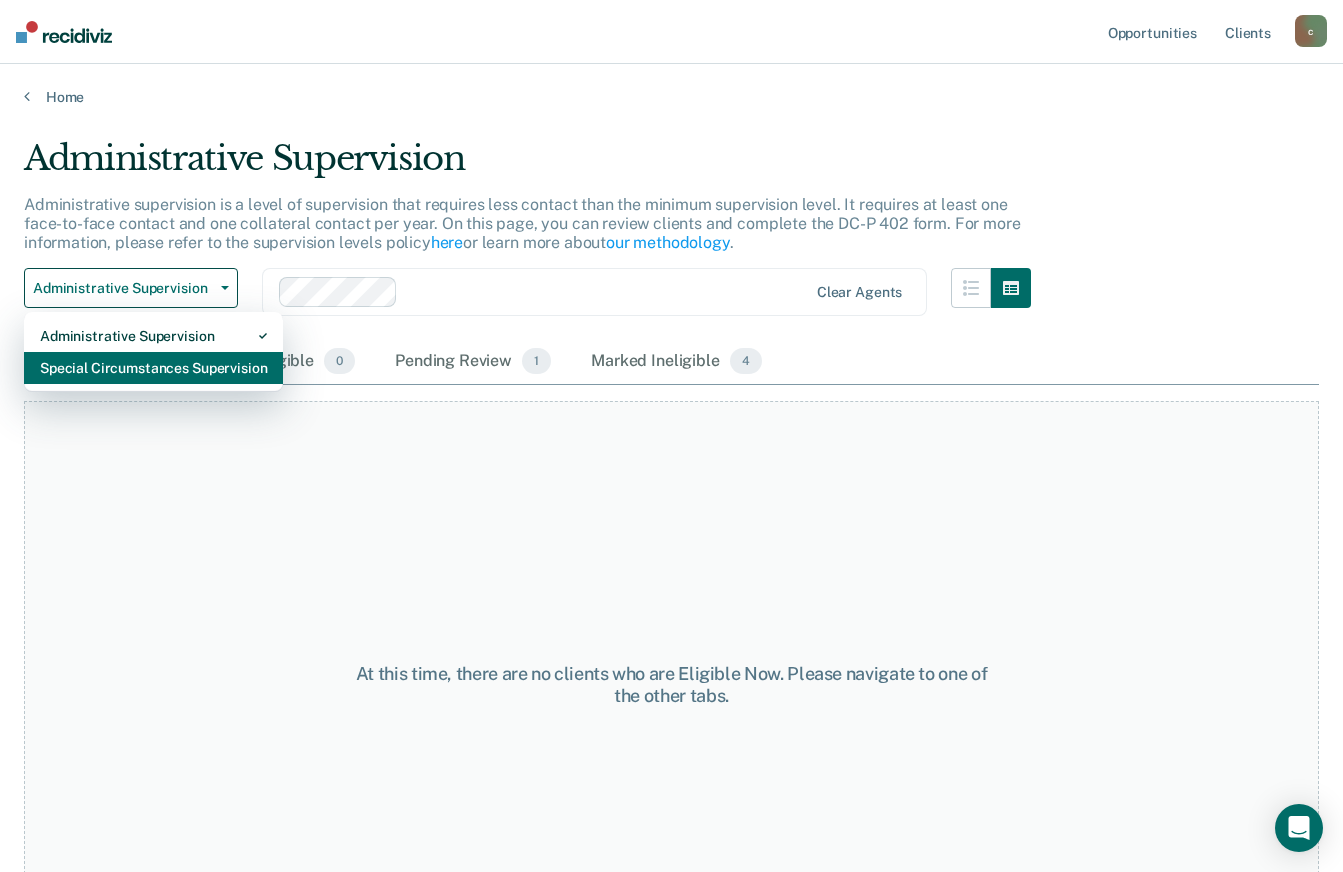 click on "Special Circumstances Supervision" at bounding box center [153, 368] 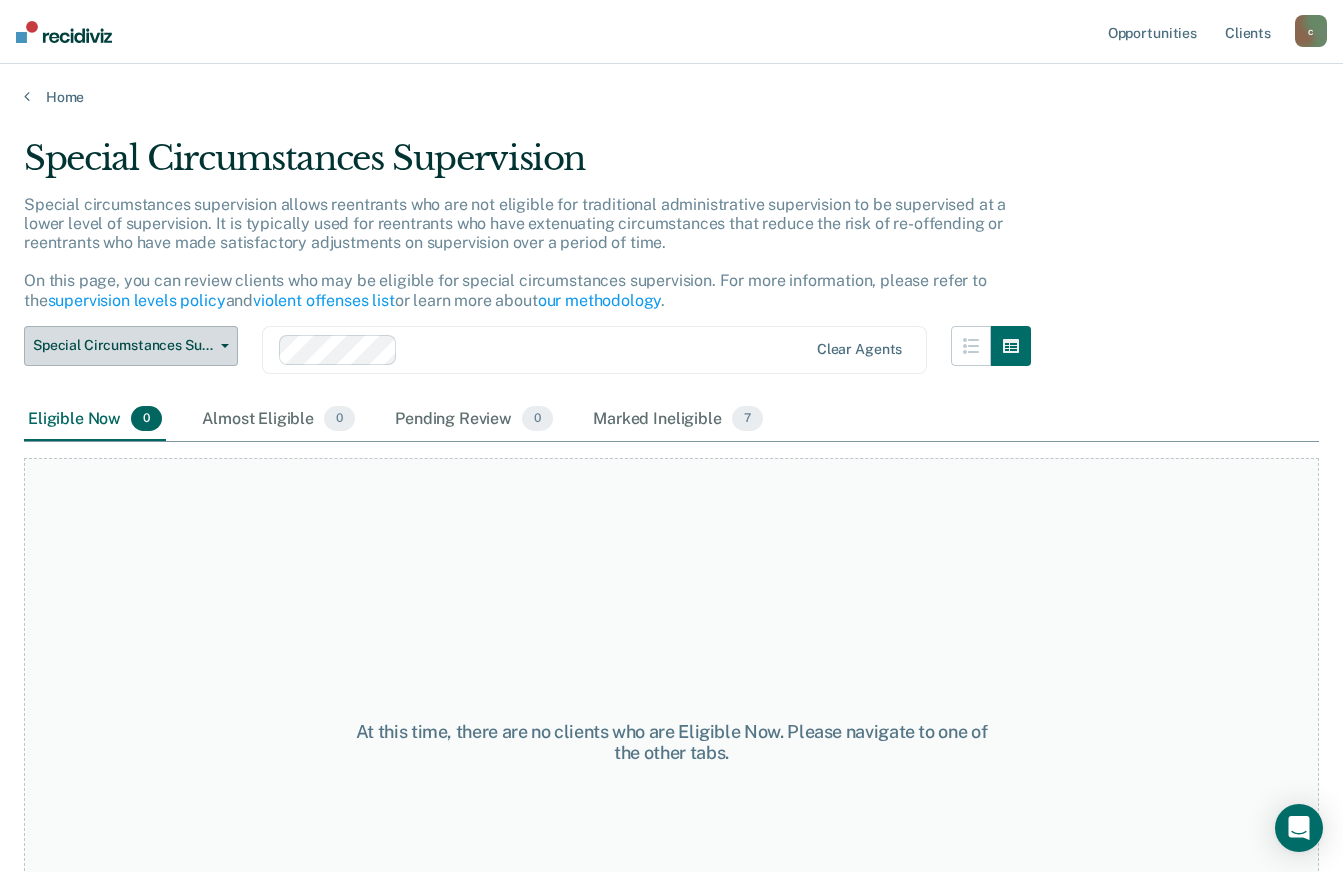 click on "Special Circumstances Supervision" at bounding box center [131, 346] 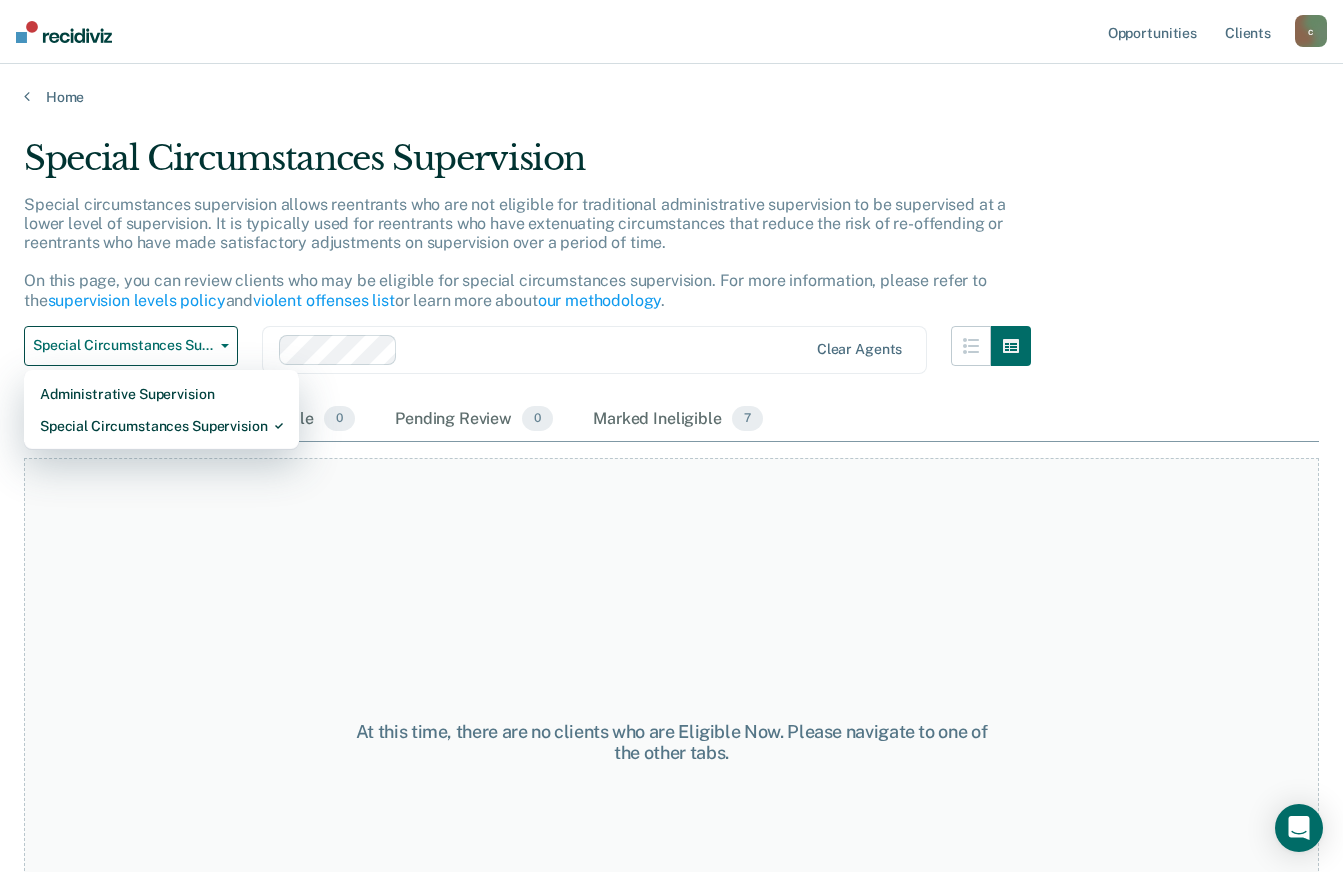 click on "At this time, there are no clients who are Eligible Now. Please navigate to one of the other tabs." at bounding box center [671, 742] 